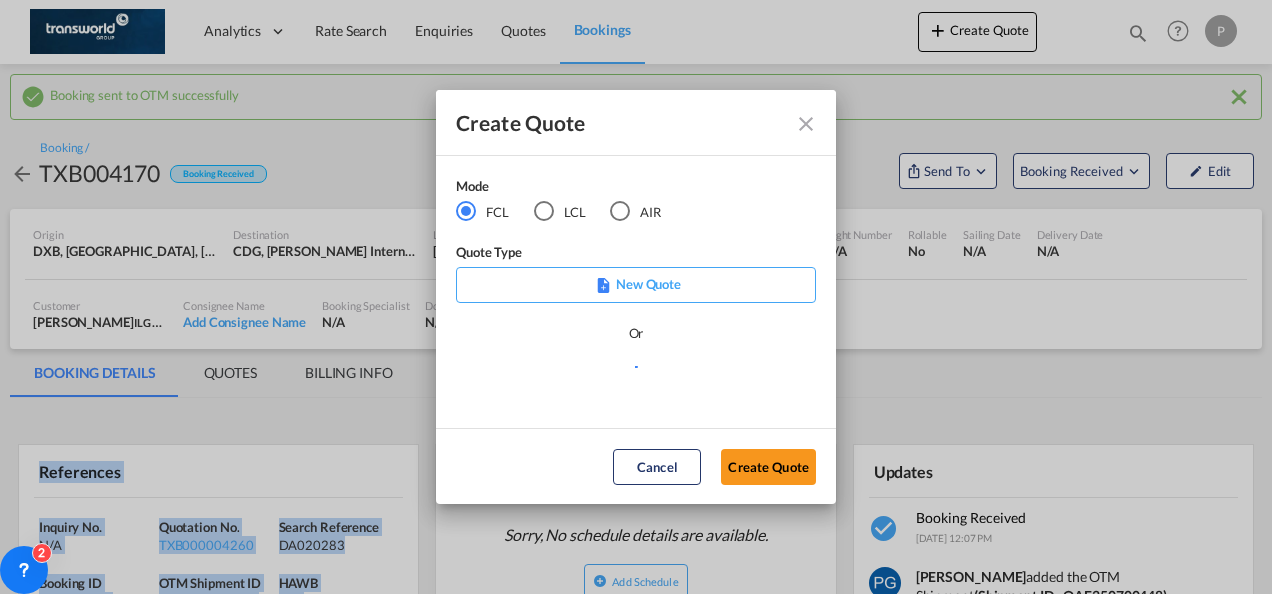 scroll, scrollTop: 0, scrollLeft: 0, axis: both 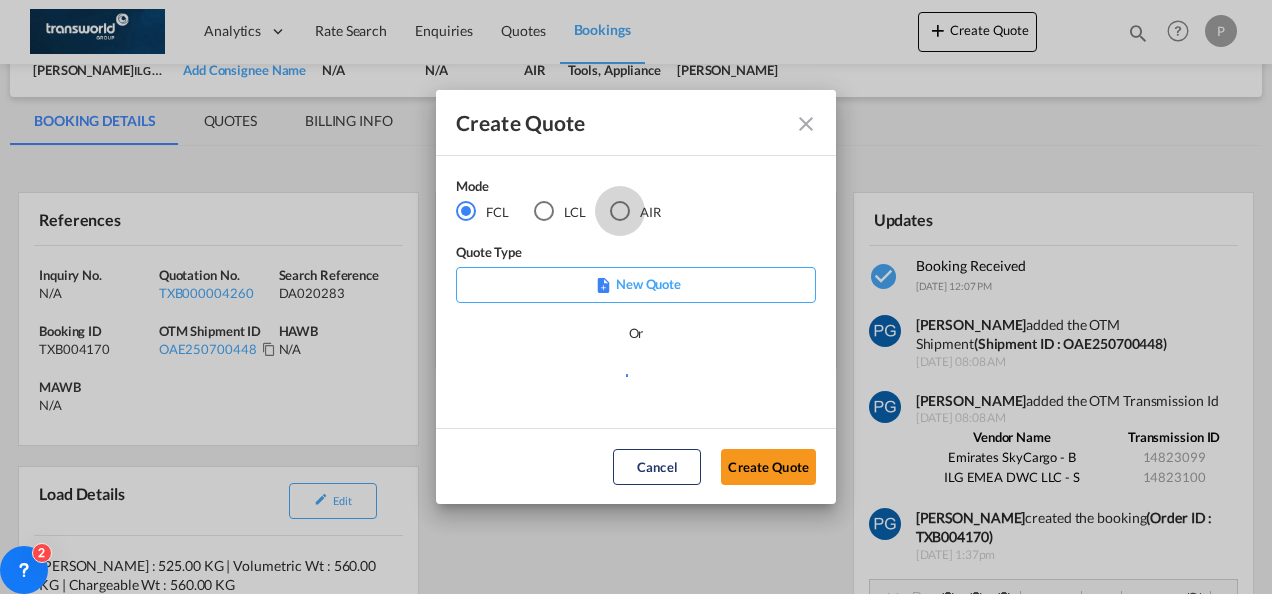 click at bounding box center [620, 211] 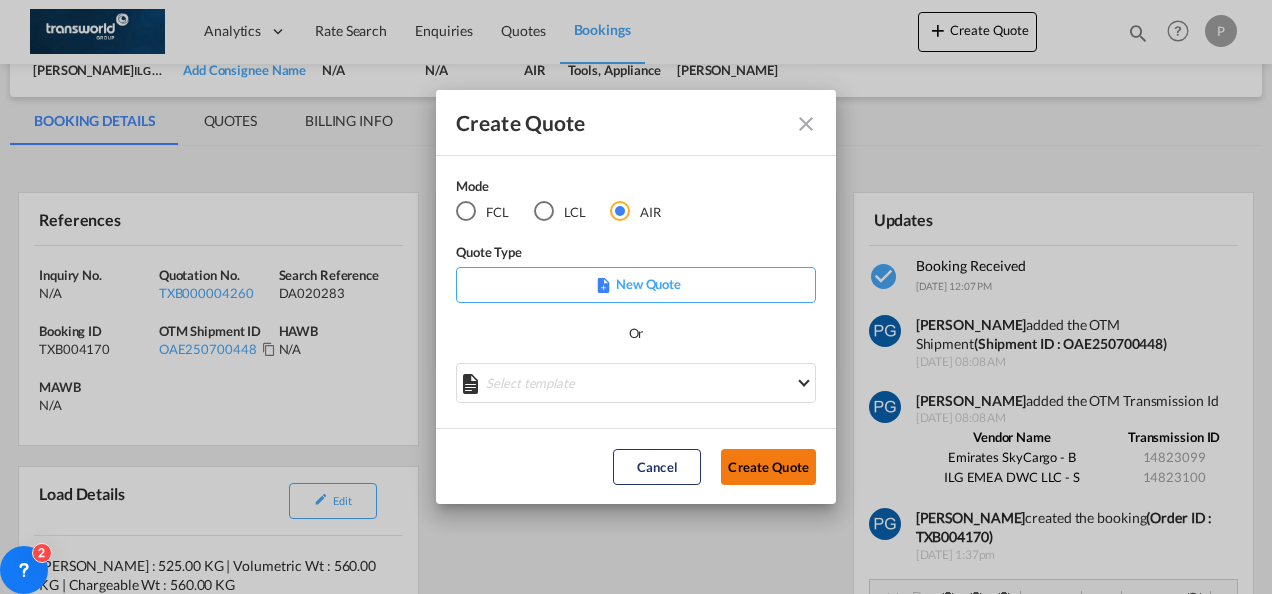 click on "Create Quote" 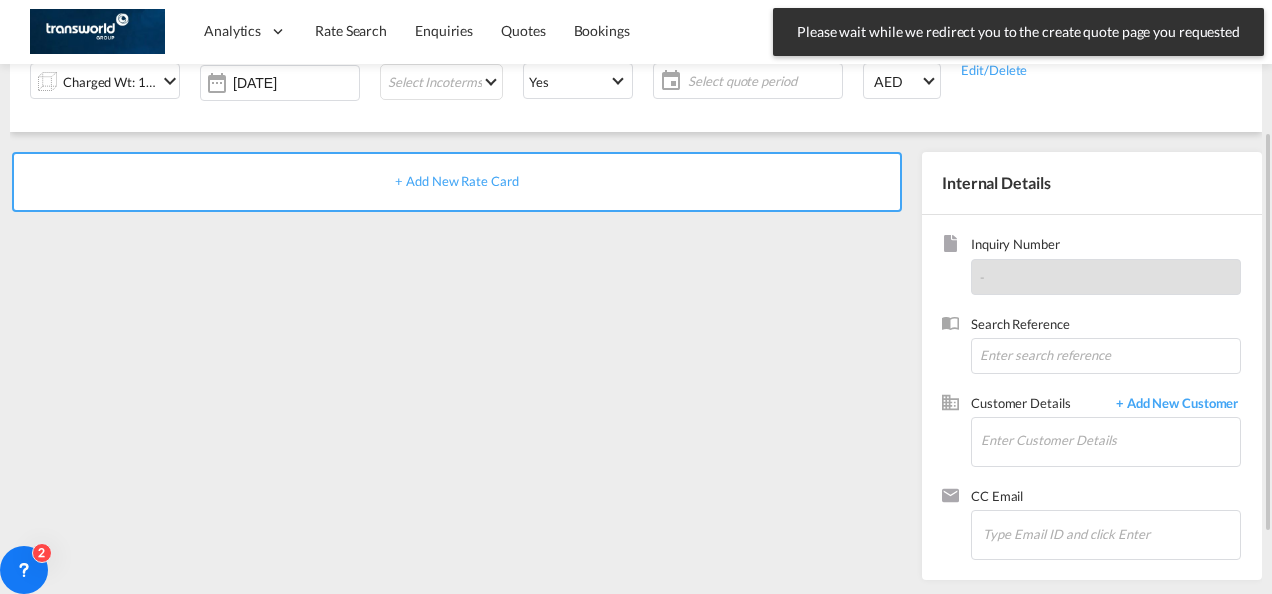 scroll, scrollTop: 0, scrollLeft: 0, axis: both 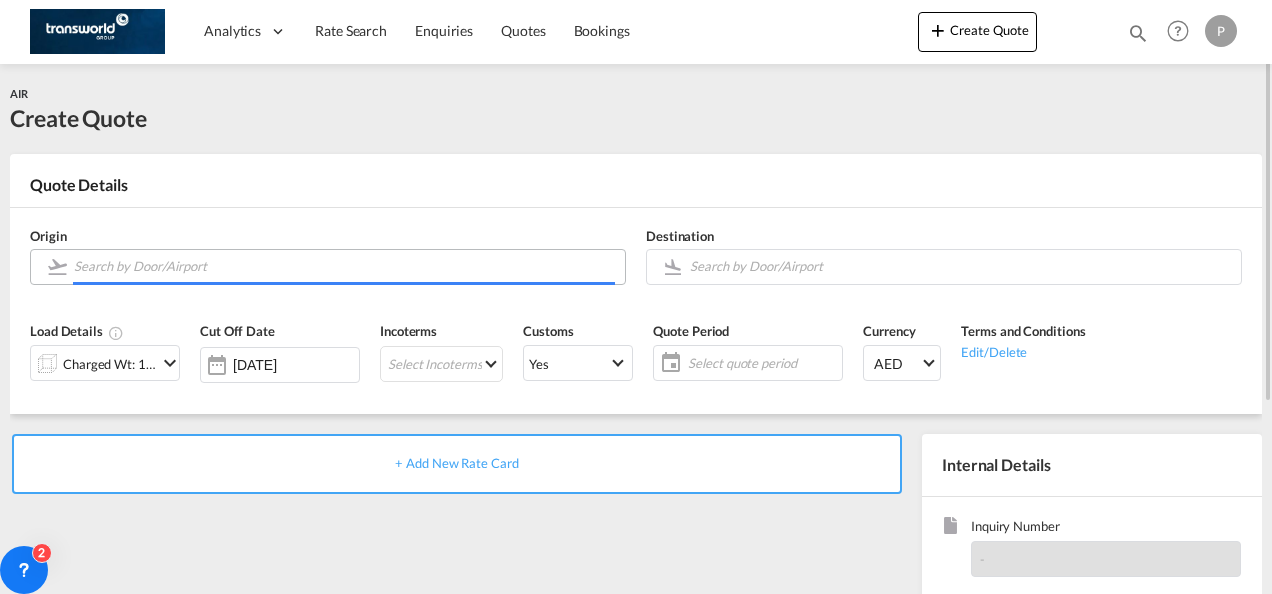 click at bounding box center (344, 266) 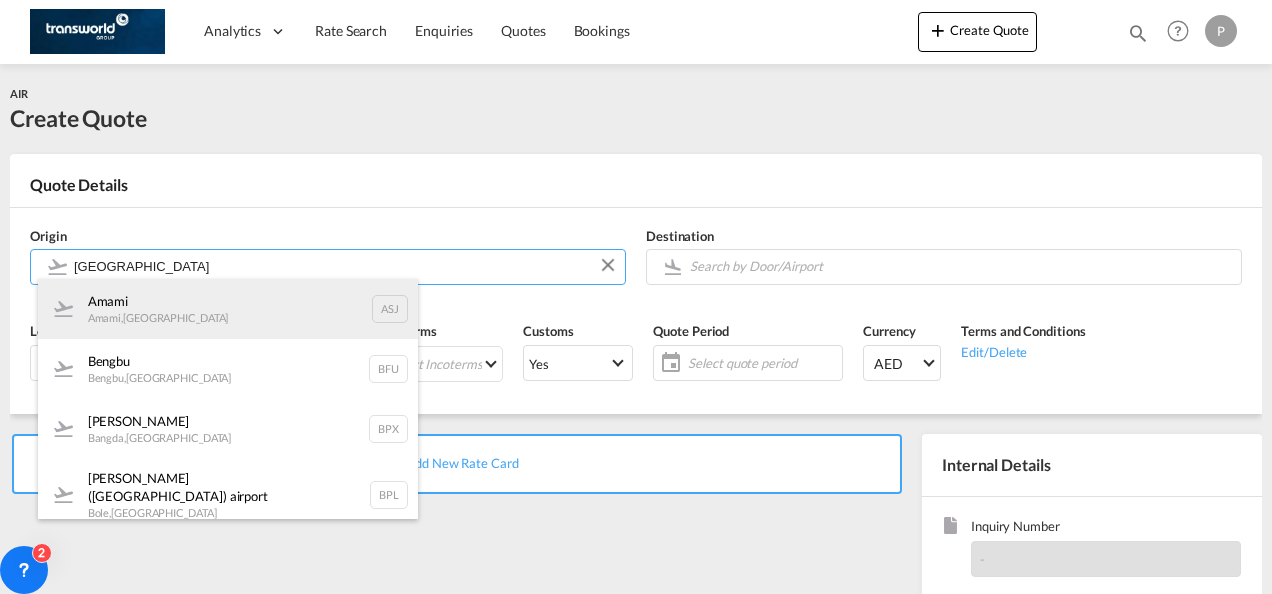 click on "[PERSON_NAME] ,  [GEOGRAPHIC_DATA]
ASJ" at bounding box center (228, 309) 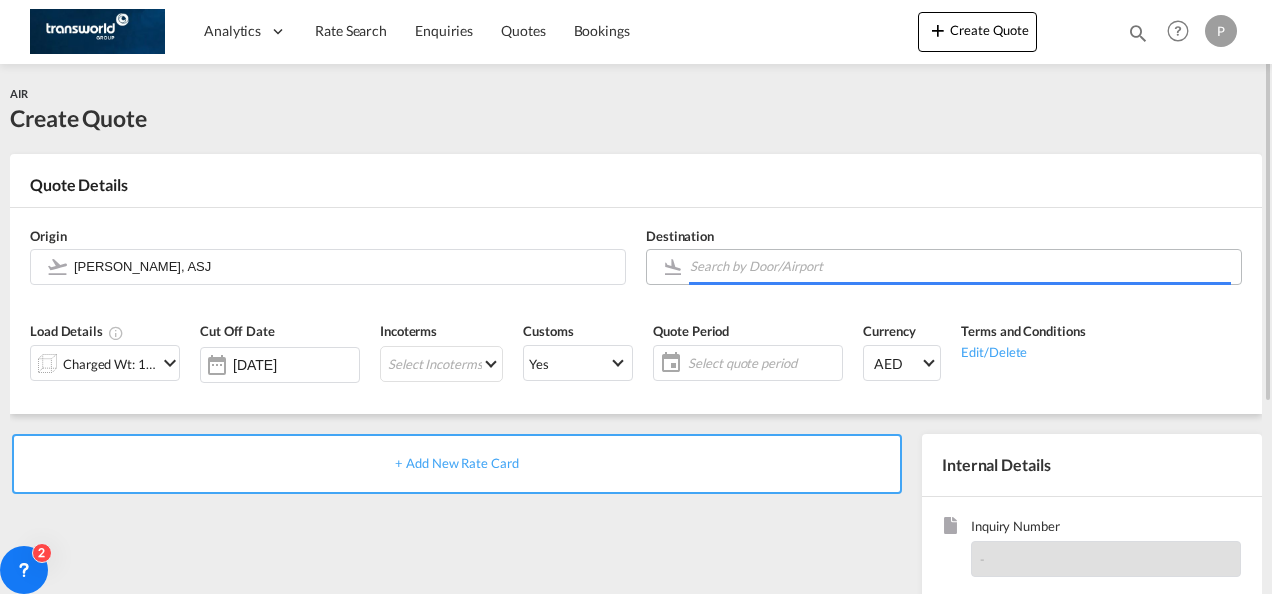 click at bounding box center (960, 266) 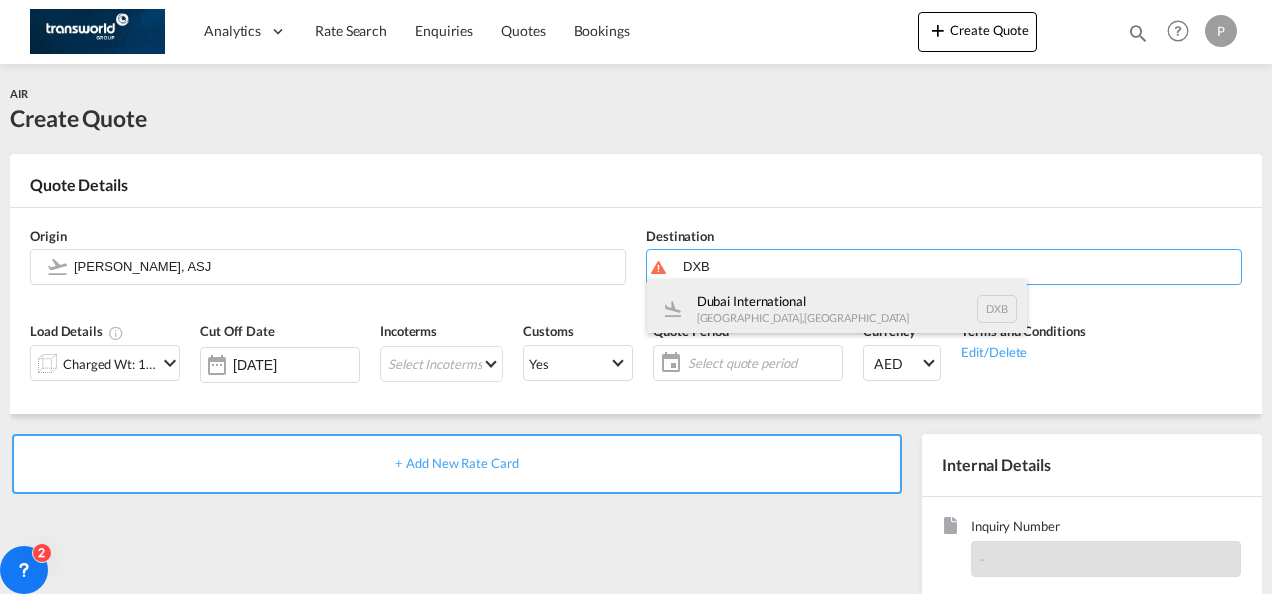 click on "Dubai International
[GEOGRAPHIC_DATA] ,  [GEOGRAPHIC_DATA]
DXB" at bounding box center (837, 309) 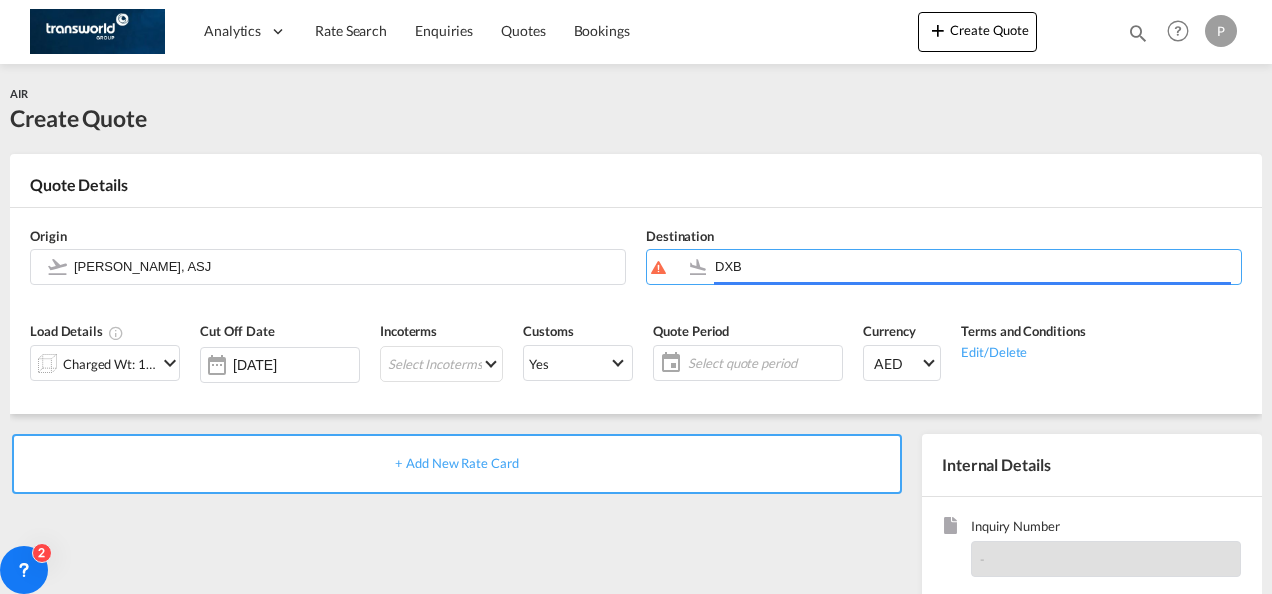 type on "Dubai International, [GEOGRAPHIC_DATA], DXB" 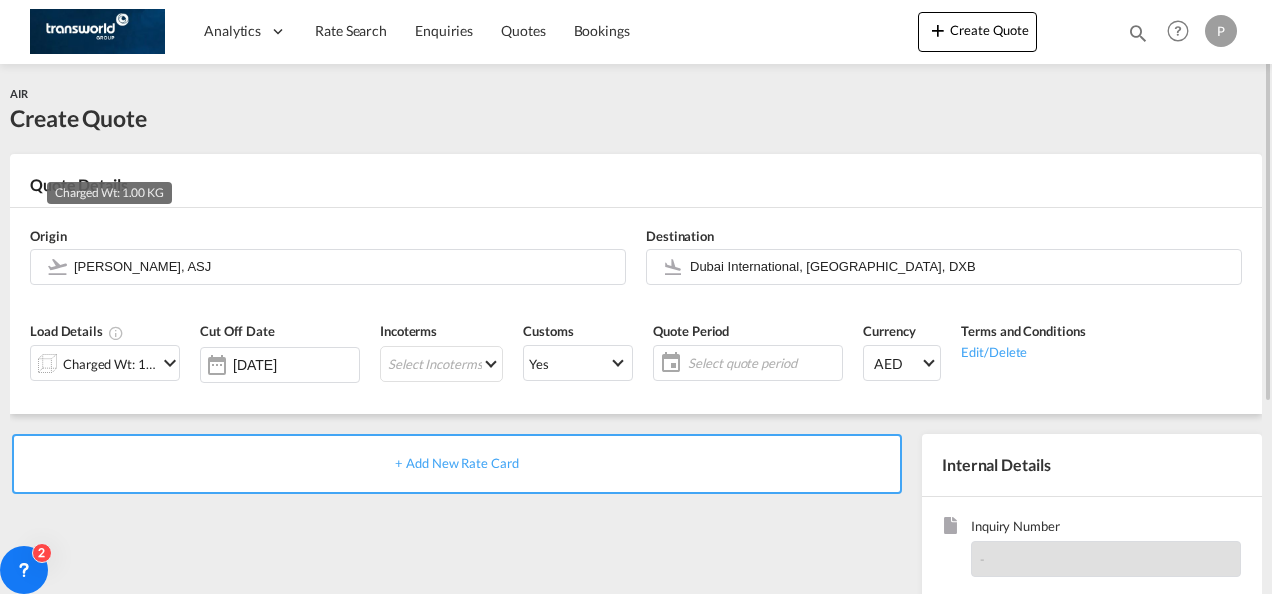 click on "Charged Wt: 1.00 KG" at bounding box center [110, 364] 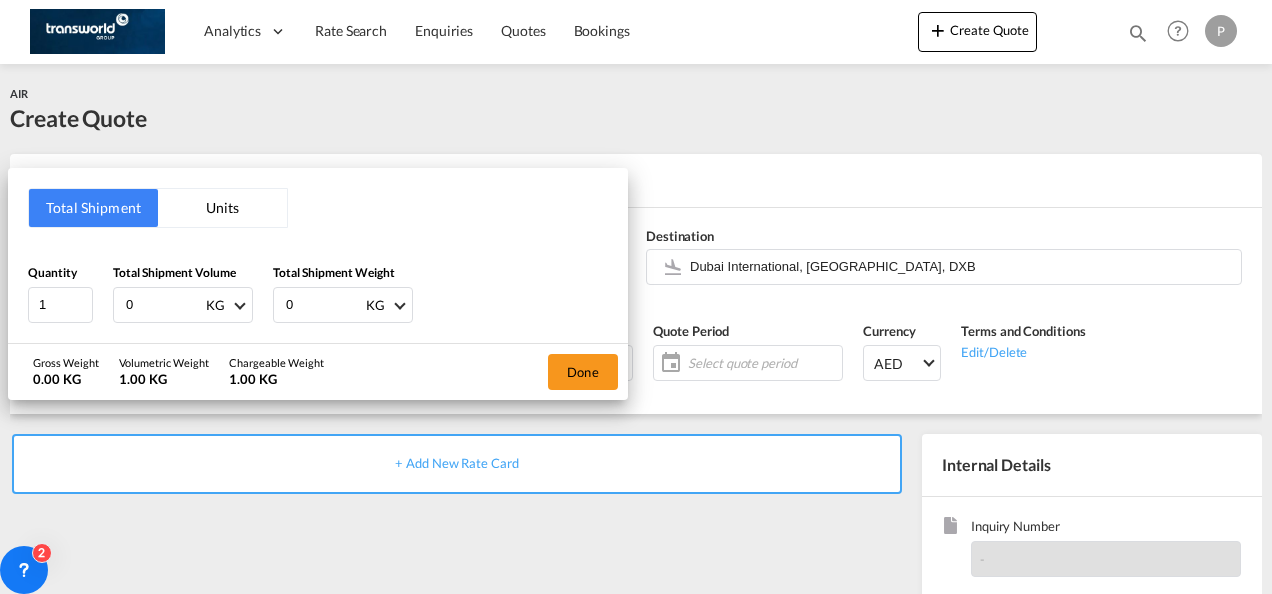 click on "0" at bounding box center [164, 305] 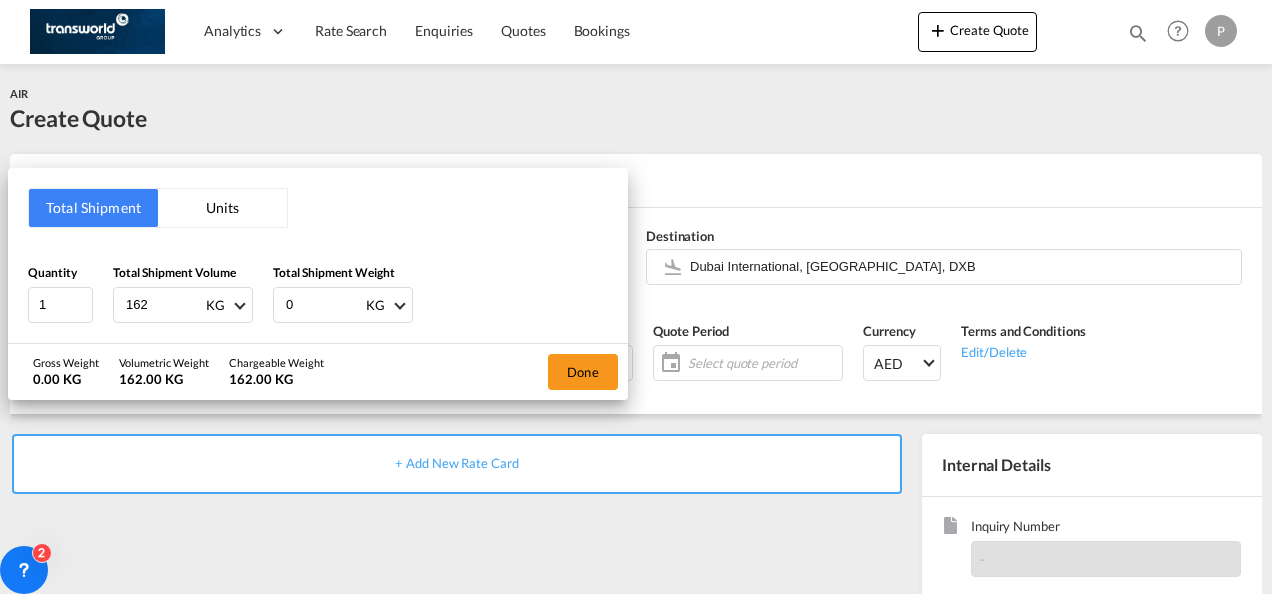 type on "162" 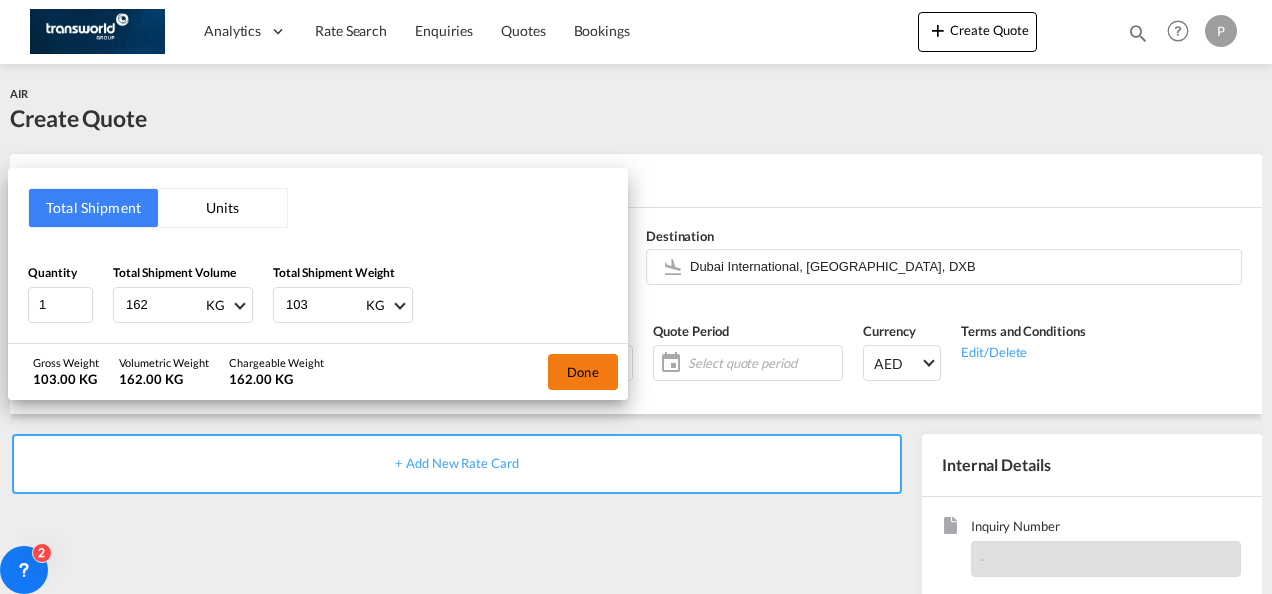 type on "103" 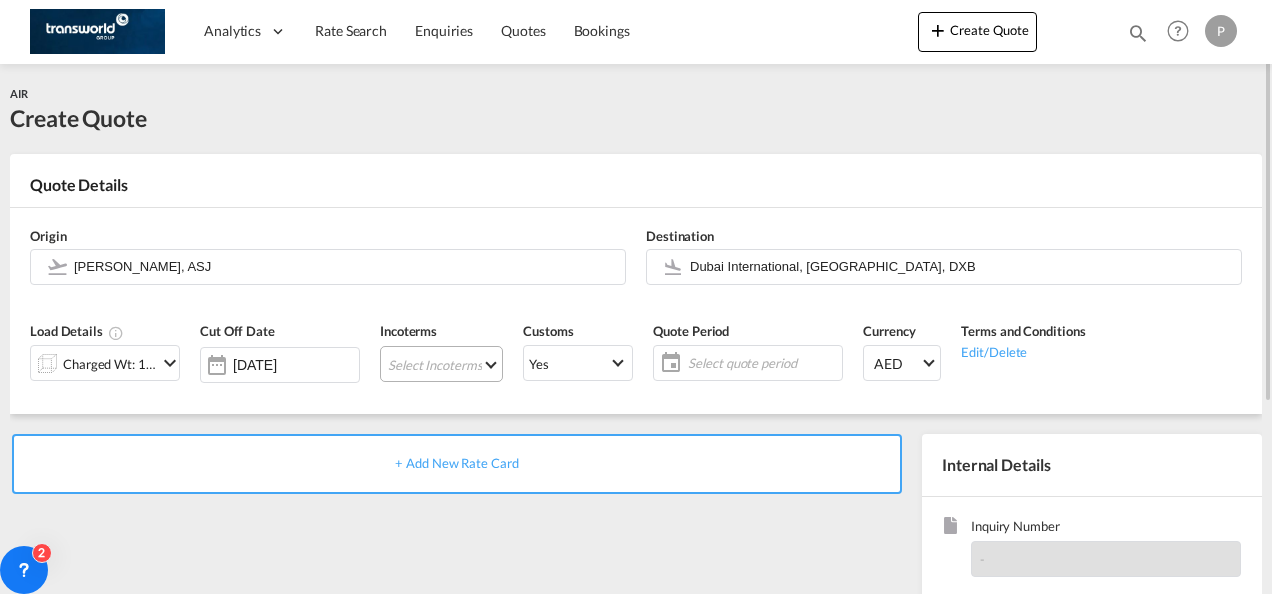 click on "Select Incoterms
FOB - export
Free on Board FOB - import
Free on Board DAP - export
Delivered at Place DPU - export
Delivery at Place Unloaded CFR - import
Cost and Freight CPT - import
Carrier Paid to CIP - export
Carriage and Insurance Paid to CIF - import
Cost,Insurance and Freight DDP - export
Delivery Duty Paid CPT - export
Carrier Paid to CIF - export
Cost,Insurance and Freight FAS - import
Free Alongside Ship EXW - import
Ex Works FAS - export
Free Alongside Ship FCA - import
Free Carrier DAP - import
Delivered at Place CIP - import
Carriage and Insurance Paid to EXW - export
Ex Works DPU - import
Delivery at Place Unloaded FCA - export
Free Carrier CFR - export
Cost and Freight" at bounding box center (441, 364) 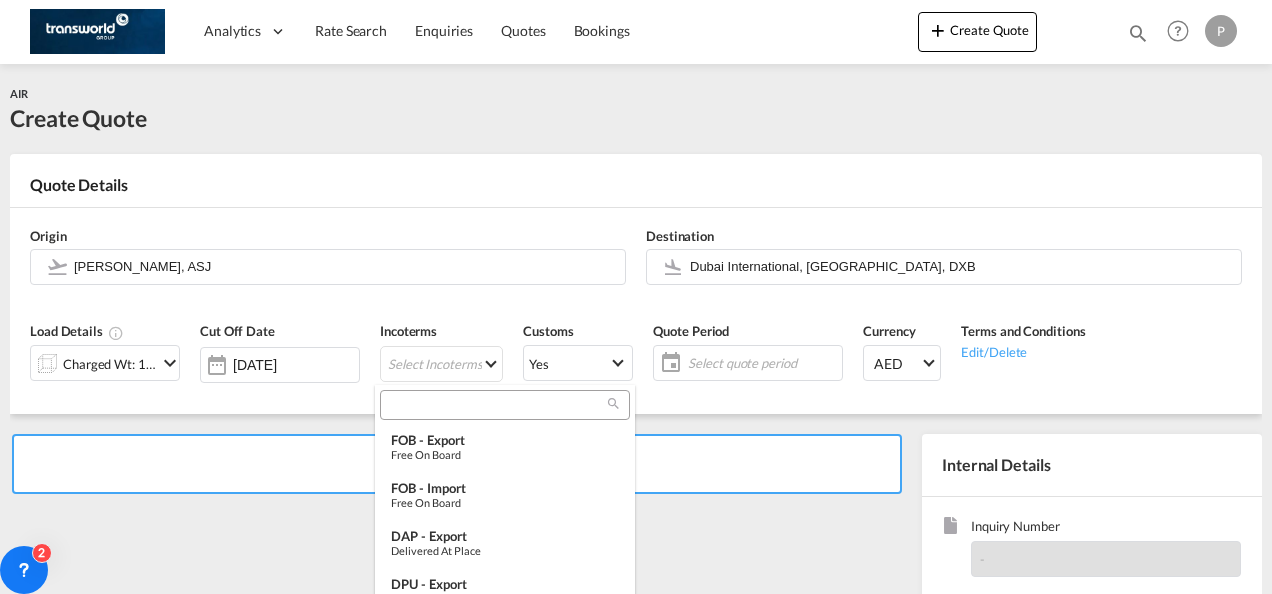 click at bounding box center (497, 405) 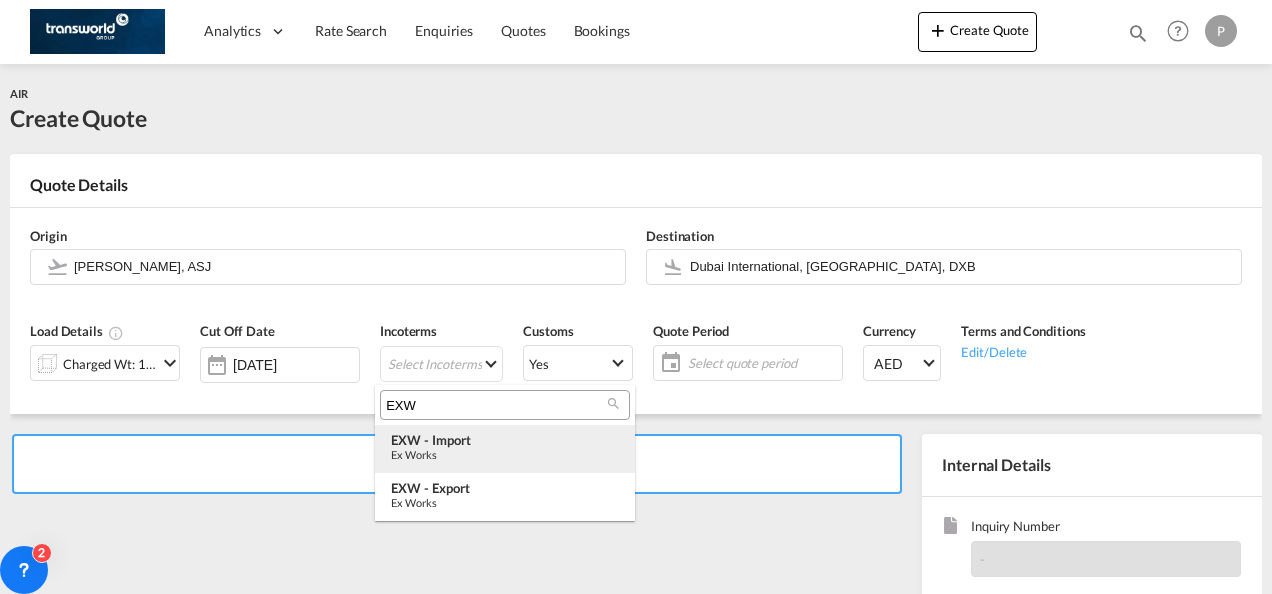 type on "EXW" 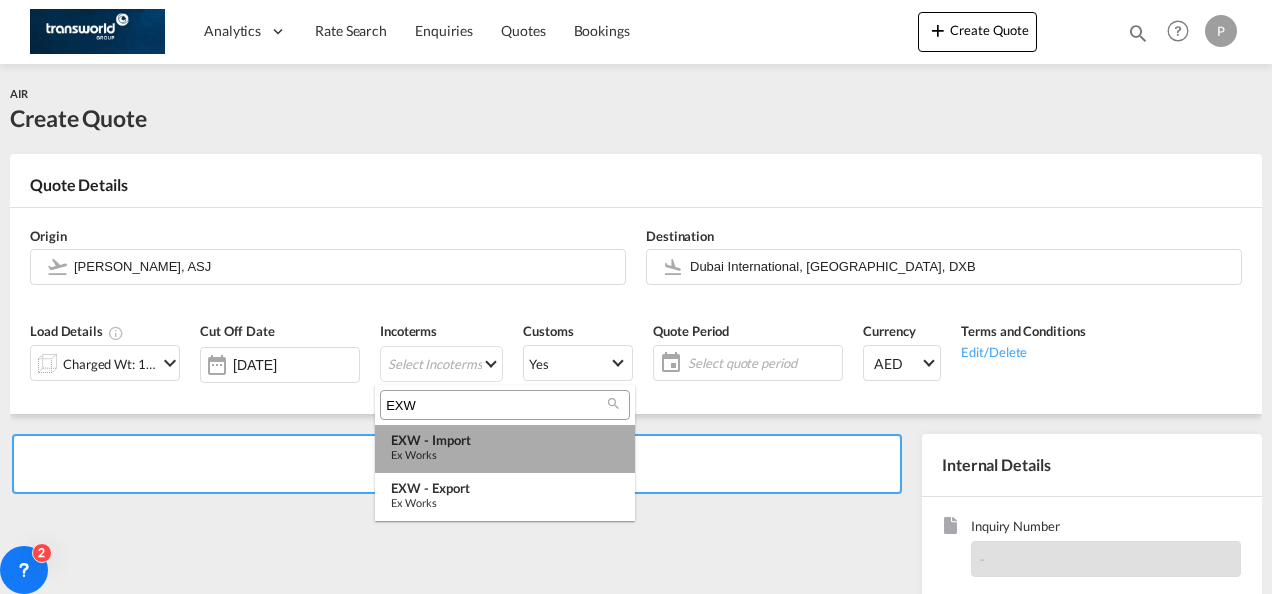 click on "EXW - import" at bounding box center (505, 440) 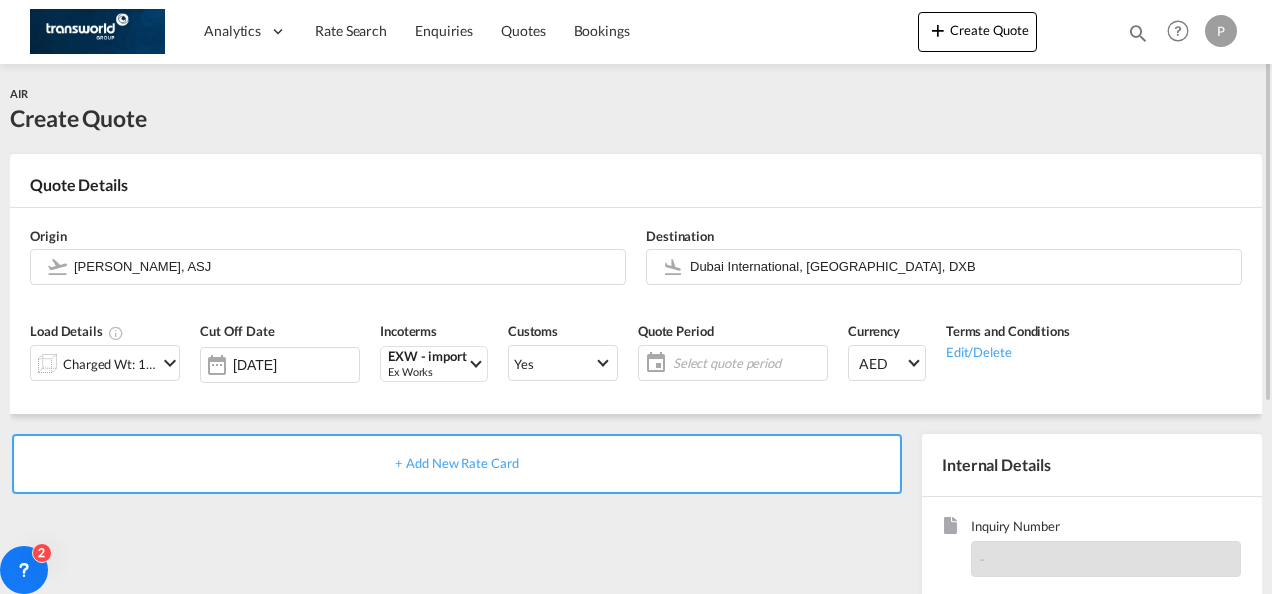 click on "Select quote period" 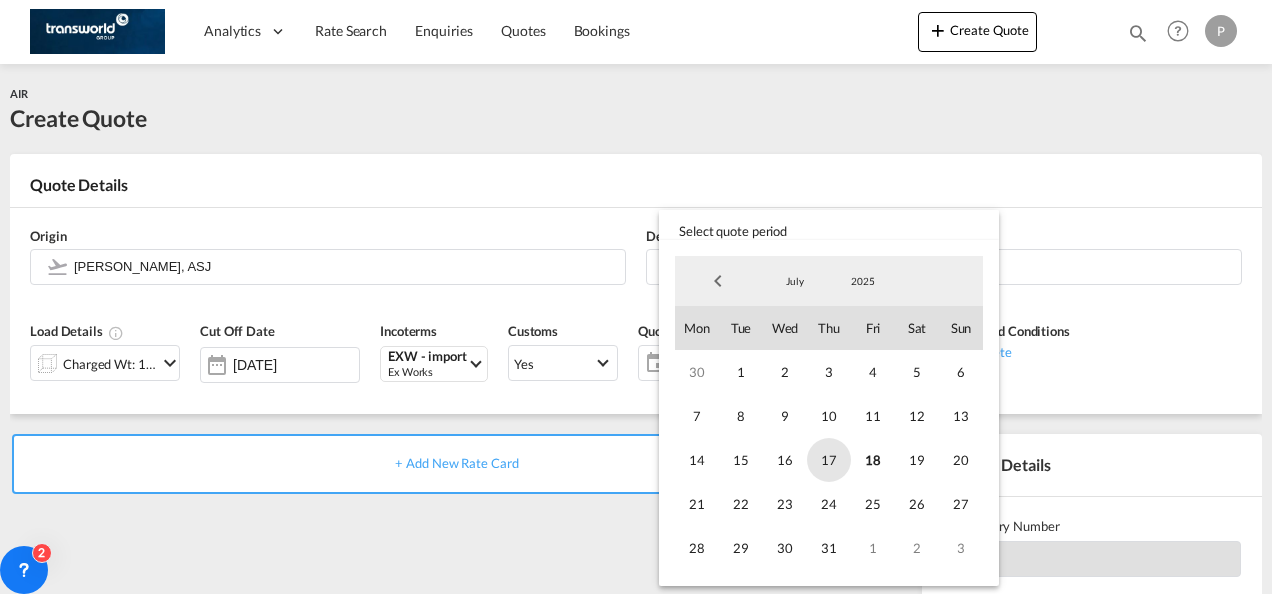 click on "17" at bounding box center [829, 460] 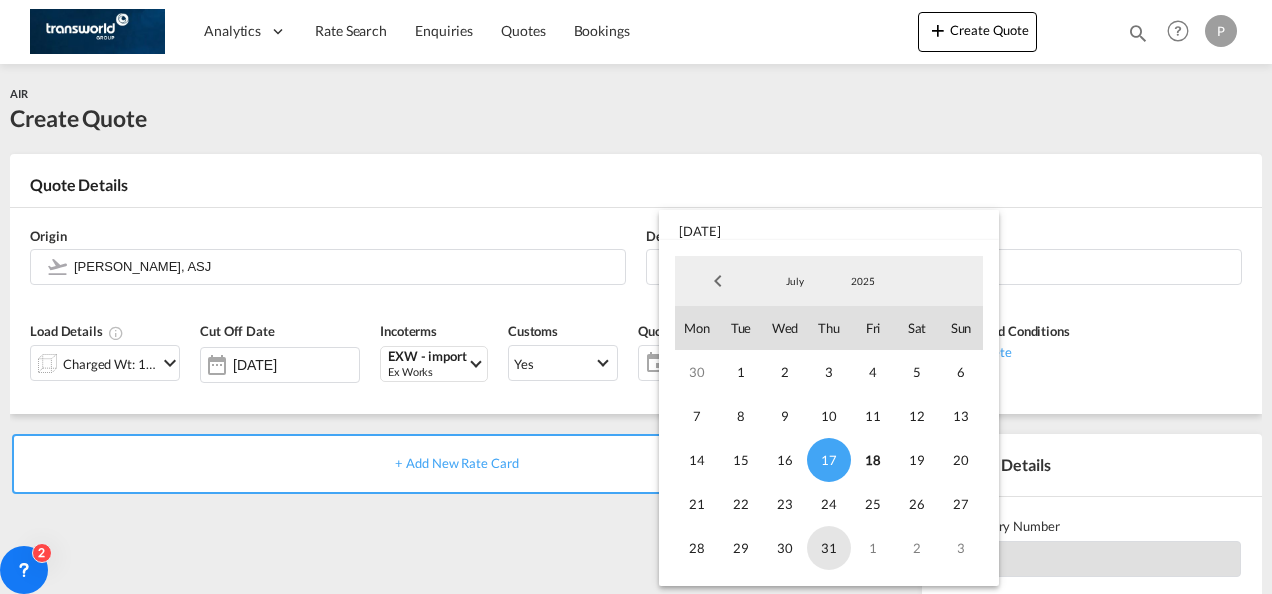 click on "31" at bounding box center (829, 548) 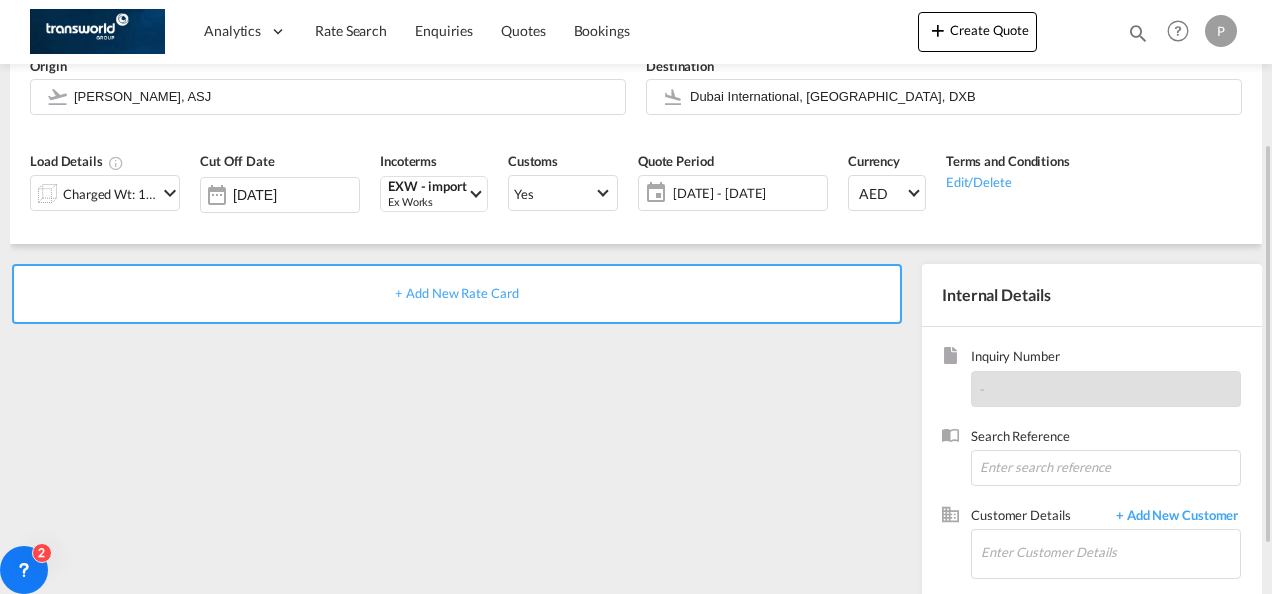 scroll, scrollTop: 188, scrollLeft: 0, axis: vertical 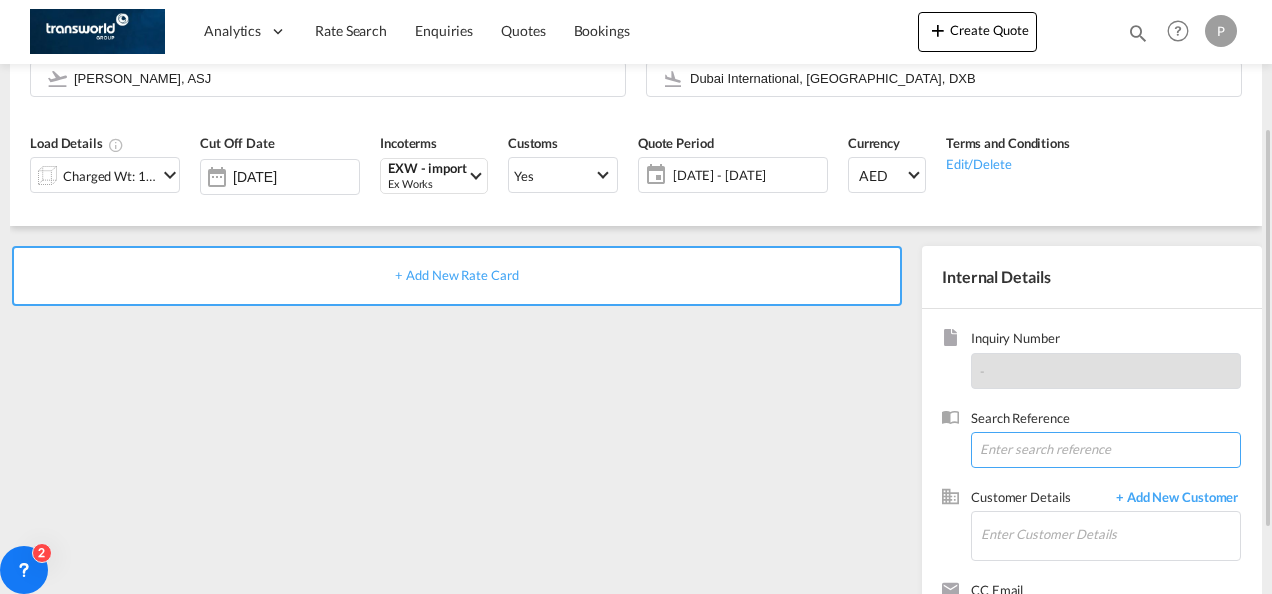 click at bounding box center [1106, 450] 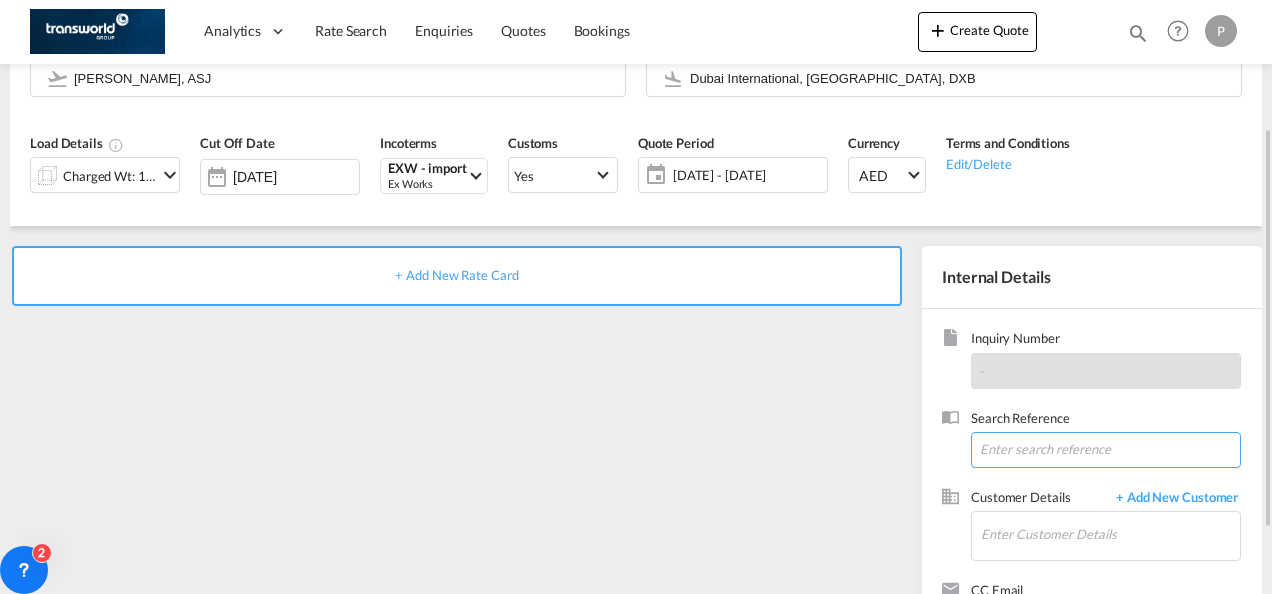 paste on "TWP0215" 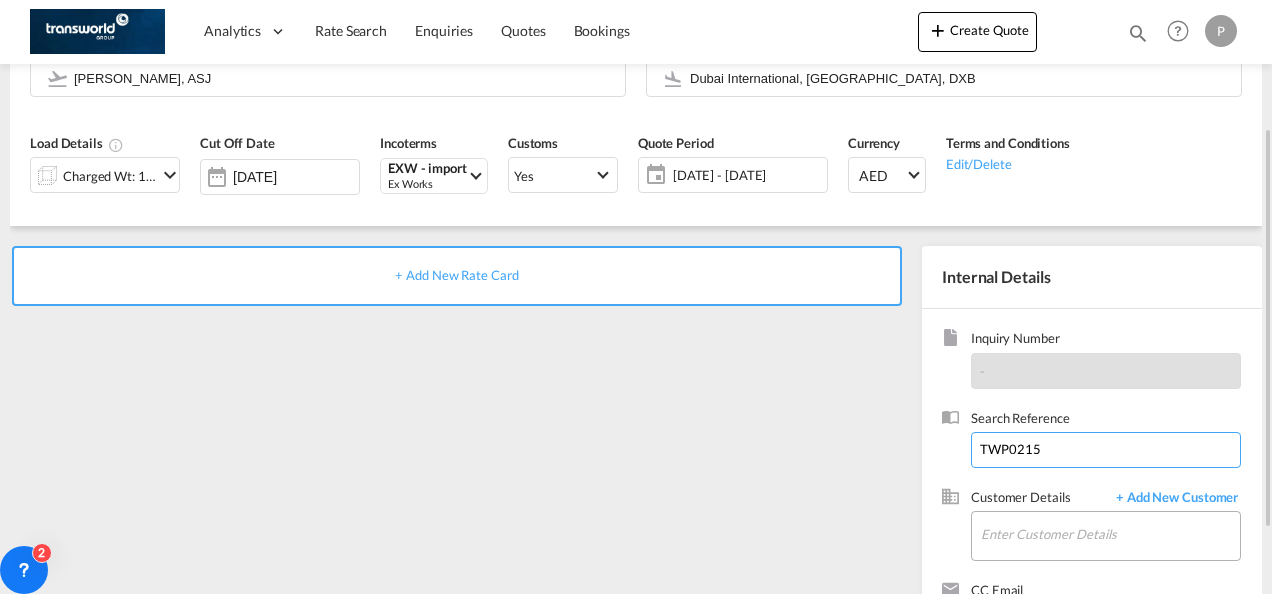 type on "TWP0215" 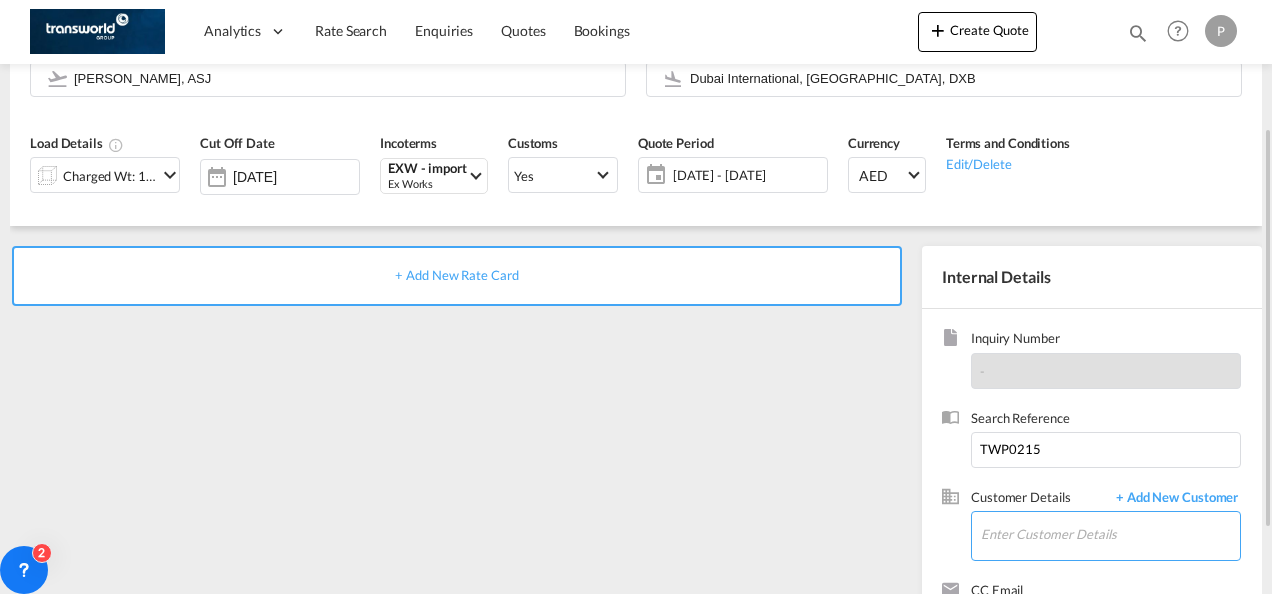 click on "Enter Customer Details" at bounding box center [1110, 534] 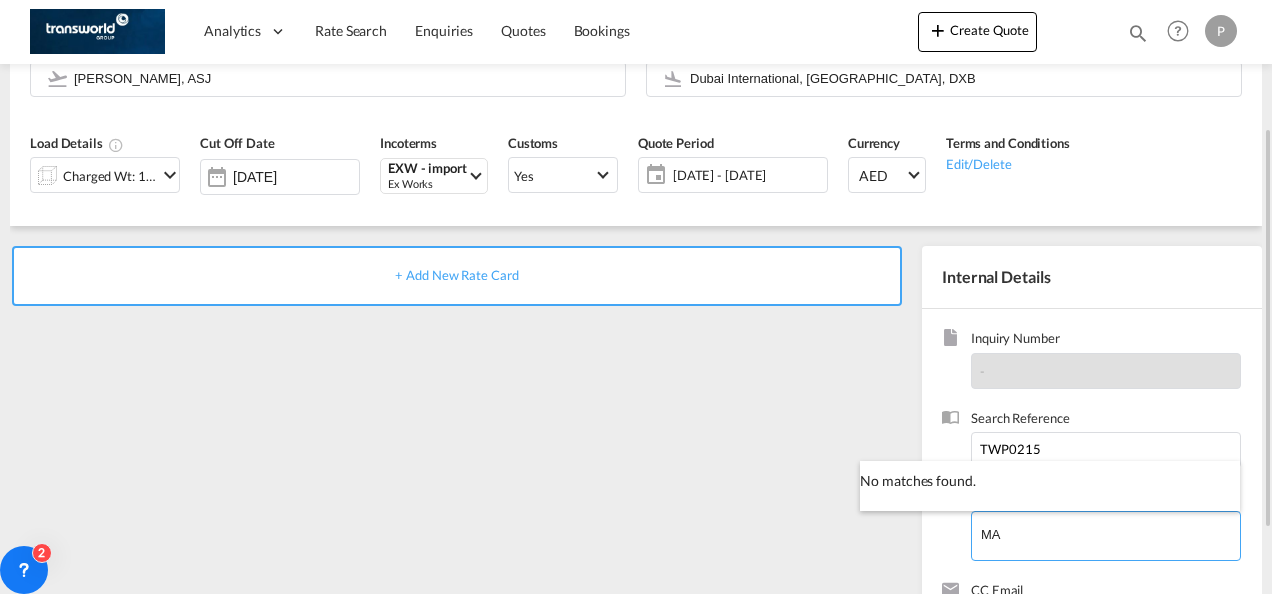 type on "M" 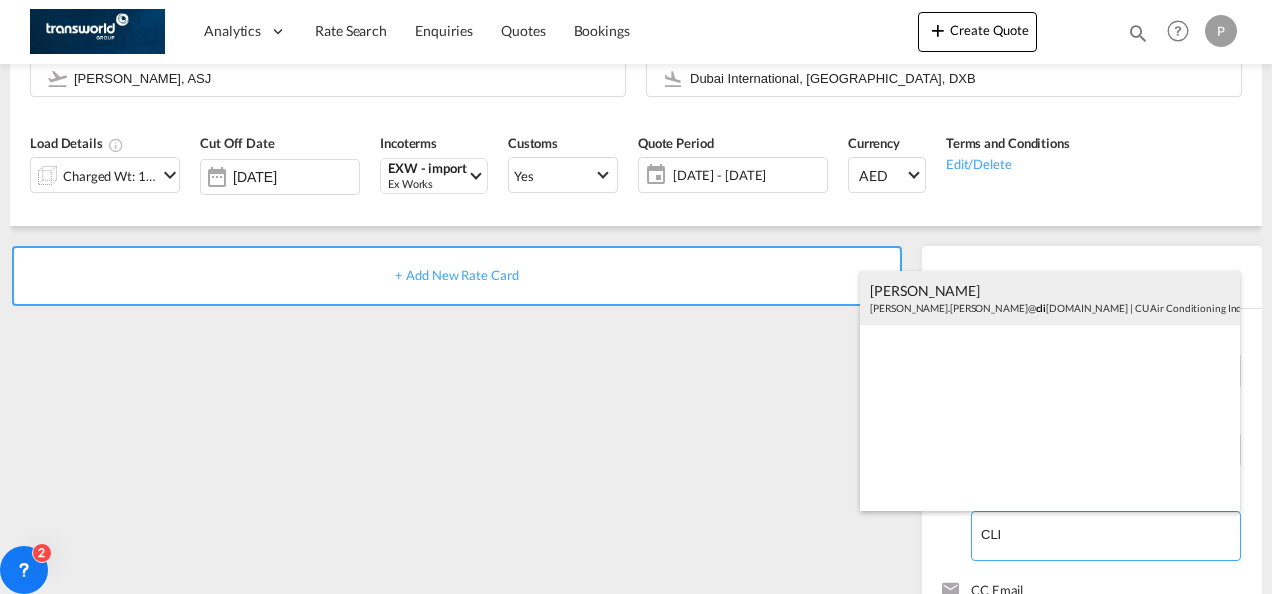 click on "[PERSON_NAME] [PERSON_NAME].[PERSON_NAME]@ cli [DOMAIN_NAME]    |    CU Air Conditioning Industries LLC" at bounding box center (1050, 298) 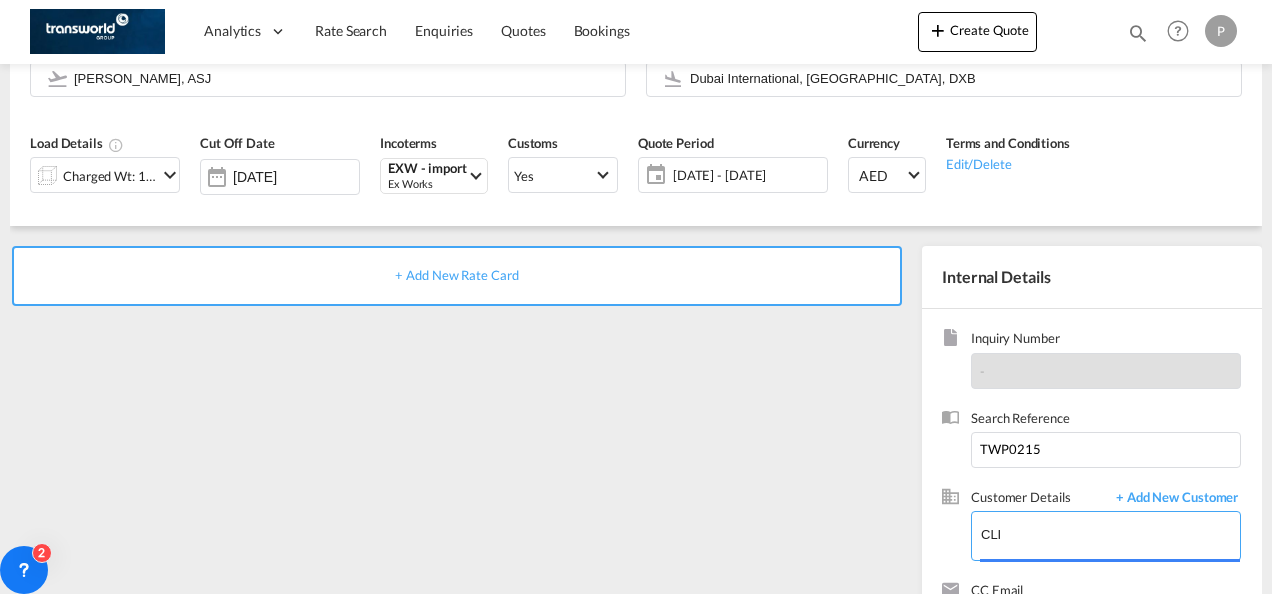type on "CU Air Conditioning Industries LLC, [PERSON_NAME], [PERSON_NAME][EMAIL_ADDRESS][PERSON_NAME][DOMAIN_NAME]" 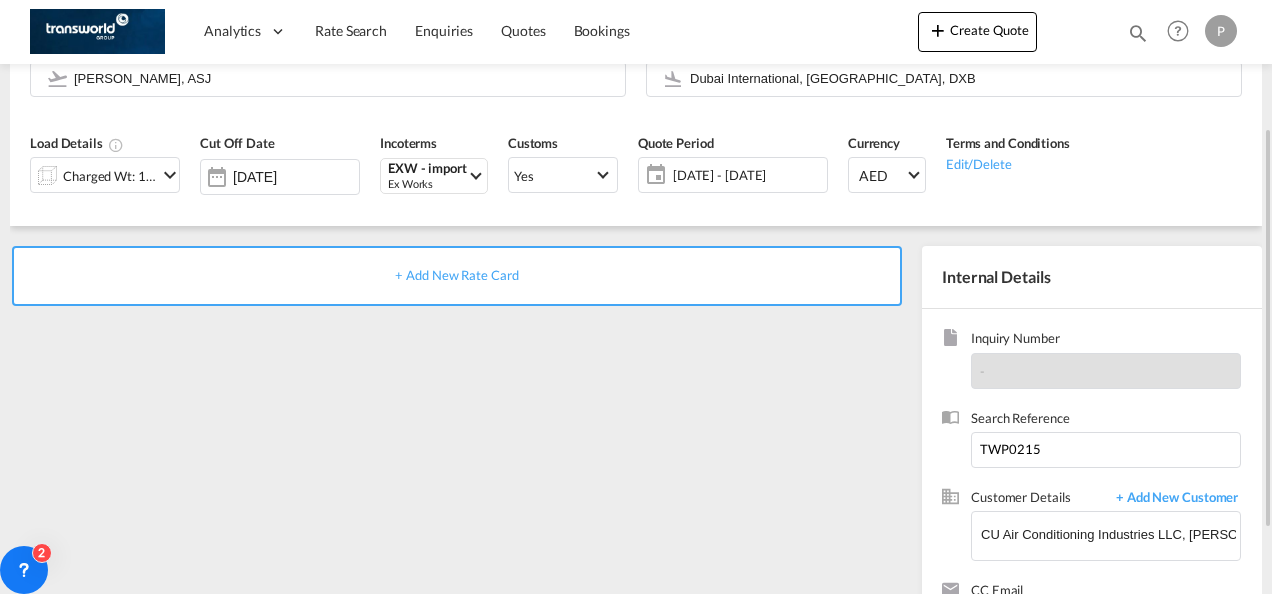 click on "+ Add New Rate Card" at bounding box center [456, 275] 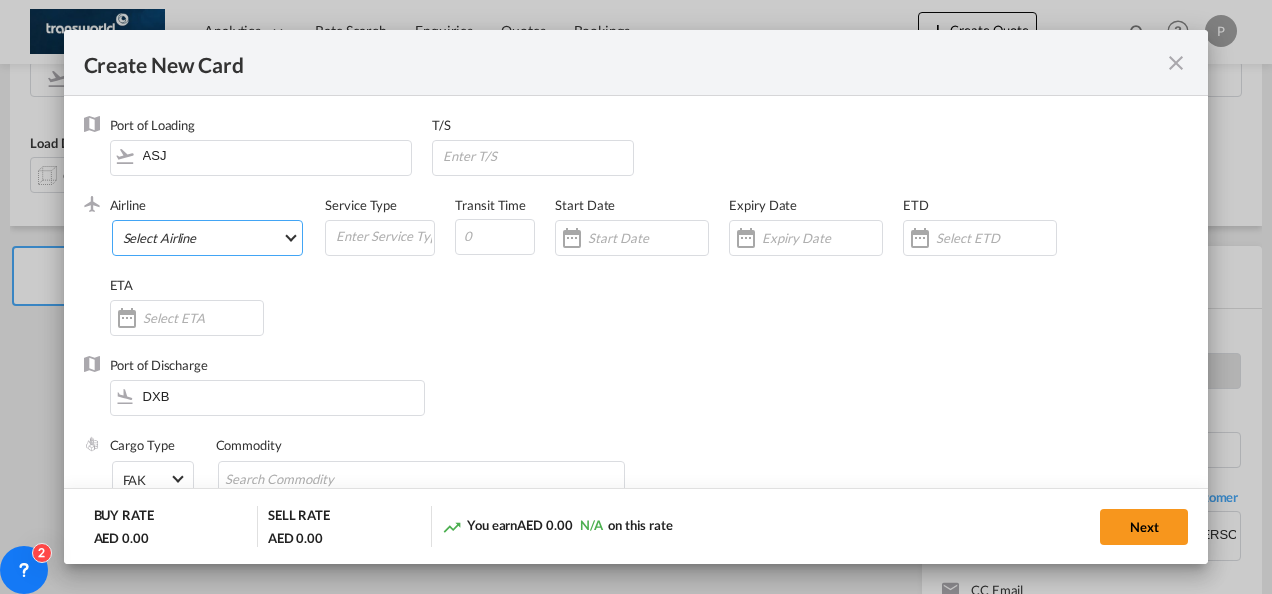 click on "Select Airline
AIR EXPRESS S.A. (1166- / -)
CMA CGM Air Cargo (1140-2C / -)
DDWL Logistics (1138-AU / -)
Fast Logistics (1150-AE / -)
NFS Airfreight (1137-NL / -)
PROAIR (1135-DE / -)
Transportdeal WW (1141-SE / -)
21 Air LLC (964-2I*-681-US / 681)
40-Mile Air, Ltd. (145-Q5* / -)
8165343 Canada Inc. dba Air Canada Rouge (164-RV / -)
9 Air Co Ltd (793-AQ-902-CN / 902)
9G Rail Limited (1101-9G* / -)
A.P.G. Distribution System (847-A1 / -)
AB AVIATION (821-Y6 / -)
ABC Aerolineas S.A. de C.V. (935-4O*-837-MX / 837)
ABSA  -  Aerolinhas Brasileiras S.A dba LATAM Cargo [GEOGRAPHIC_DATA] (95-M3-549-BR / 549)
ABX Air, Inc. (32-GB-832-US / 832)
AccesRail and Partner Railways (772-9B* / -)
ACE Belgium Freighters S.A. (222-X7-744-BE / 744)
ACP fly (1147-PA / -)
ACT Havayollari A.S. (624-9T*-556-TR / 556)
Adria Airways (JP / -)
Advanced Air, LLC (1055-AN / -)
Aegean Airlines (575-A3-390-GR / 390)
[PERSON_NAME], LLC dba Aloha Air Cargo (427-KH-687-US / 687)
Aer Lingus Limited (369-EI-53-IE / 53)" at bounding box center [208, 238] 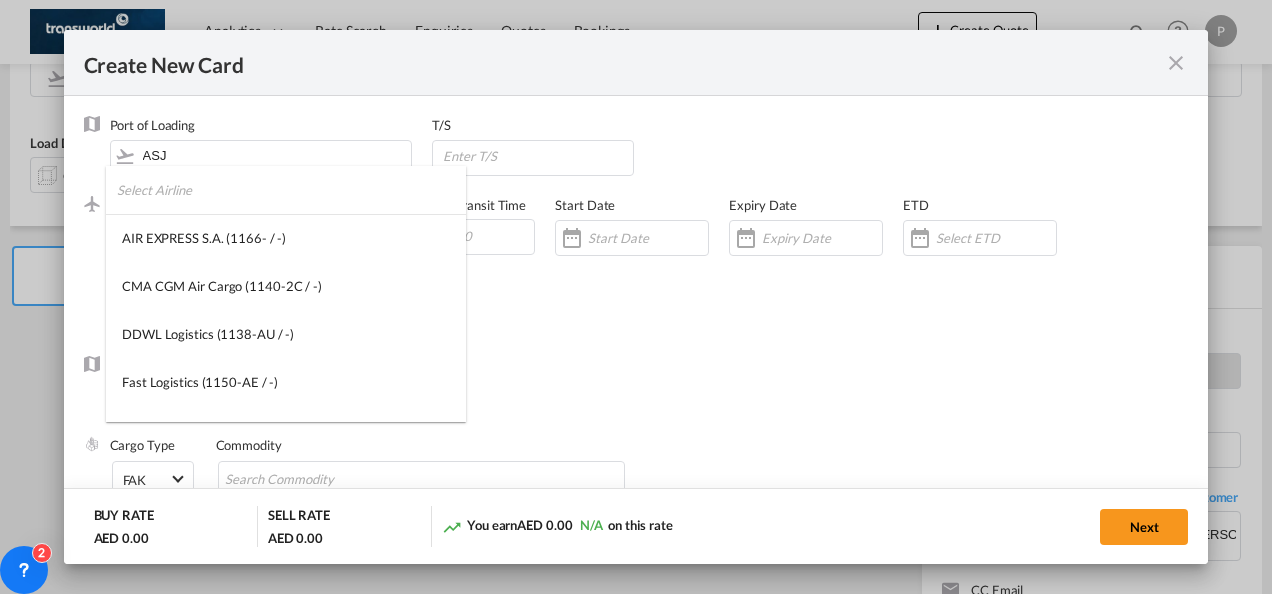 click at bounding box center (291, 190) 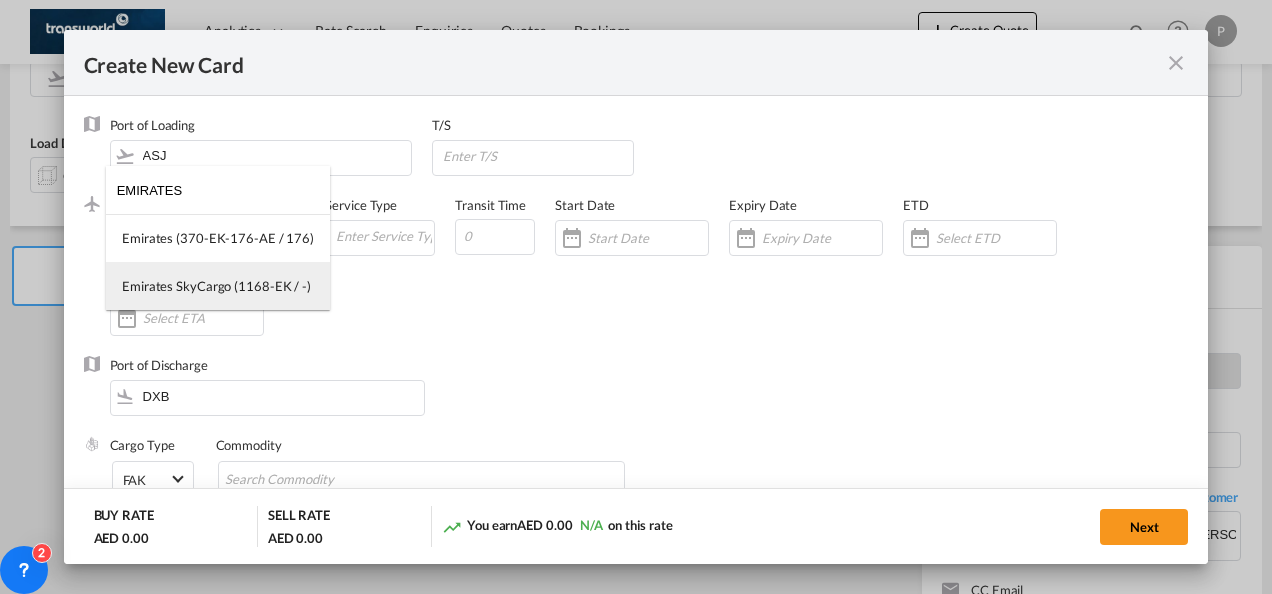 type on "EMIRATES" 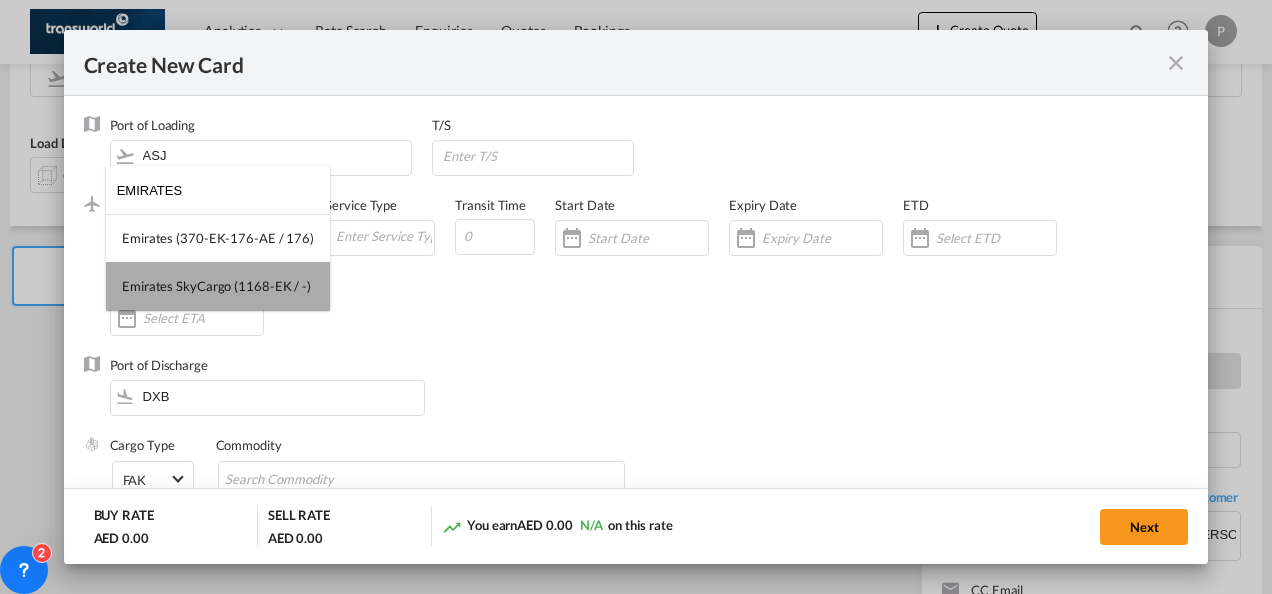 click on "Emirates SkyCargo (1168-EK / -)" at bounding box center [216, 286] 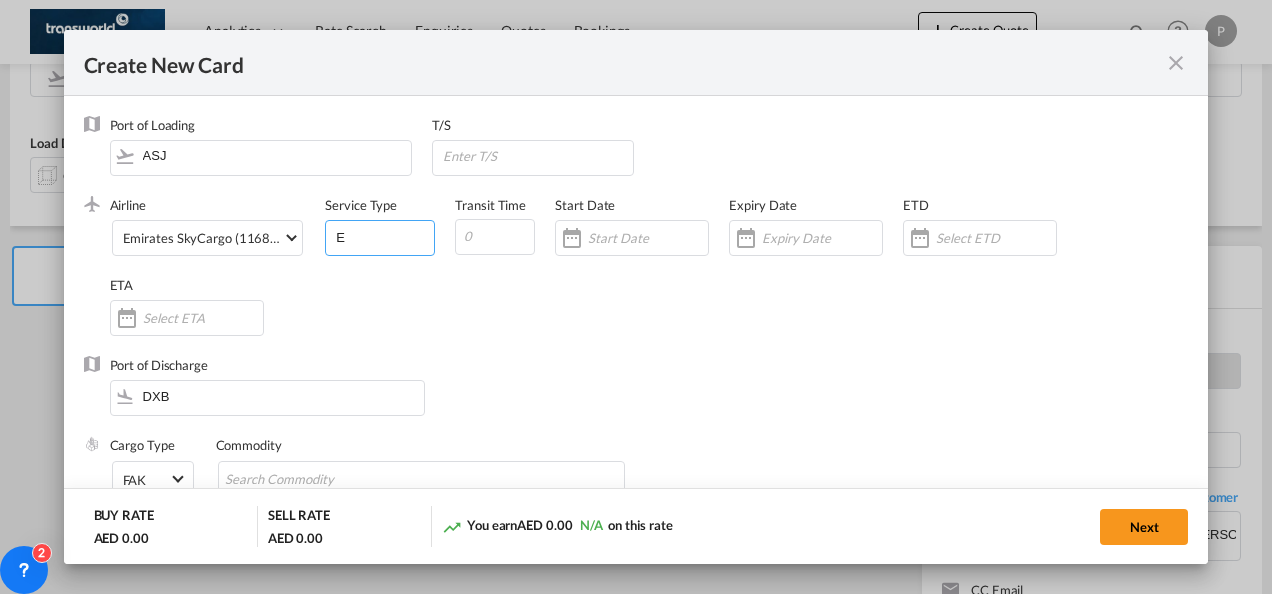 click on "E" at bounding box center (384, 236) 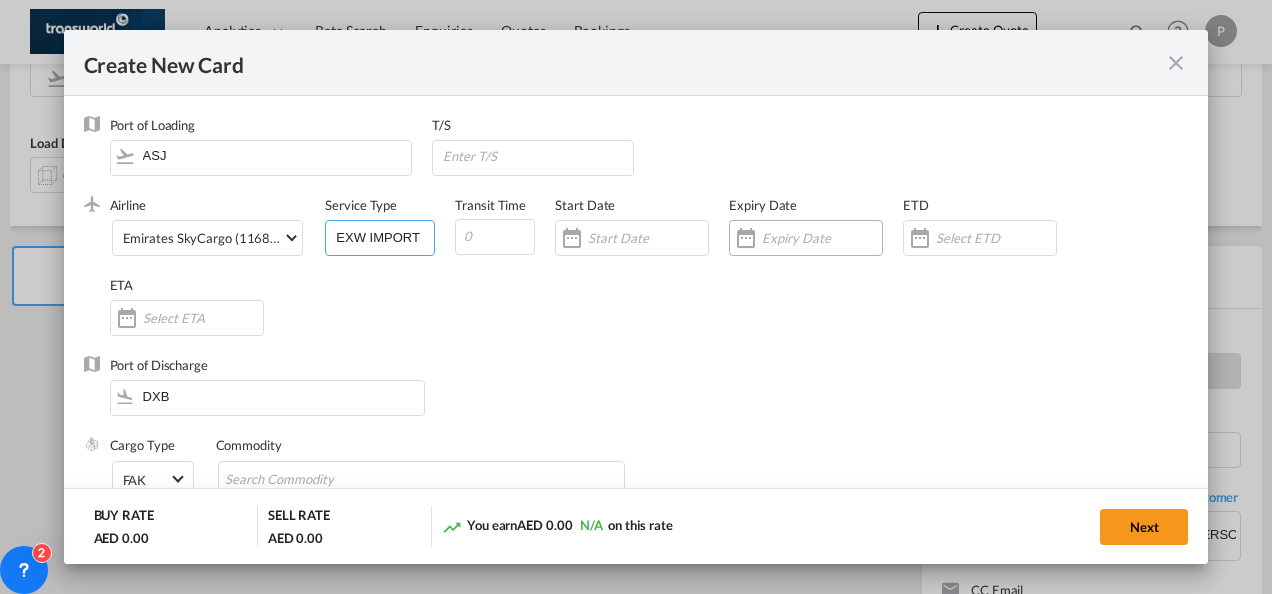 type on "EXW IMPORT" 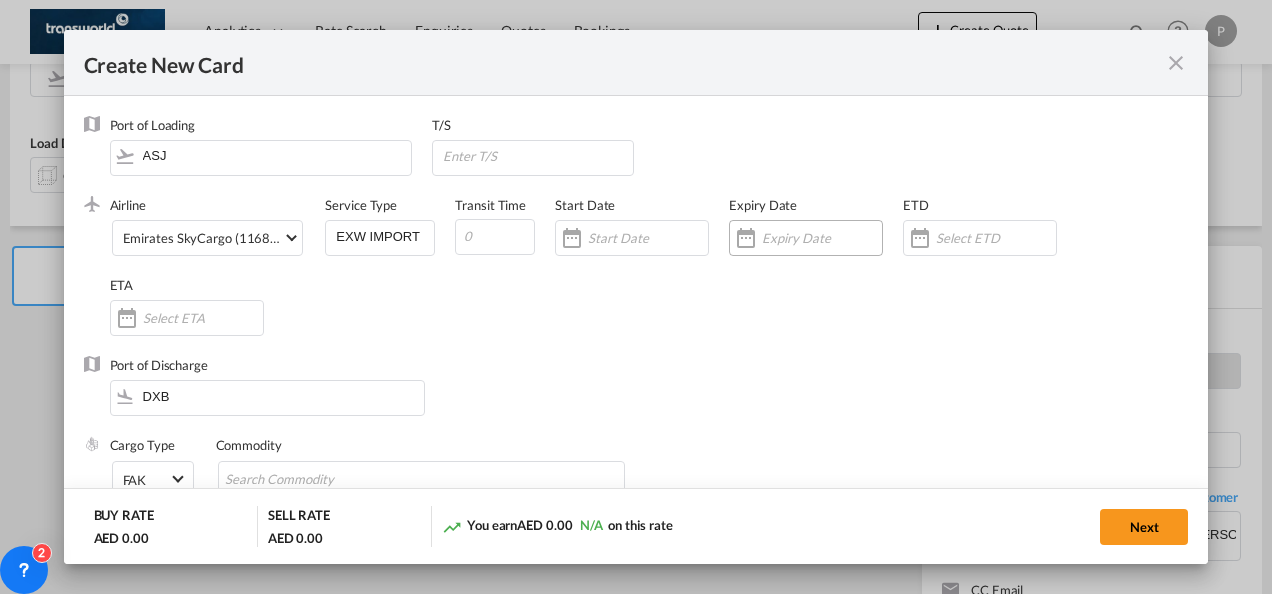 click at bounding box center (822, 238) 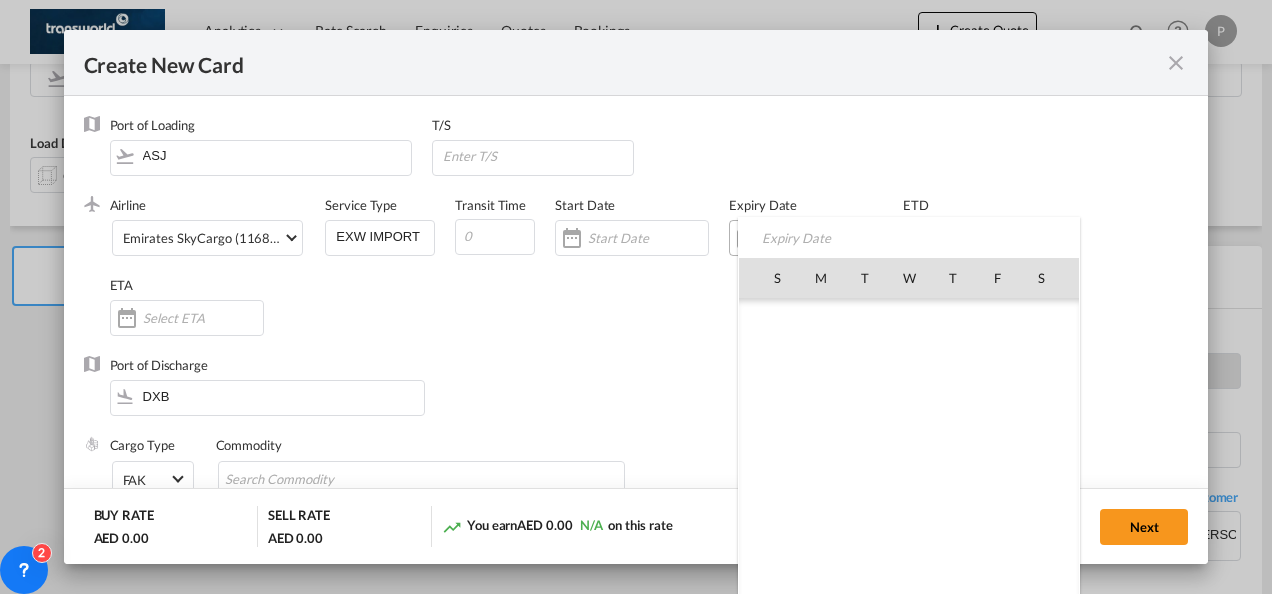 scroll, scrollTop: 462690, scrollLeft: 0, axis: vertical 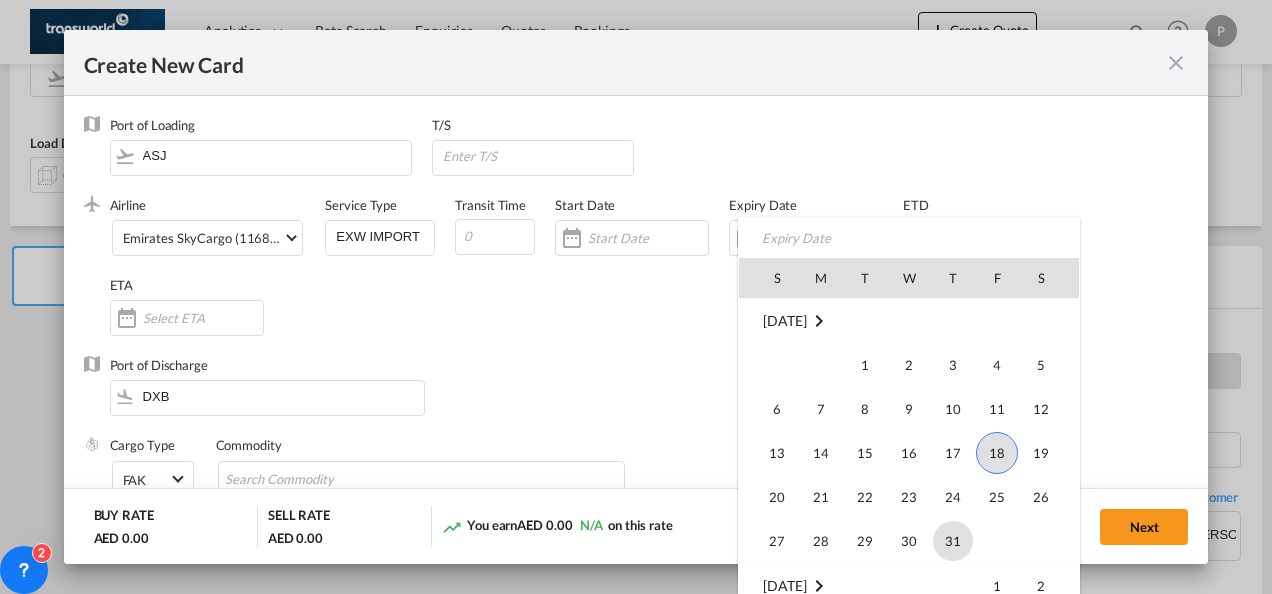 click on "31" at bounding box center [953, 541] 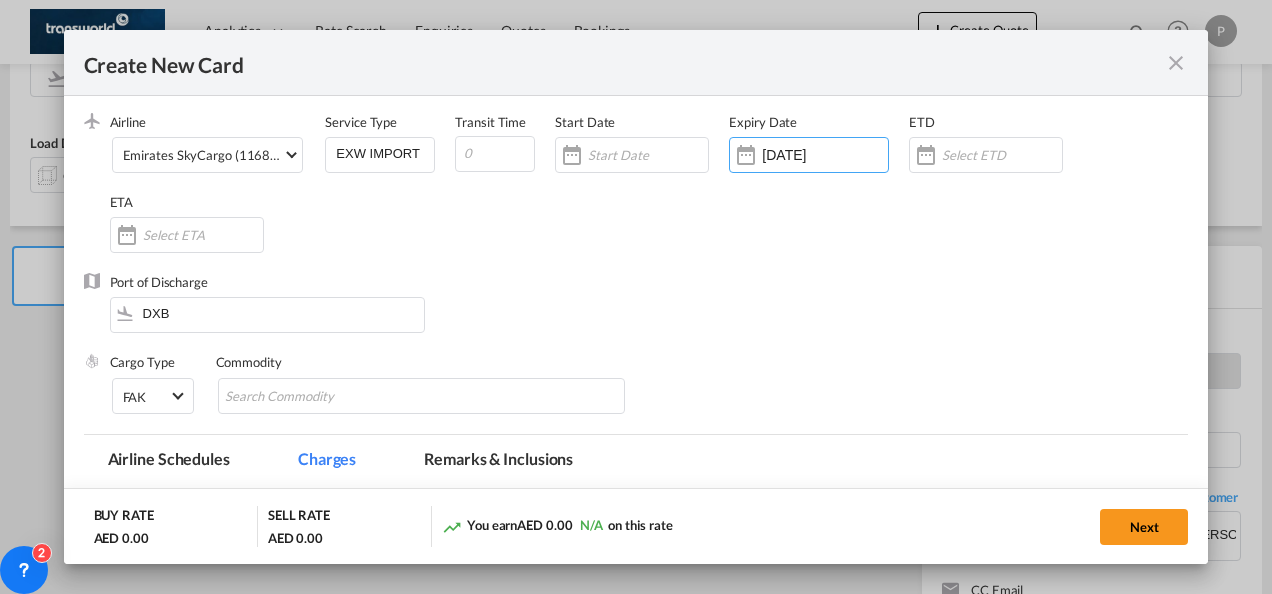 scroll, scrollTop: 84, scrollLeft: 0, axis: vertical 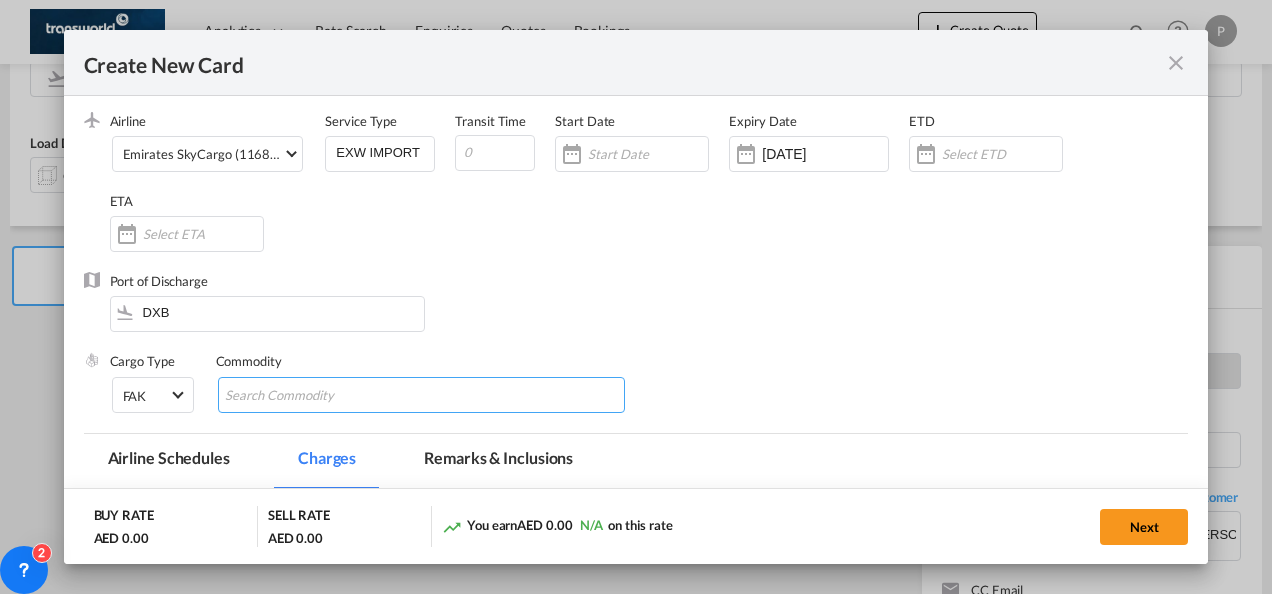 click at bounding box center [316, 396] 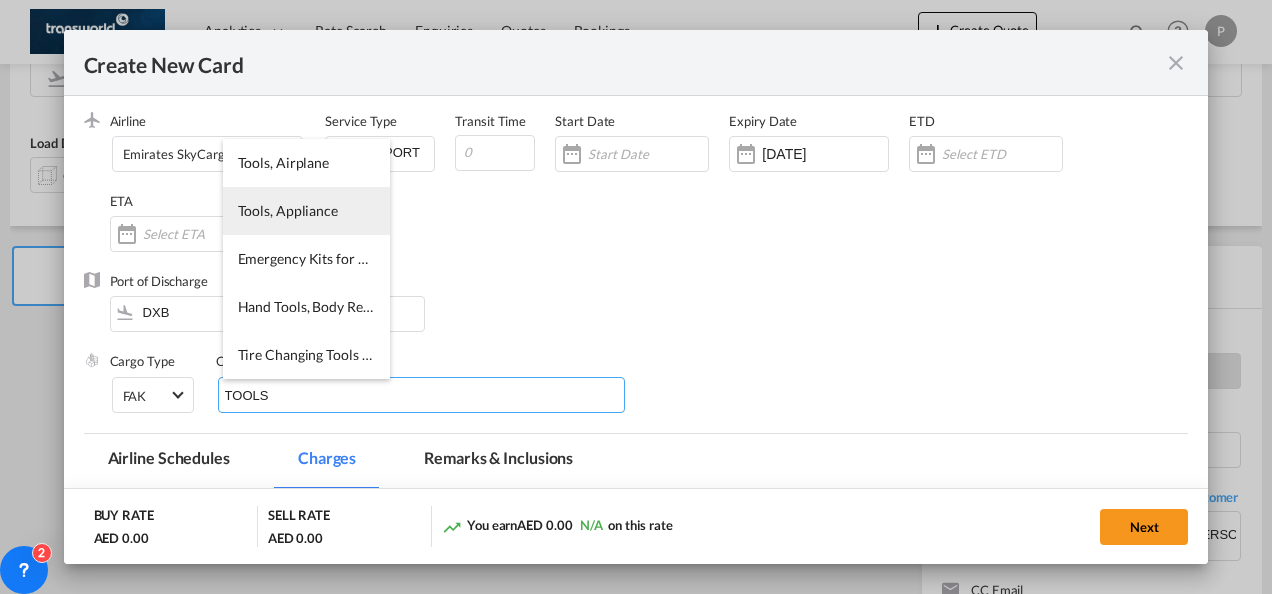 type on "TOOLS" 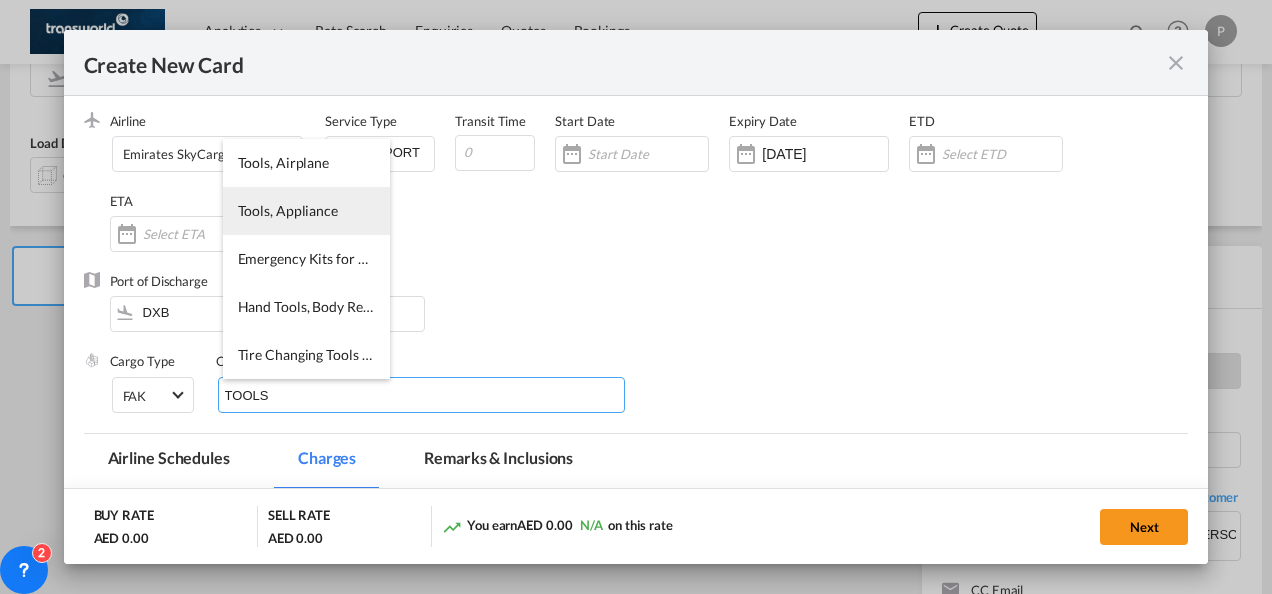 click on "Tools, Appliance" at bounding box center (306, 211) 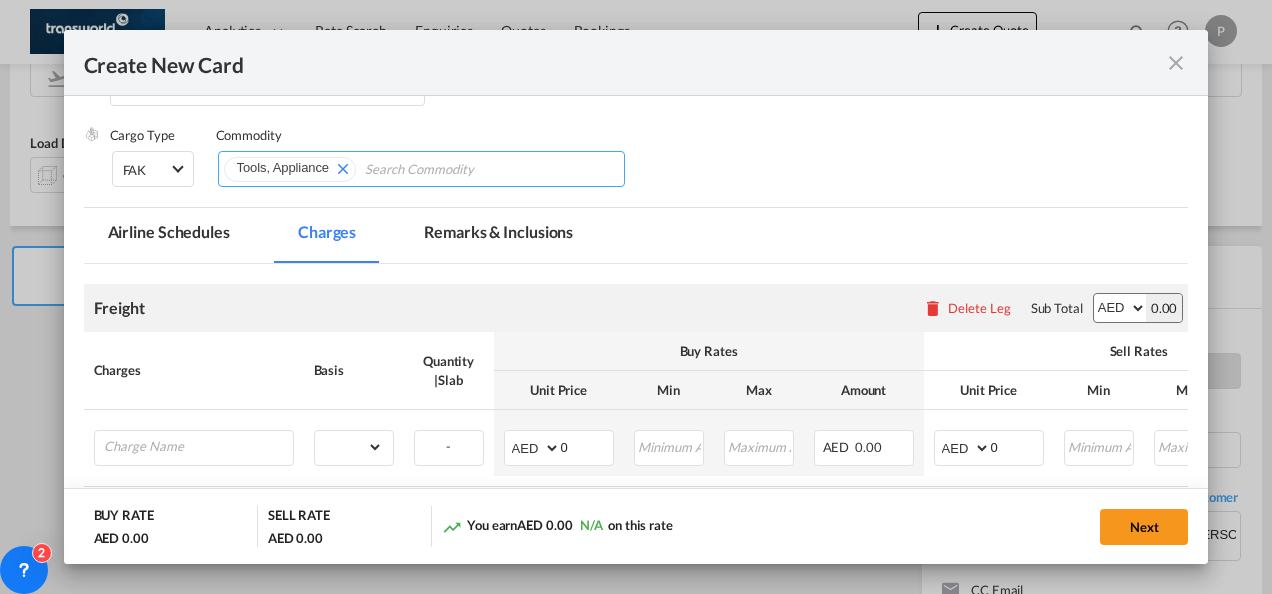 scroll, scrollTop: 312, scrollLeft: 0, axis: vertical 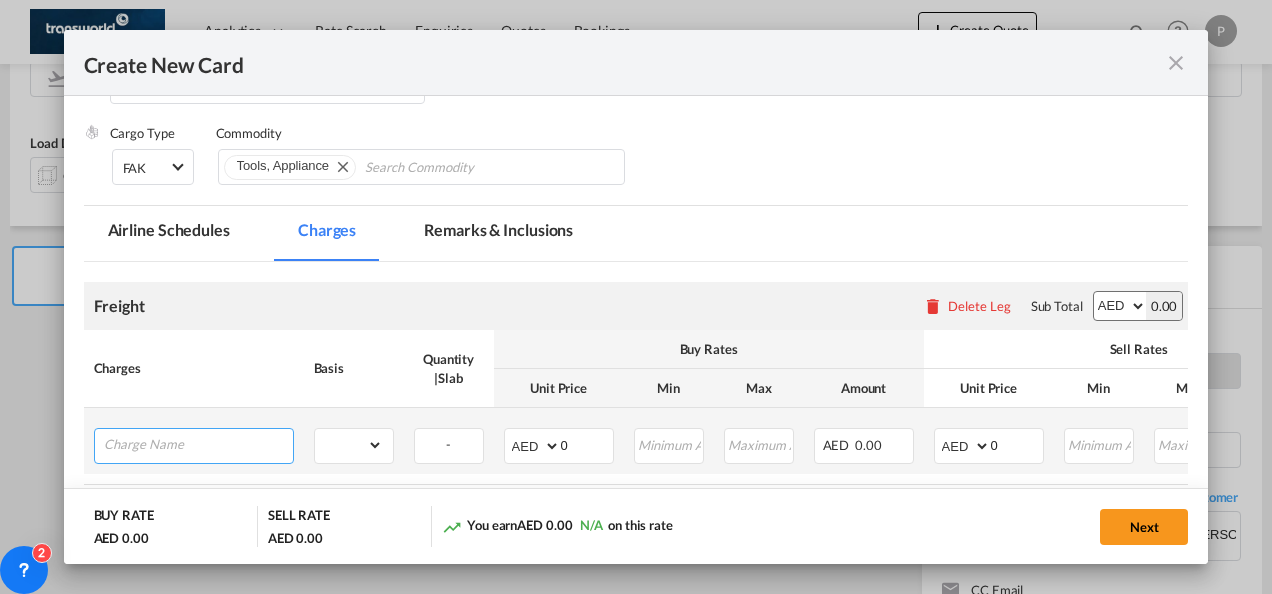 click at bounding box center (198, 444) 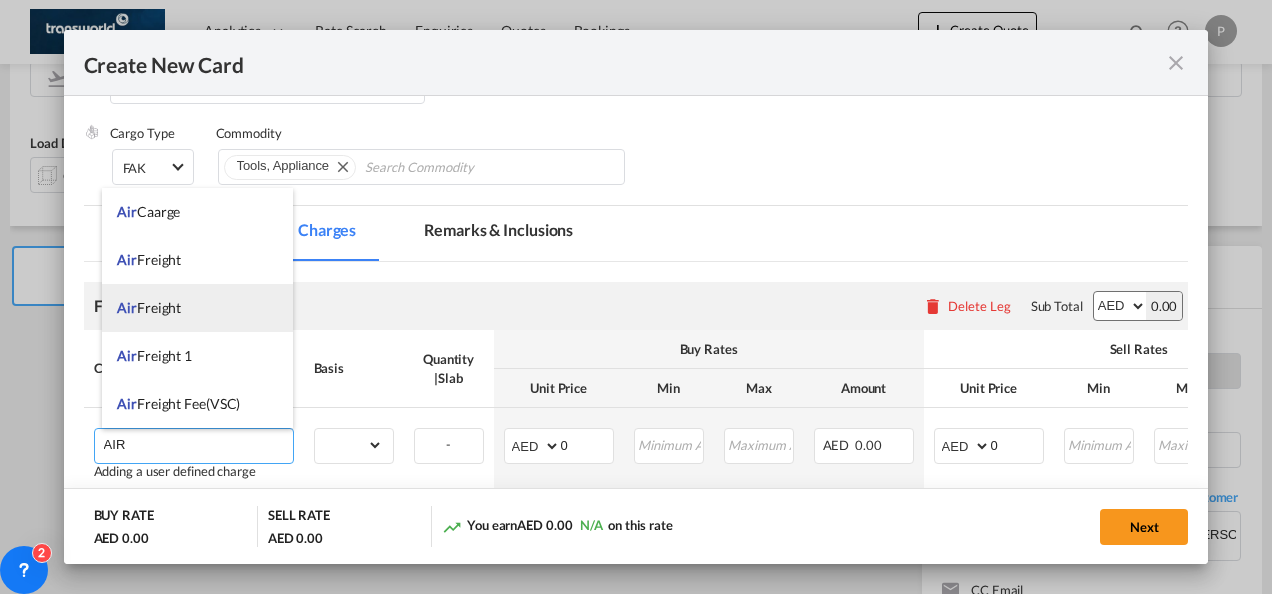 click on "Air  Freight" at bounding box center (197, 308) 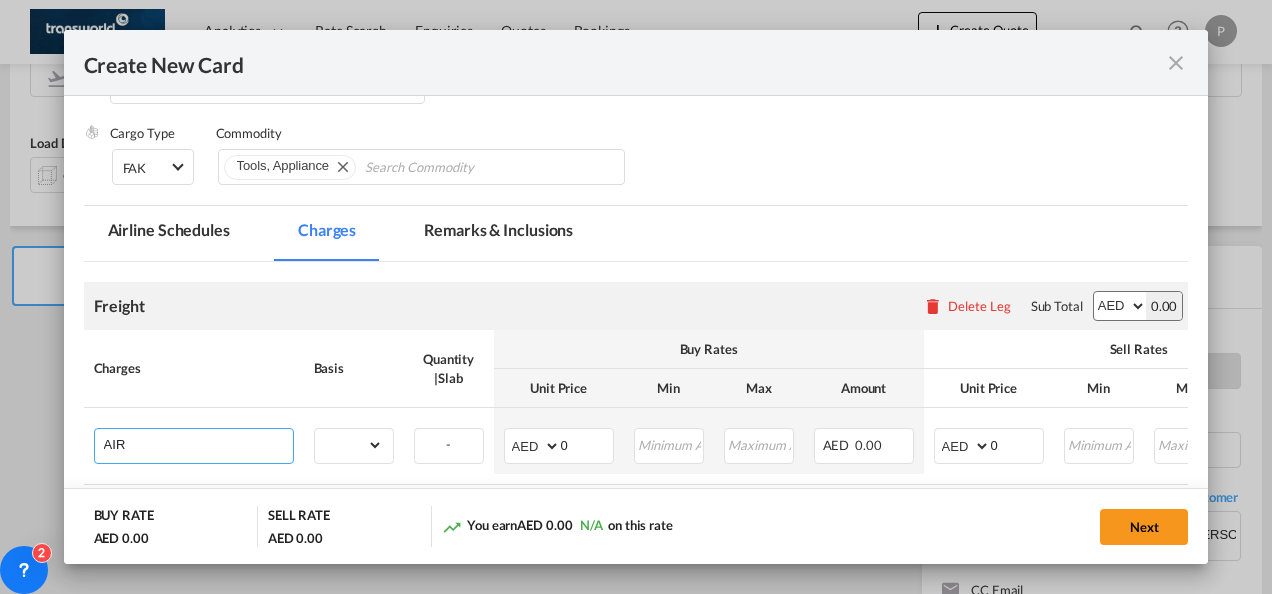 type on "Air Freight" 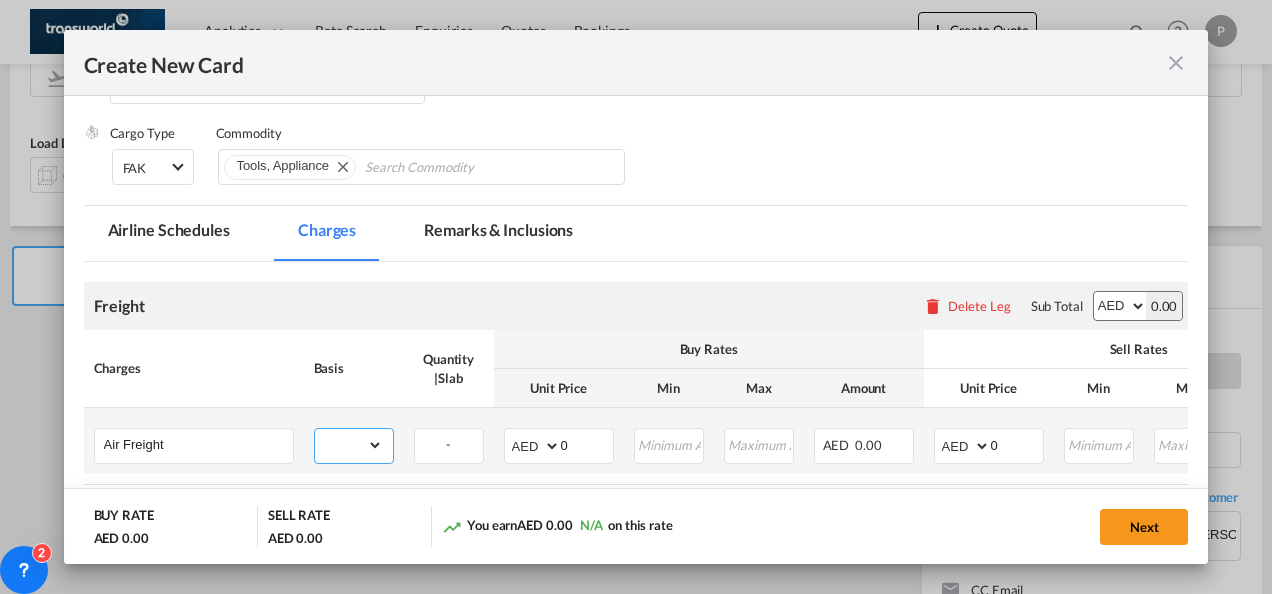 click on "gross_weight
volumetric_weight
per_shipment
per_bl
per_km
% on air freight
per_hawb
per_kg
per_pallet
per_carton
flat
chargeable_weight
per_ton
per_cbm
per_hbl
per_w/m
per_awb
per_sbl
per shipping bill
per_quintal
per_lbs
per_vehicle
per_shift
per_invoice
per_package
per_day
per_revalidation
per_declaration
per_document
per clearance" at bounding box center [349, 445] 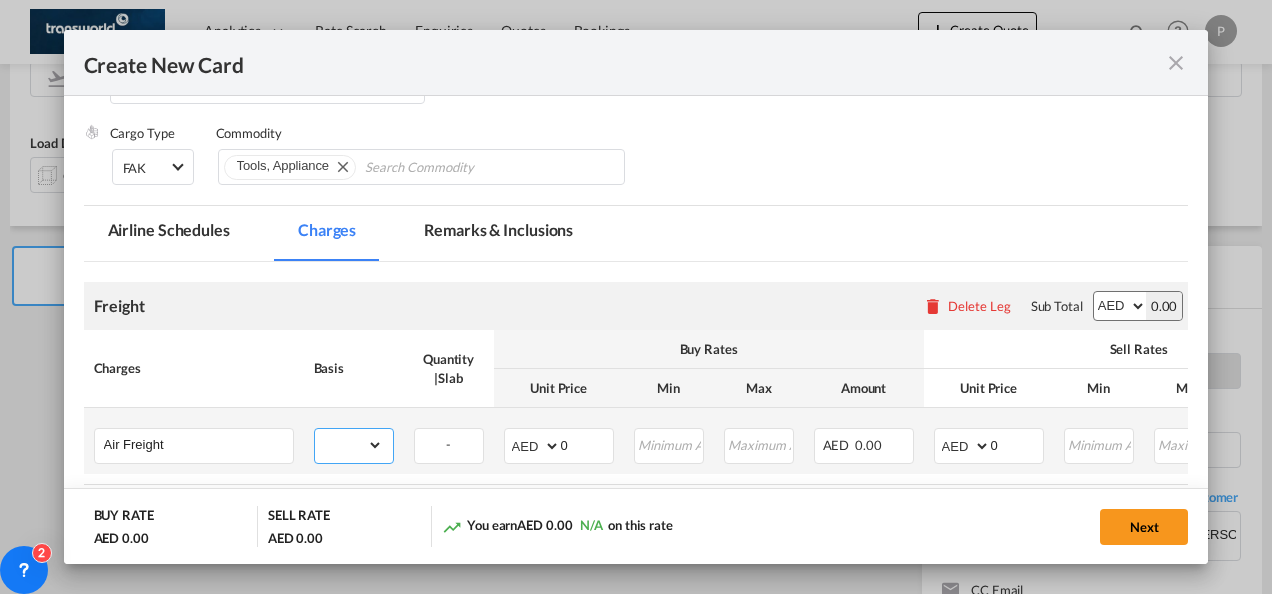 select on "per_shipment" 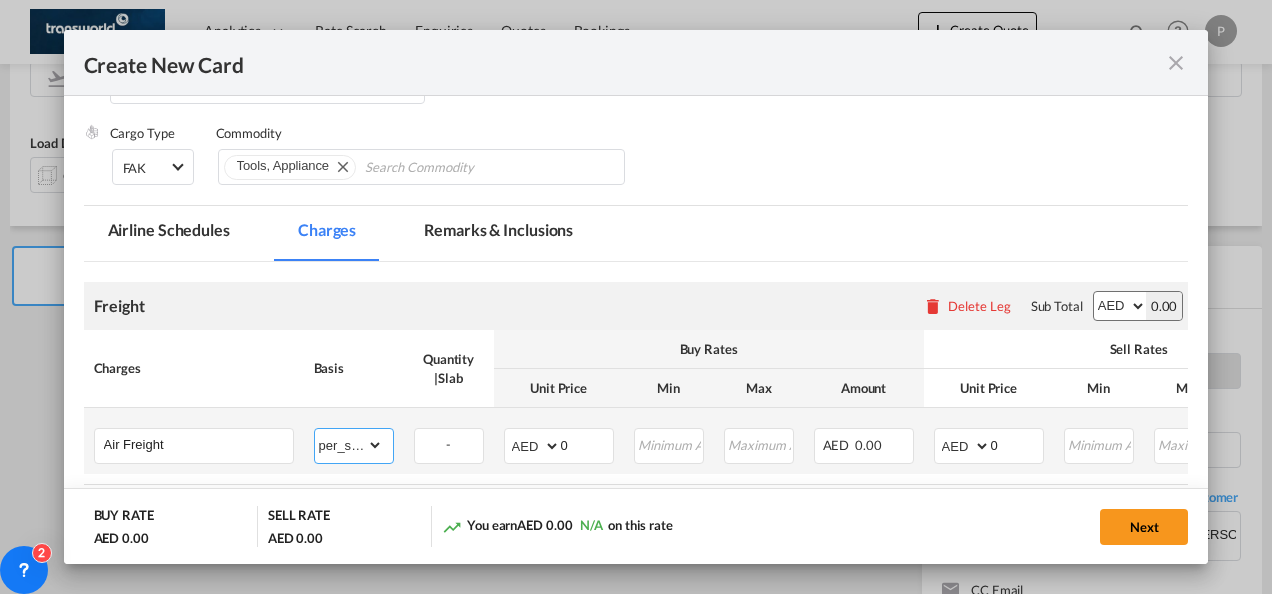 click on "gross_weight
volumetric_weight
per_shipment
per_bl
per_km
% on air freight
per_hawb
per_kg
per_pallet
per_carton
flat
chargeable_weight
per_ton
per_cbm
per_hbl
per_w/m
per_awb
per_sbl
per shipping bill
per_quintal
per_lbs
per_vehicle
per_shift
per_invoice
per_package
per_day
per_revalidation
per_declaration
per_document
per clearance" at bounding box center [349, 445] 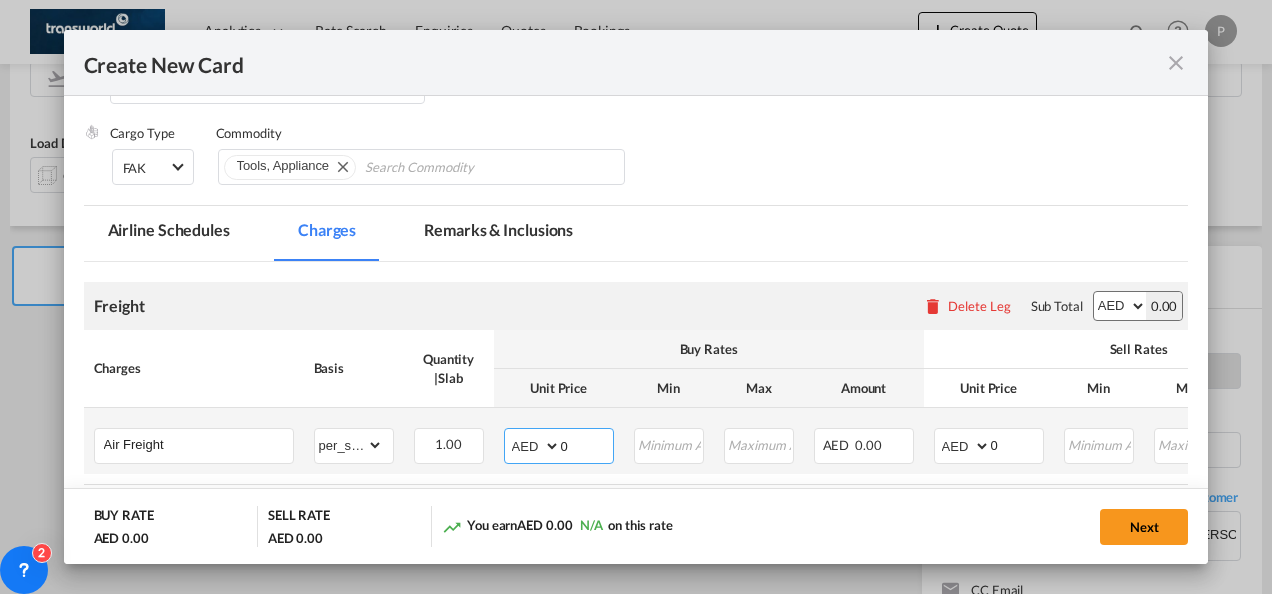 click on "0" at bounding box center [587, 444] 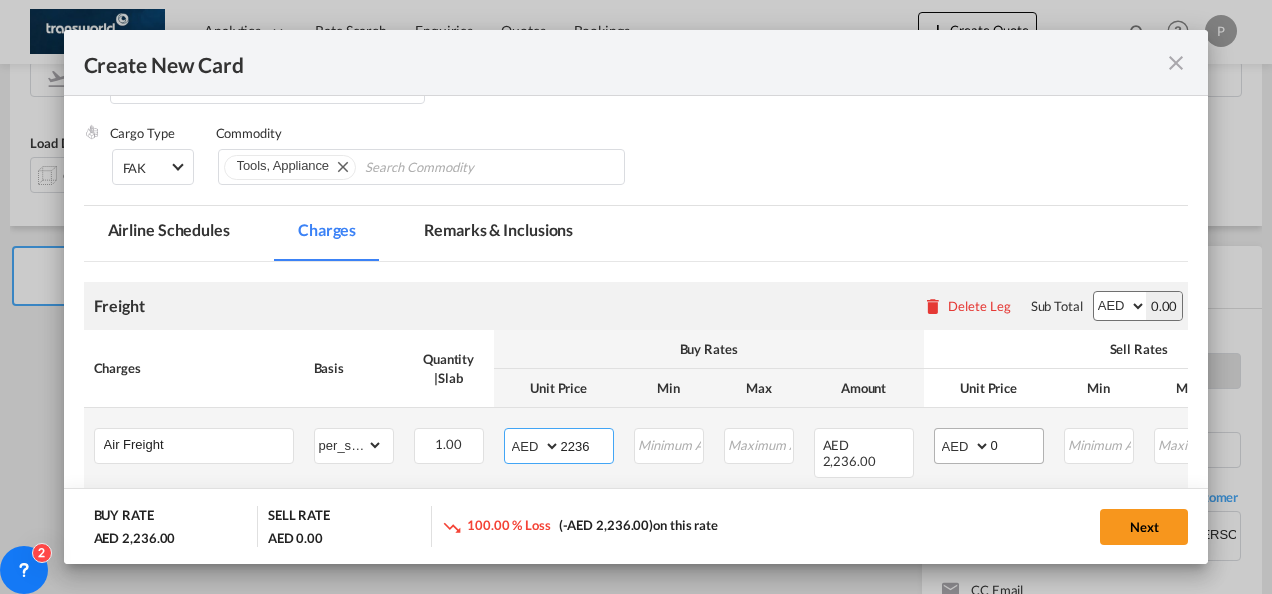 type on "2236" 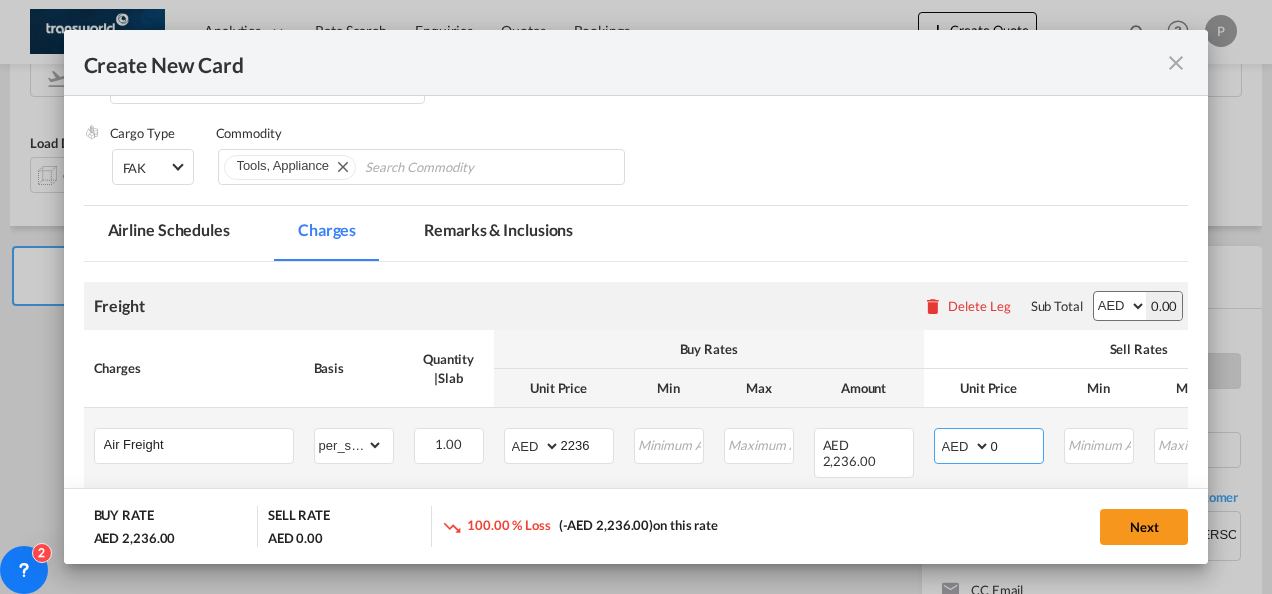 click on "0" at bounding box center [1017, 444] 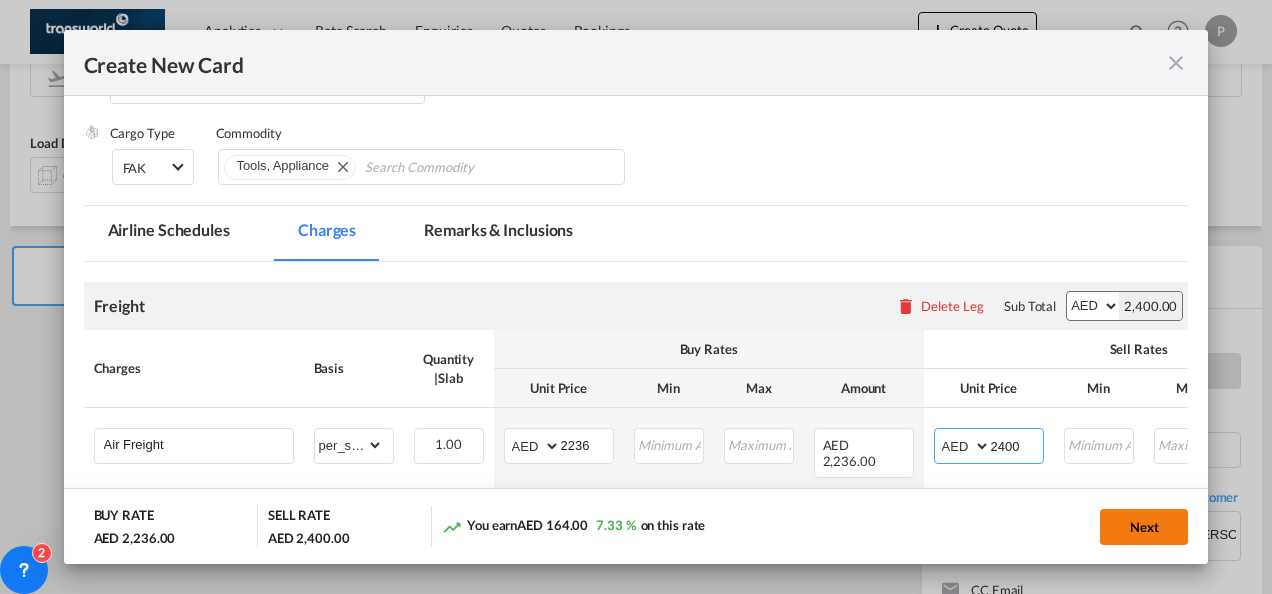type on "2400" 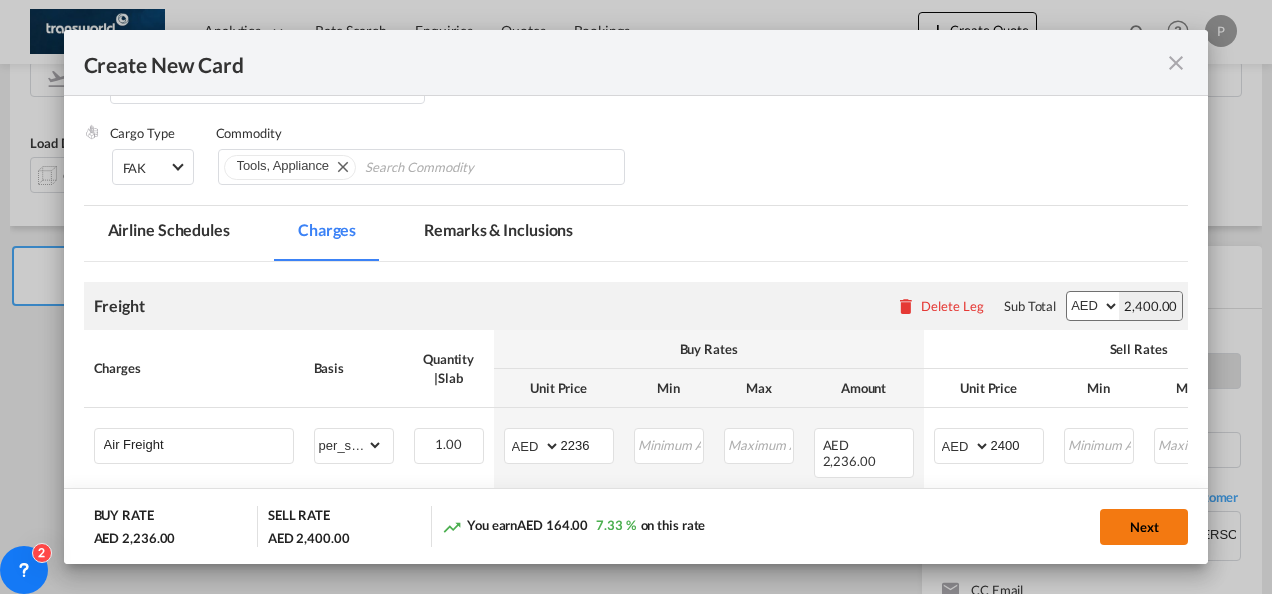 click on "Next" 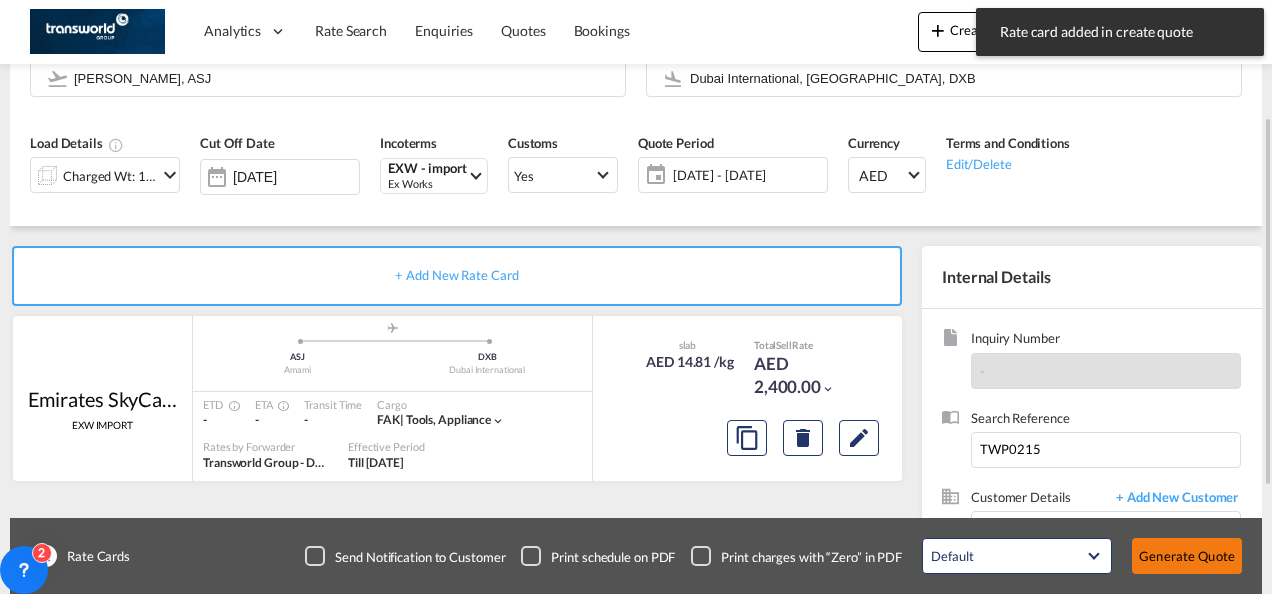 click on "Generate Quote" at bounding box center (1187, 556) 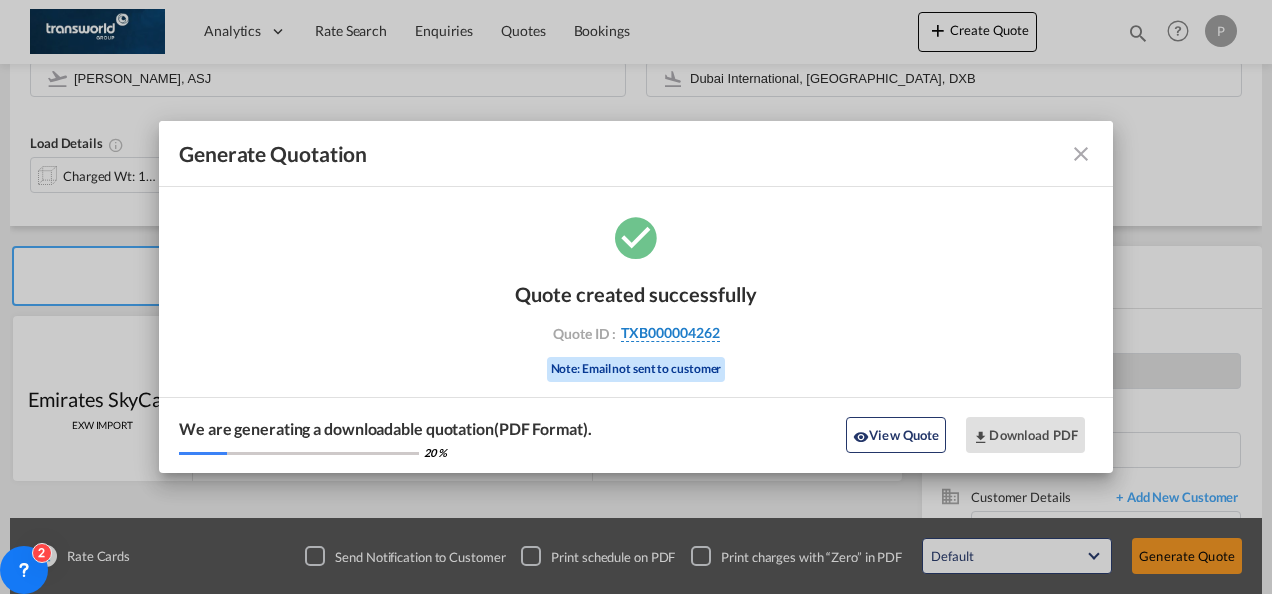 click on "TXB000004262" at bounding box center (670, 333) 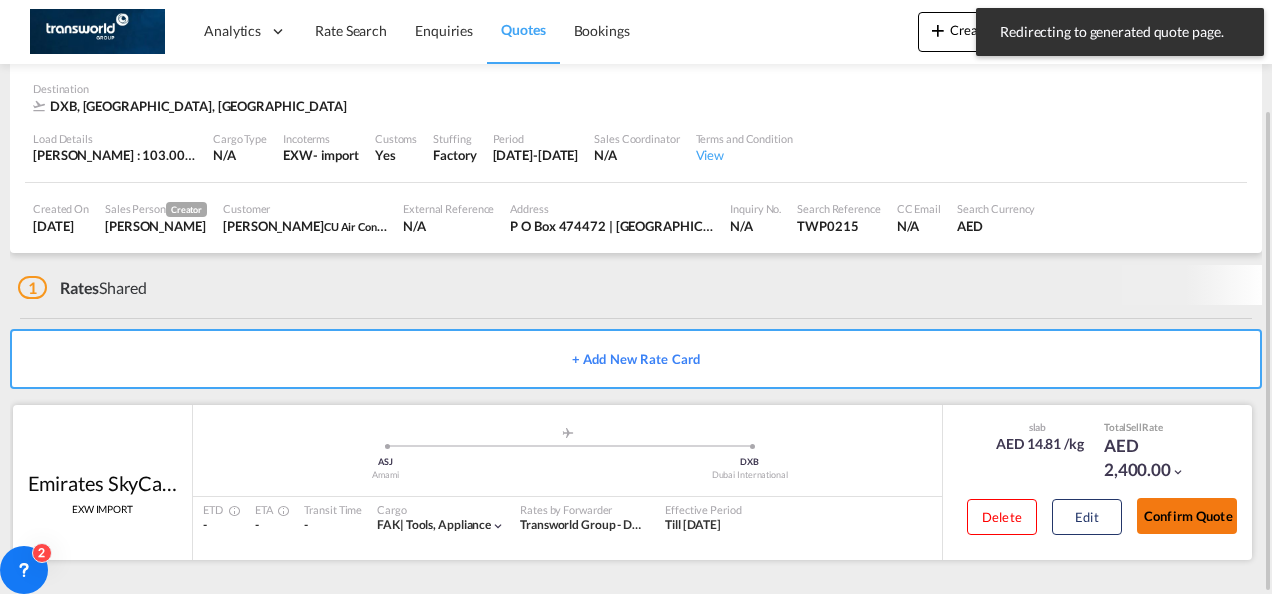scroll, scrollTop: 122, scrollLeft: 0, axis: vertical 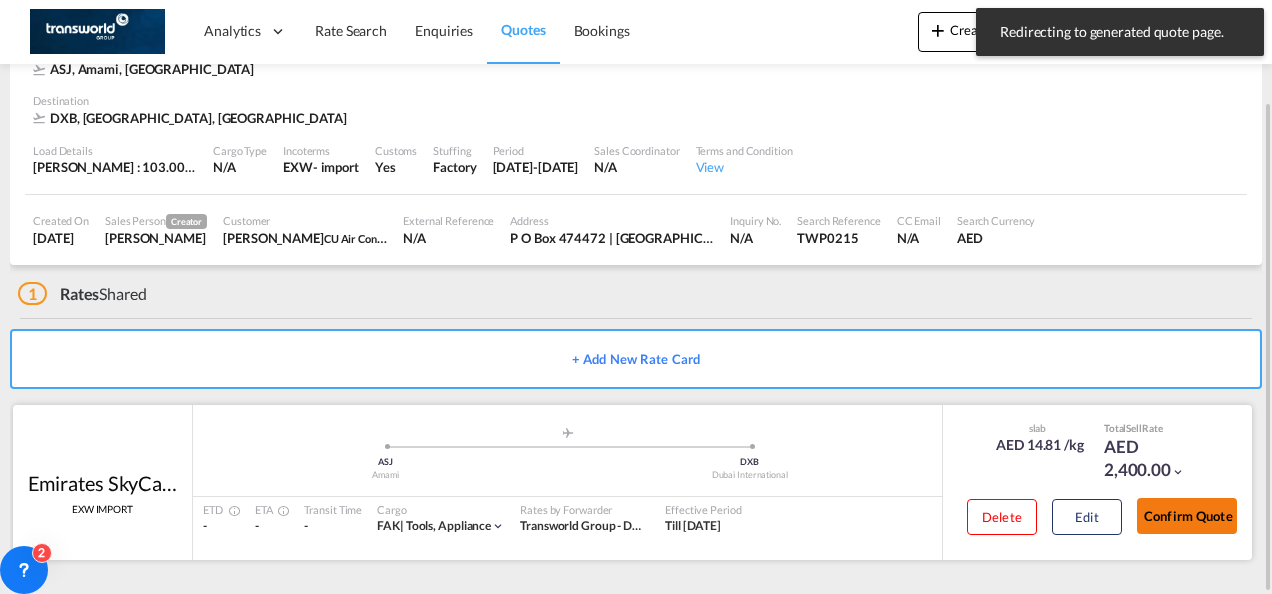 click on "Confirm Quote" at bounding box center [1187, 516] 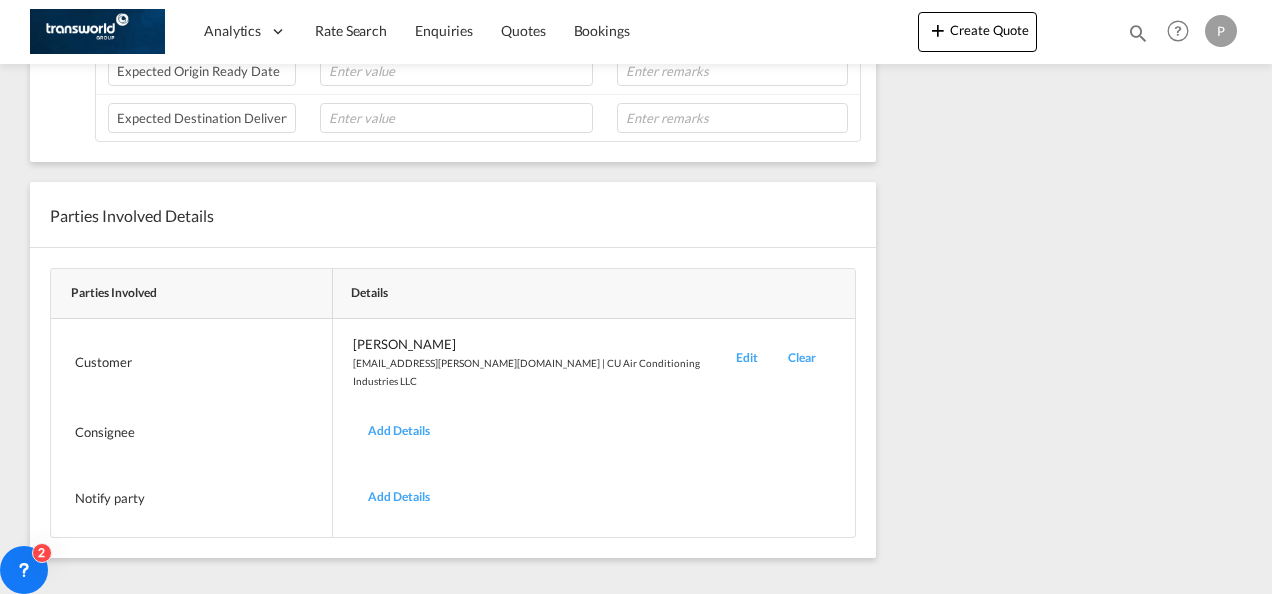 scroll, scrollTop: 0, scrollLeft: 0, axis: both 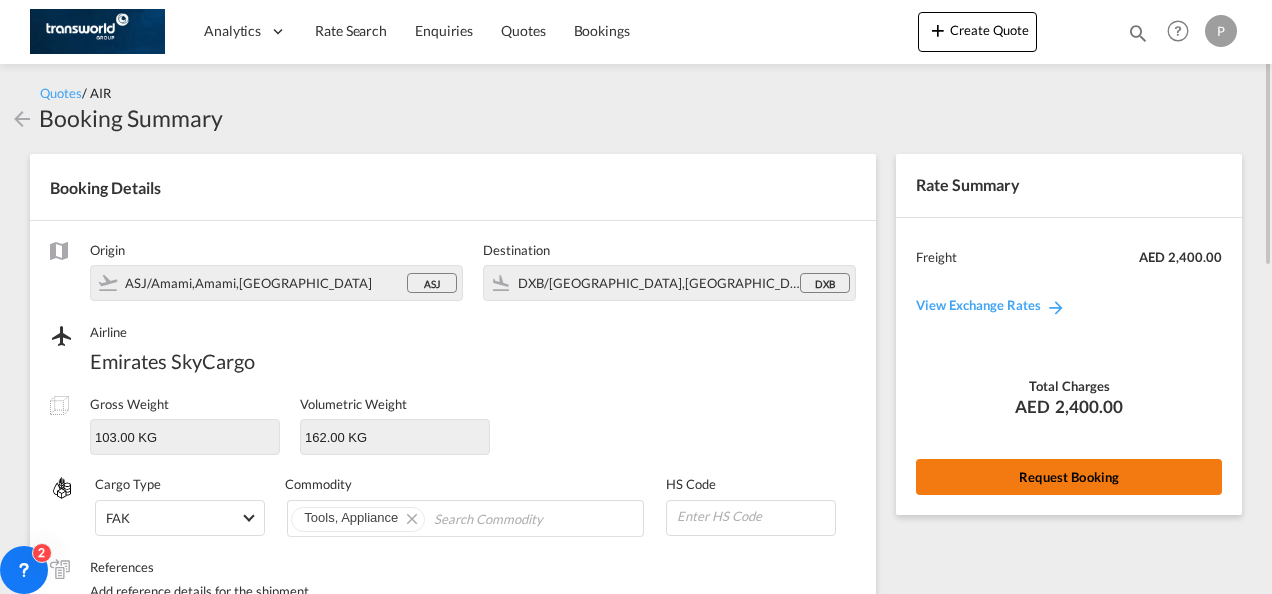 click on "Request Booking" at bounding box center (1069, 477) 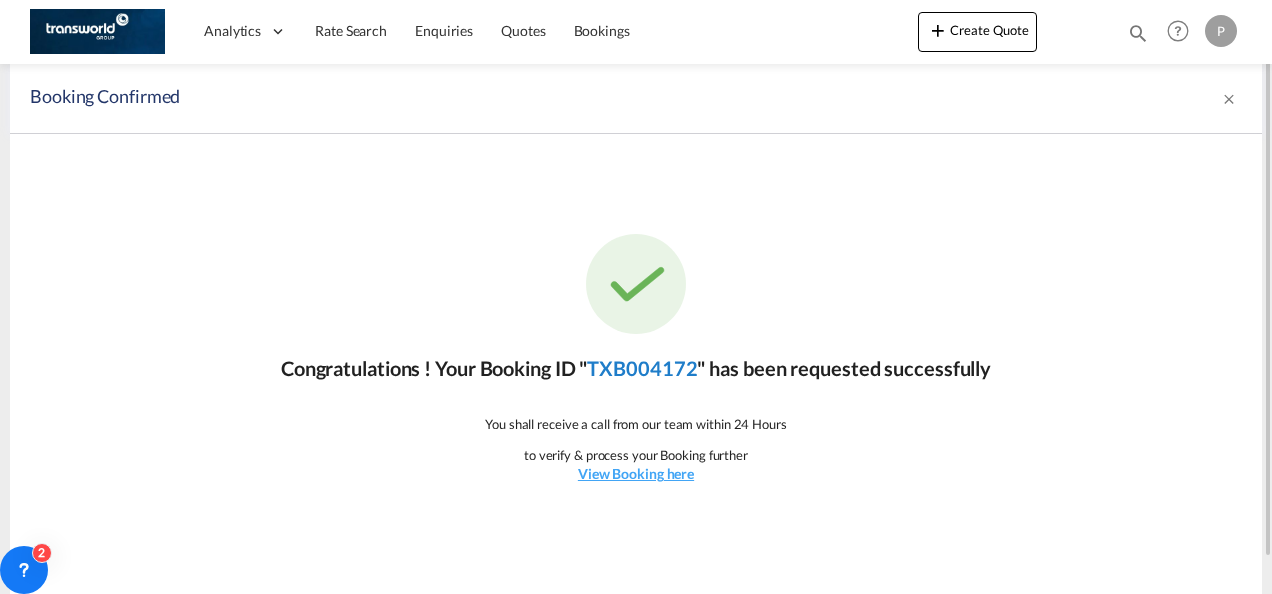 click on "TXB004172" 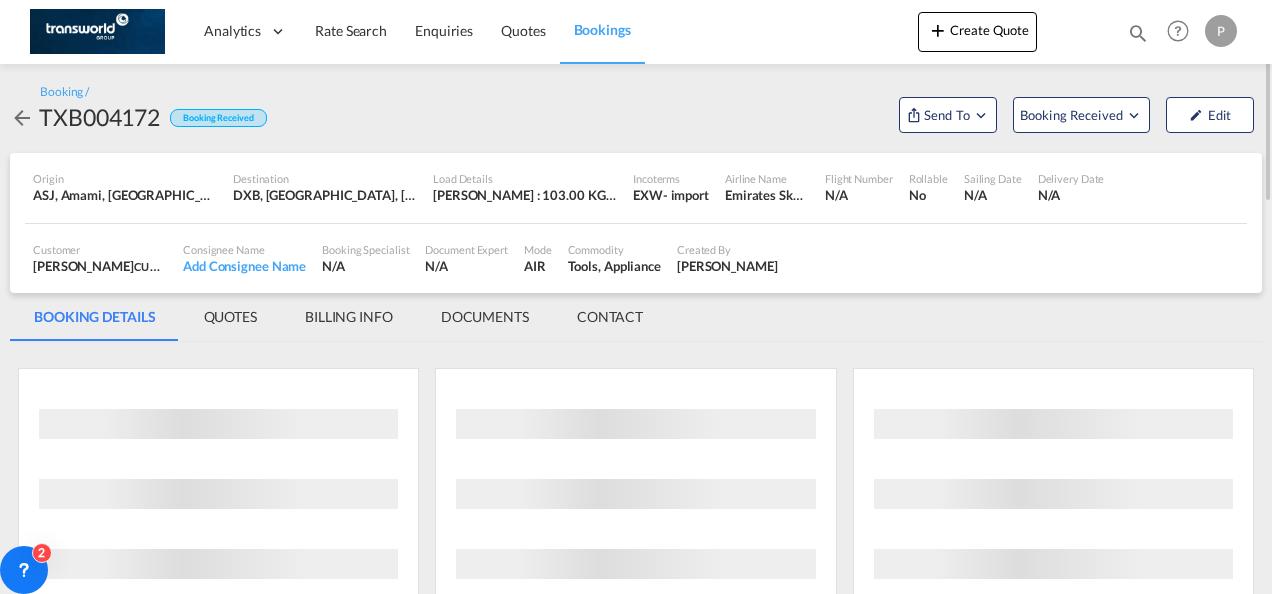 scroll, scrollTop: 0, scrollLeft: 0, axis: both 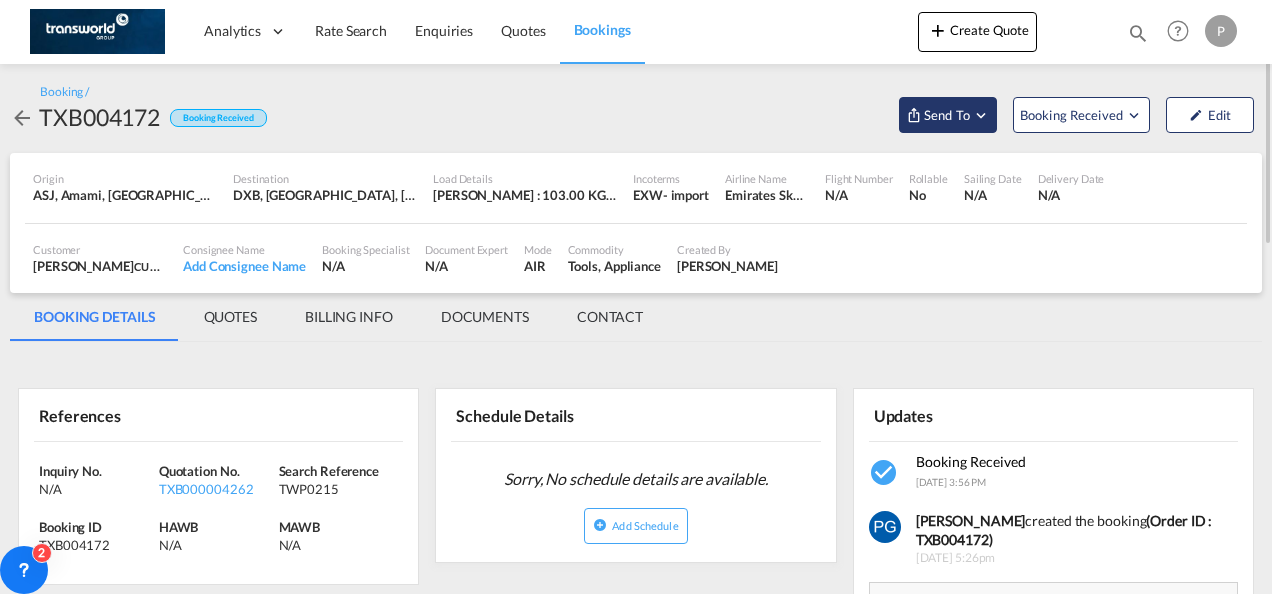 click on "Send To" at bounding box center (947, 115) 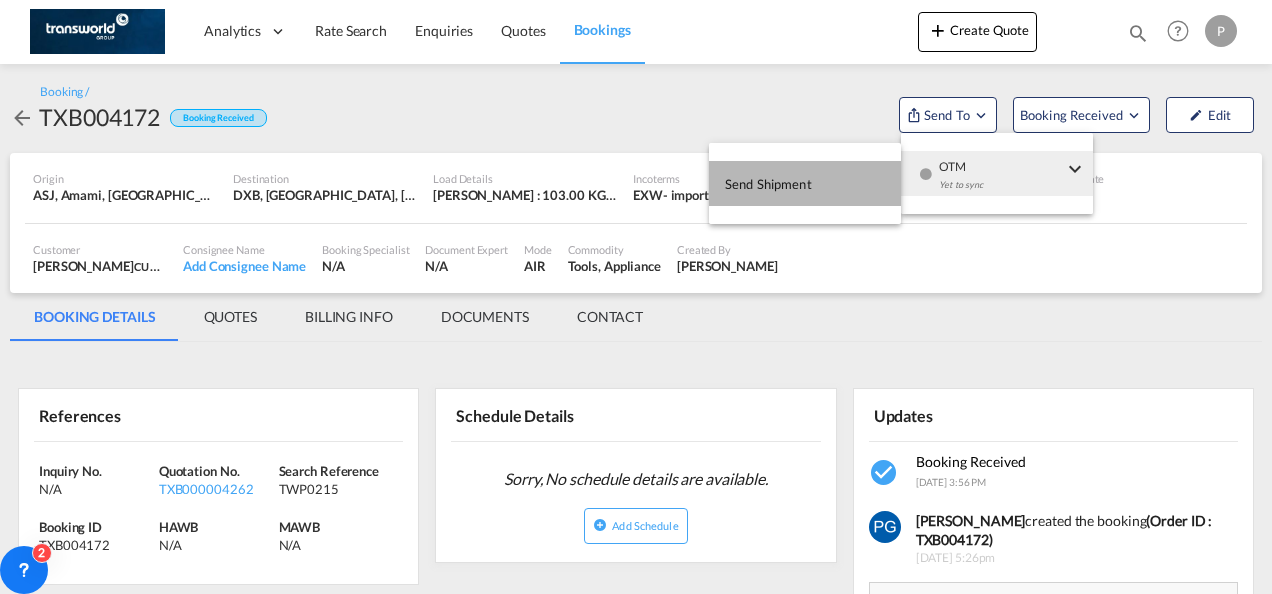 click on "Send Shipment" at bounding box center [805, 183] 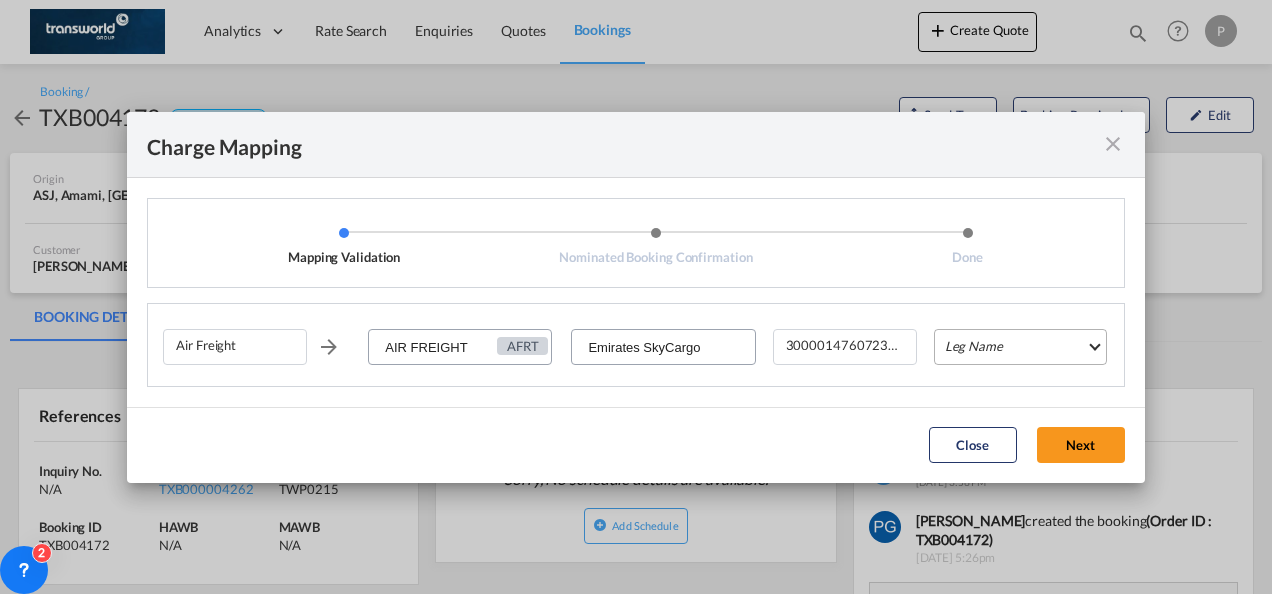 click on "Leg Name HANDLING ORIGIN HANDLING DESTINATION OTHERS TL PICK UP CUSTOMS ORIGIN AIR CUSTOMS DESTINATION TL DELIVERY" at bounding box center (1020, 347) 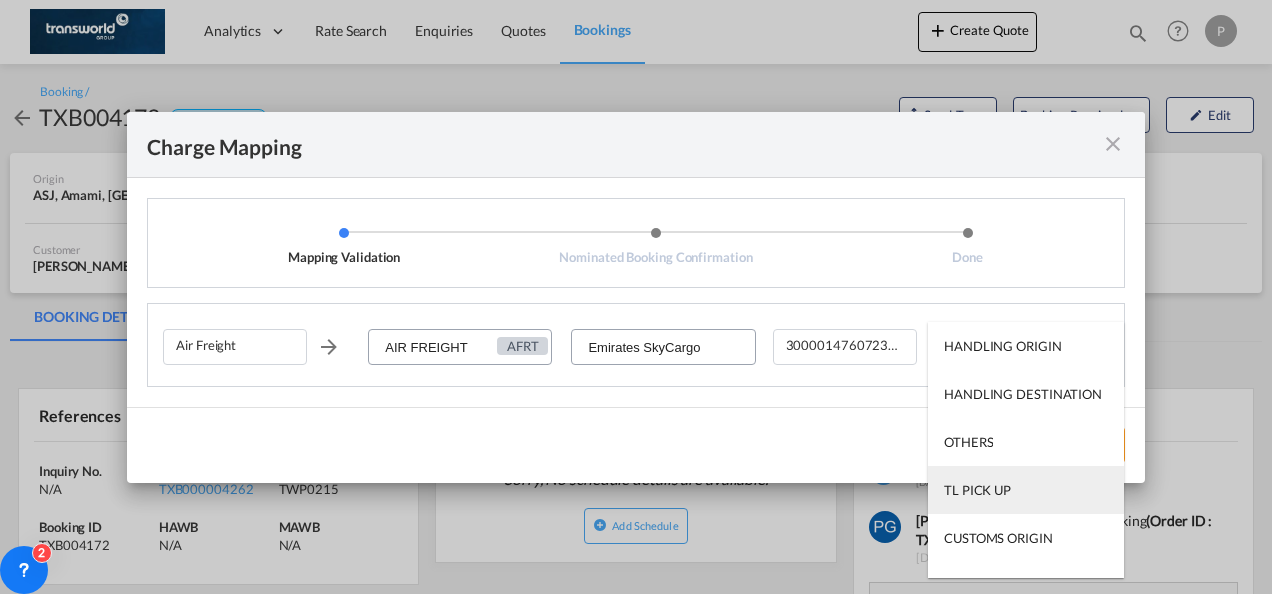 scroll, scrollTop: 128, scrollLeft: 0, axis: vertical 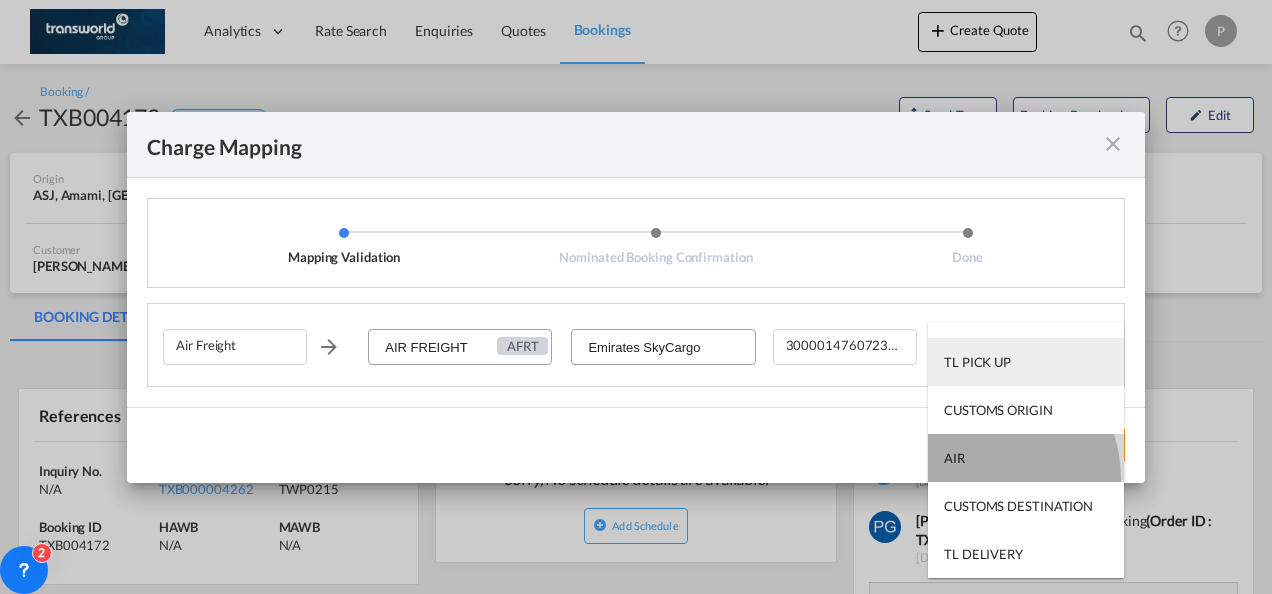 click on "AIR" at bounding box center [1026, 458] 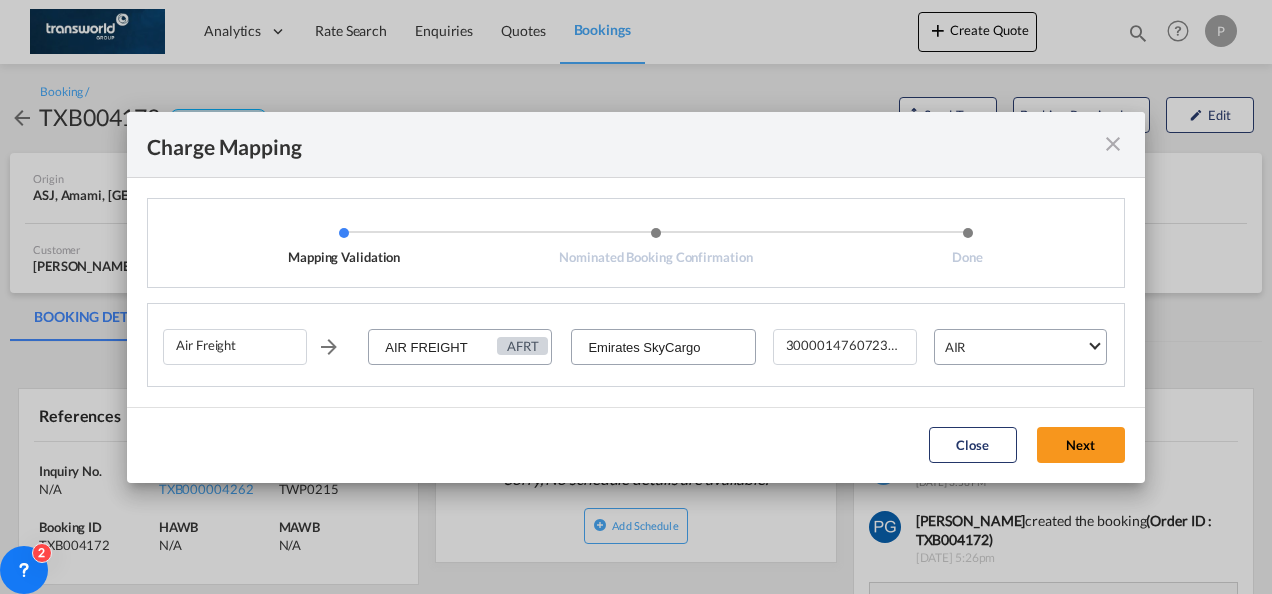 click on "Close Next" 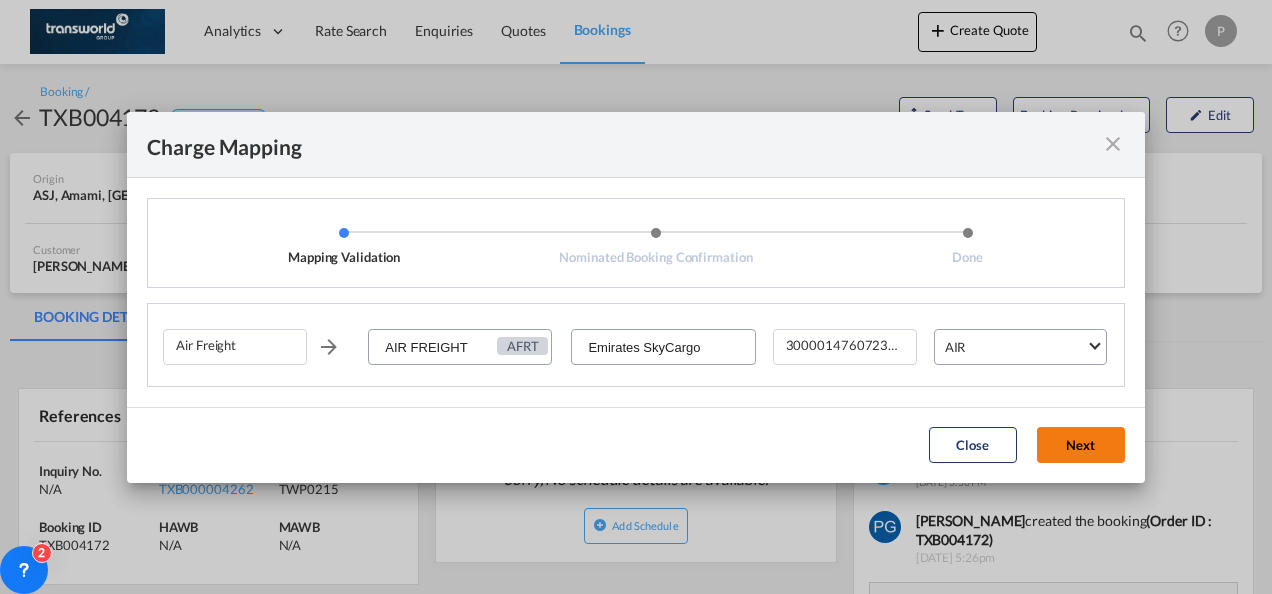 click on "Next" 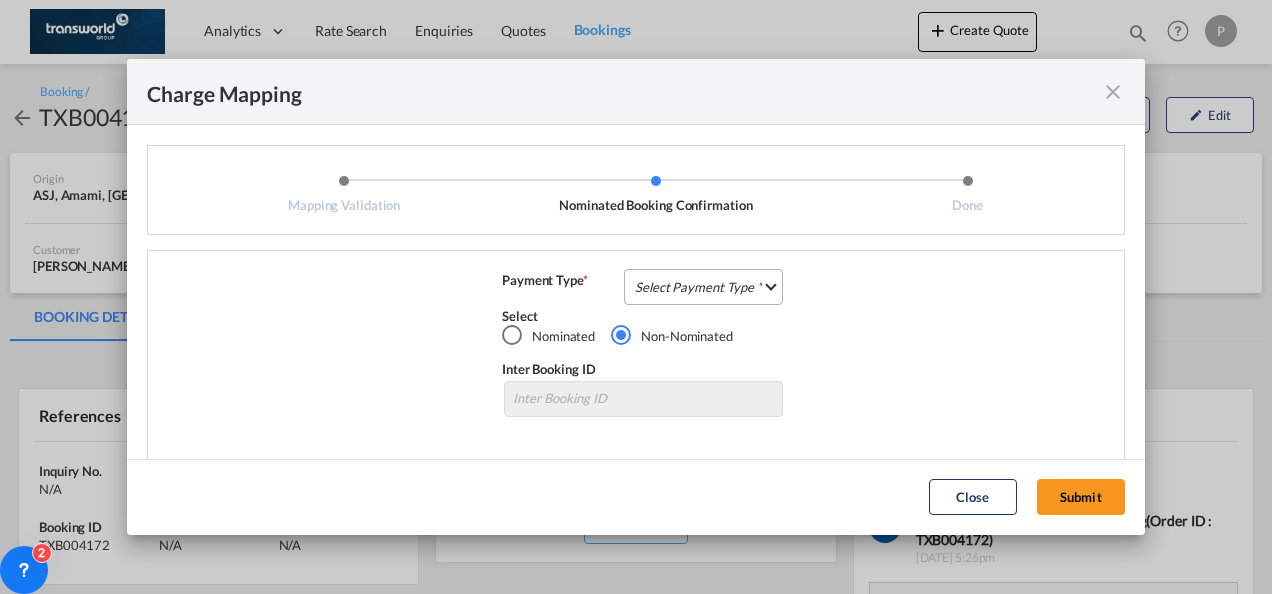 click on "Select Payment Type
COLLECT
PREPAID" at bounding box center (703, 287) 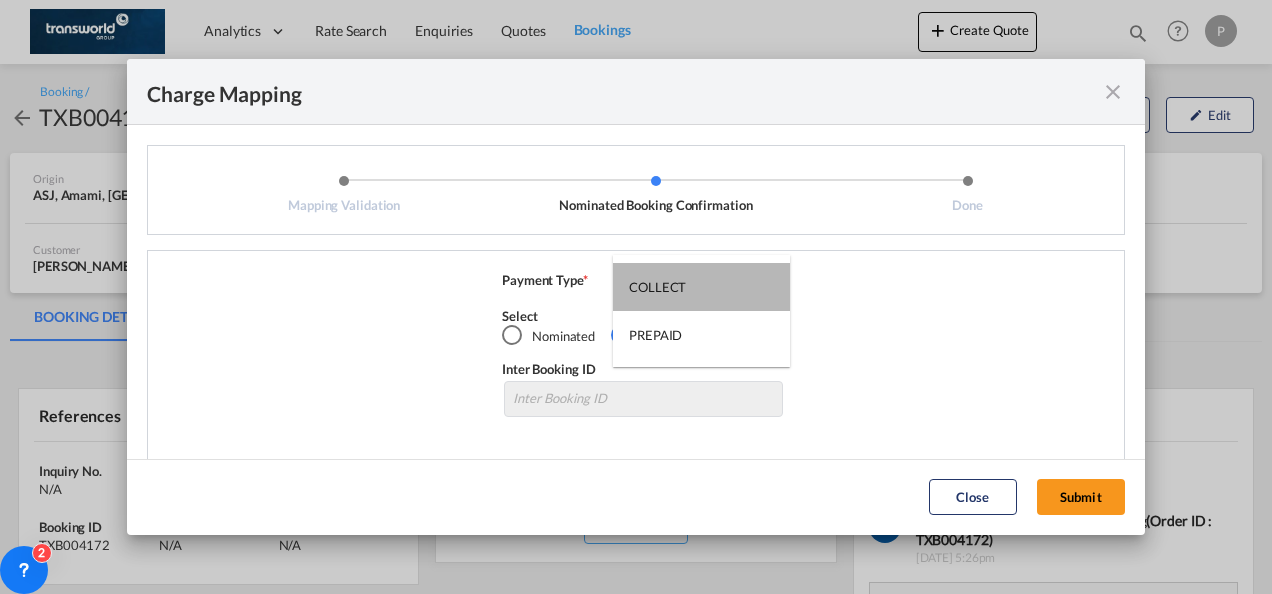 click on "COLLECT" at bounding box center [701, 287] 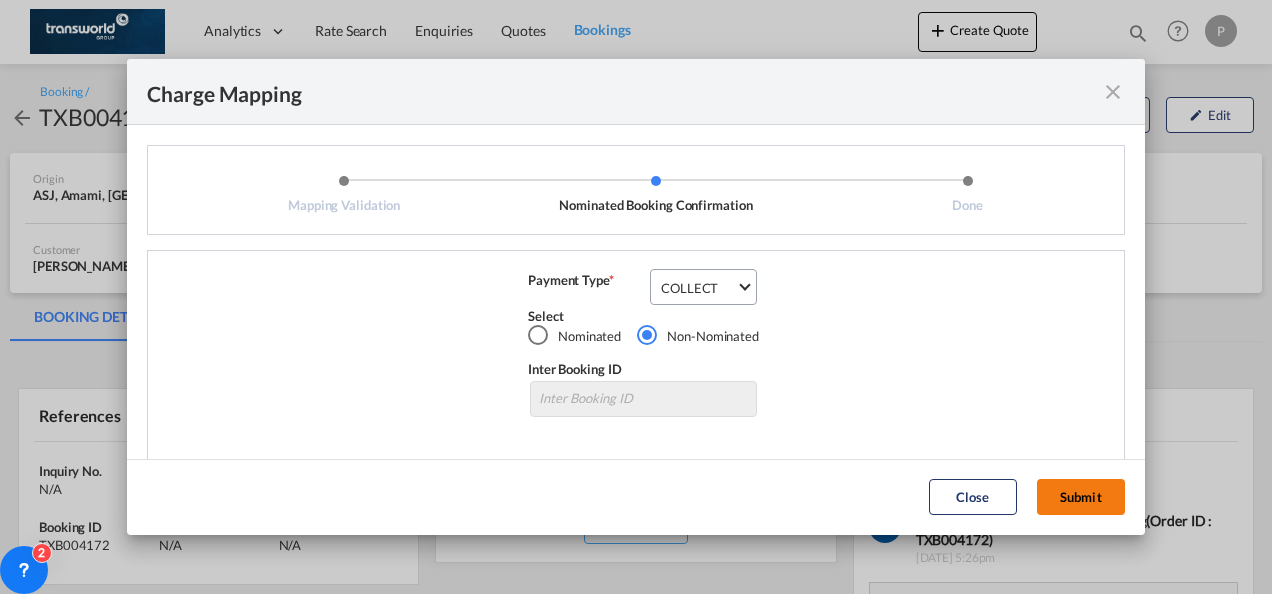 click on "Submit" 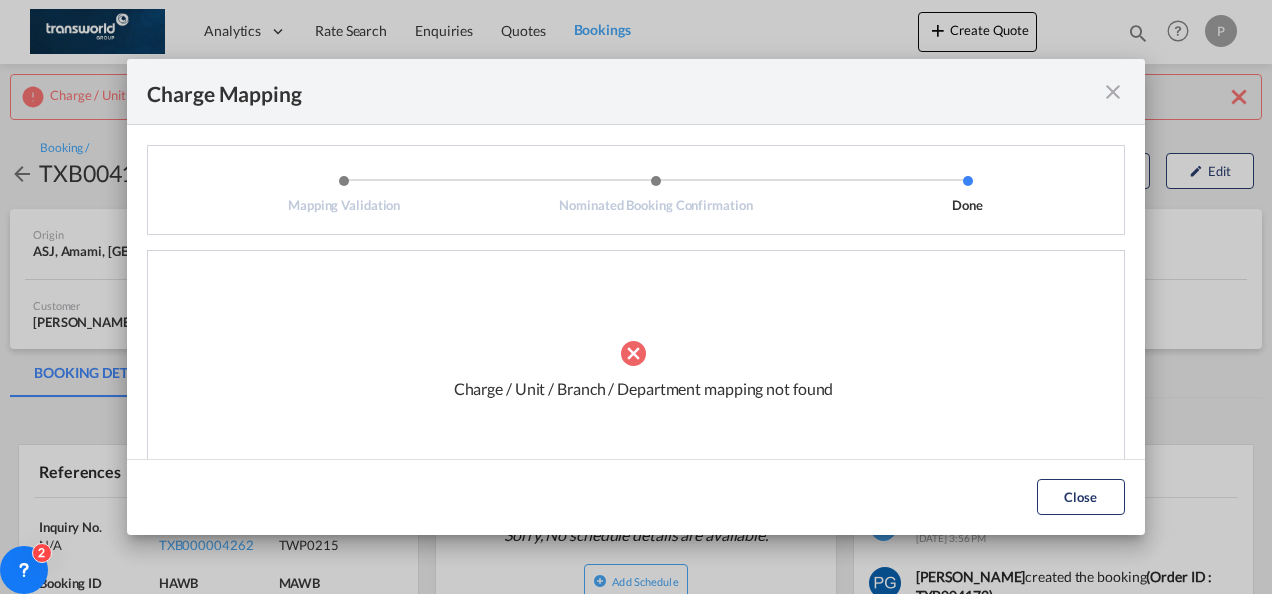 click at bounding box center (1113, 92) 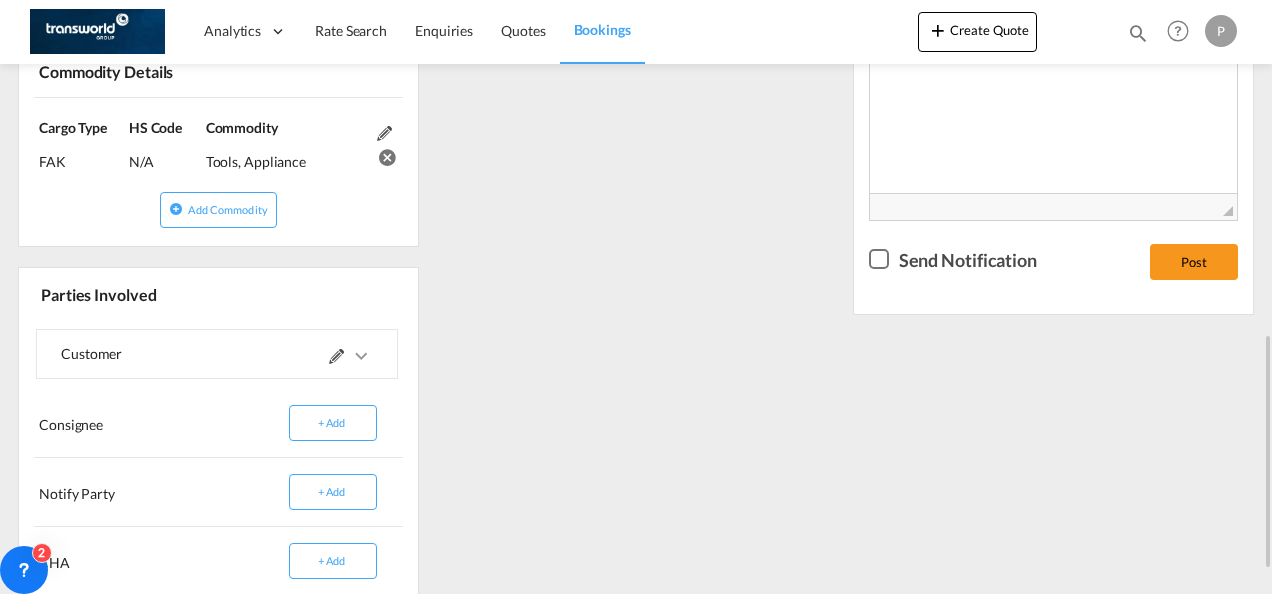 scroll, scrollTop: 811, scrollLeft: 0, axis: vertical 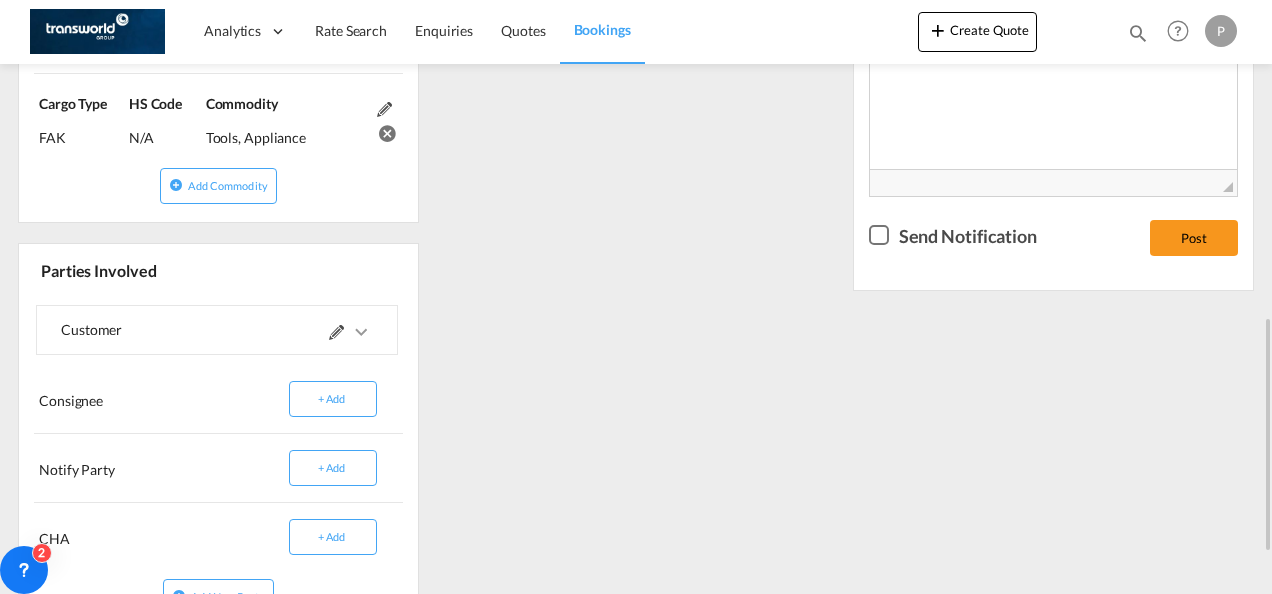 click at bounding box center (336, 332) 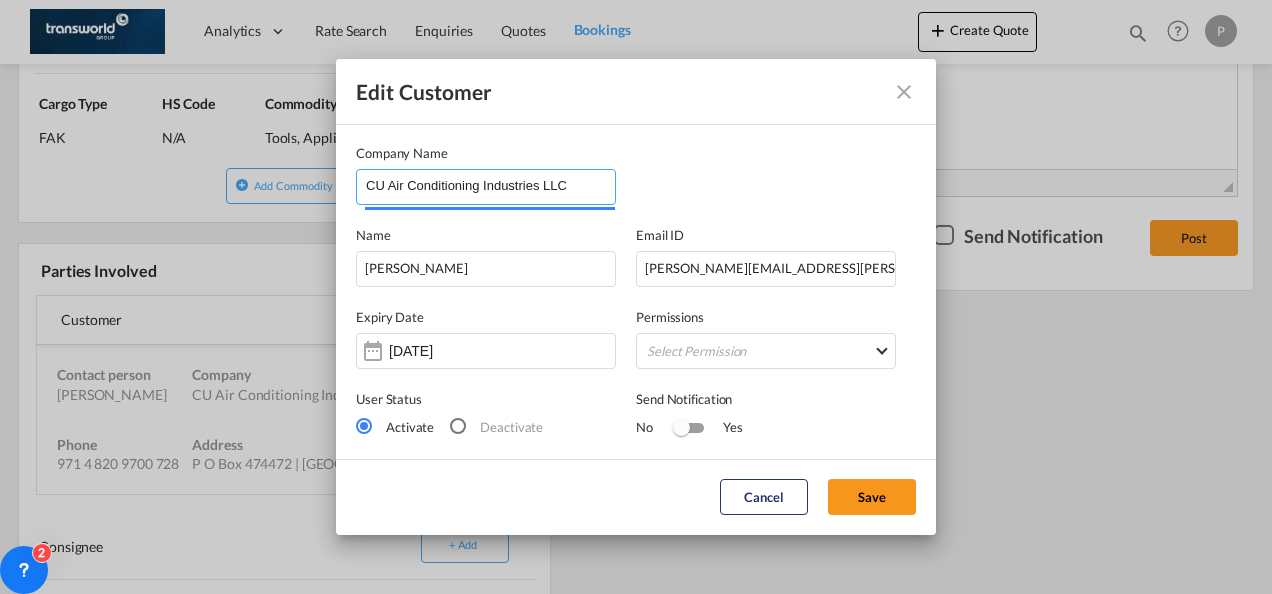 click on "CU Air Conditioning Industries LLC" at bounding box center (490, 185) 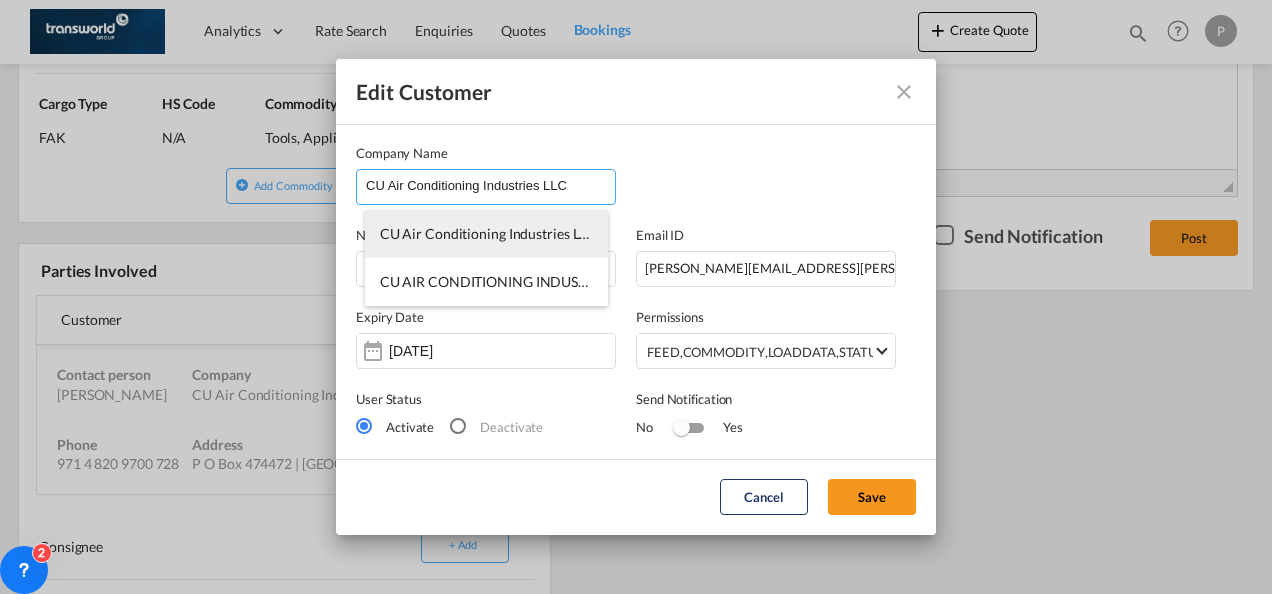 click on "CU Air Conditioning Industries LLC" at bounding box center [488, 233] 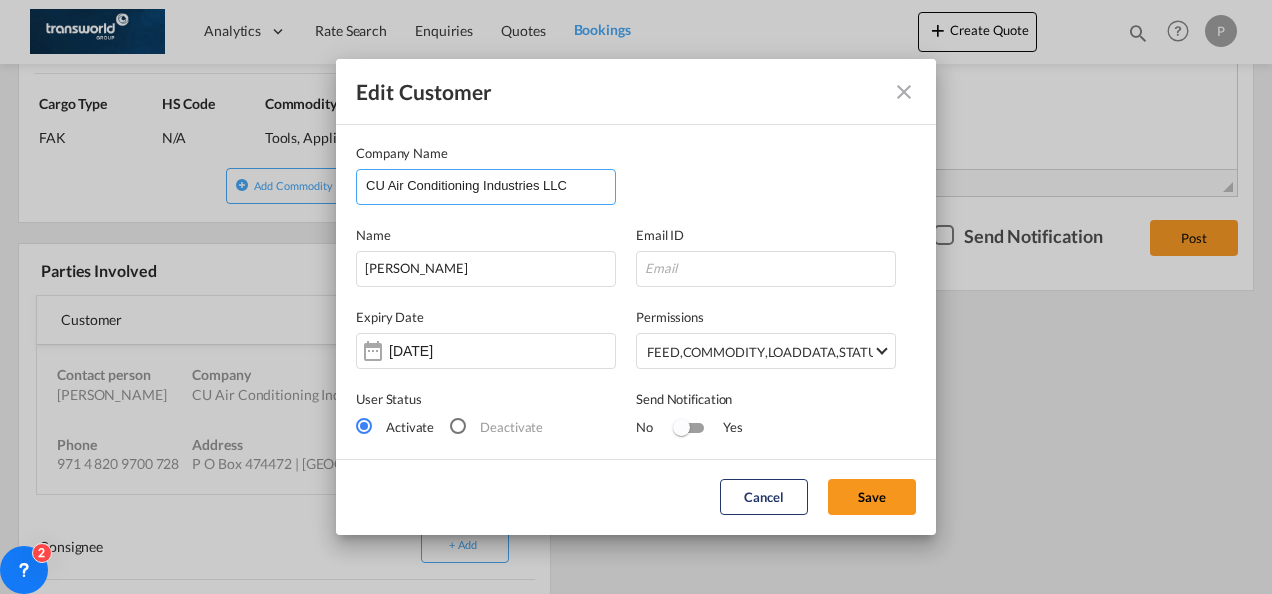 click on "CU Air Conditioning Industries LLC" at bounding box center [490, 185] 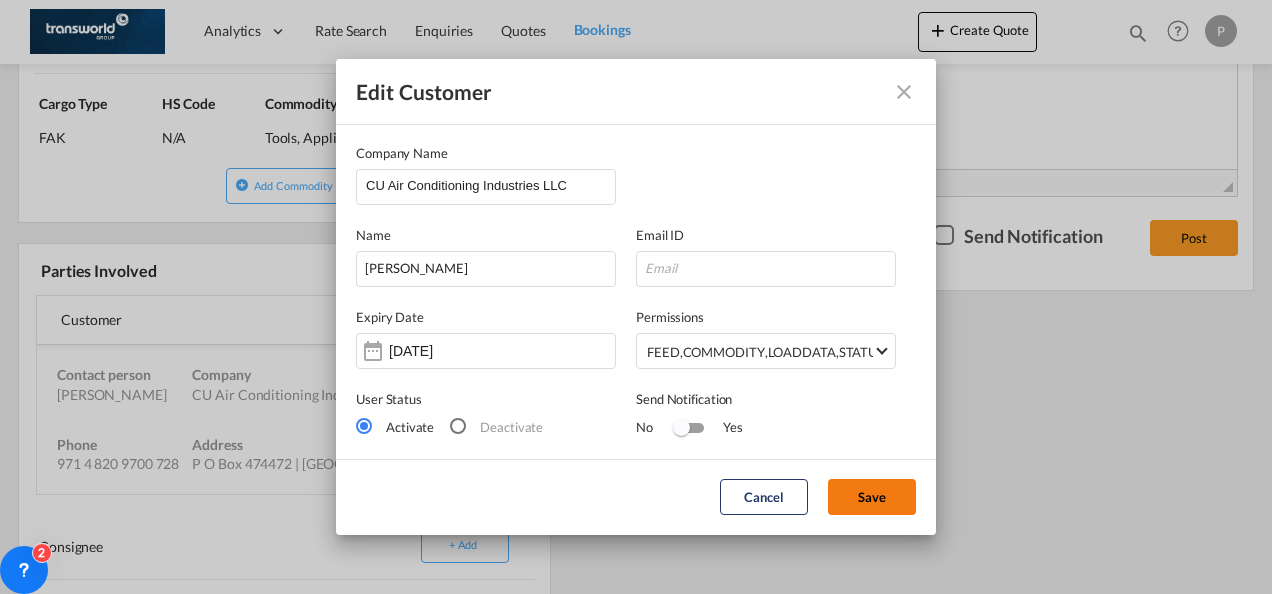 click on "Save" 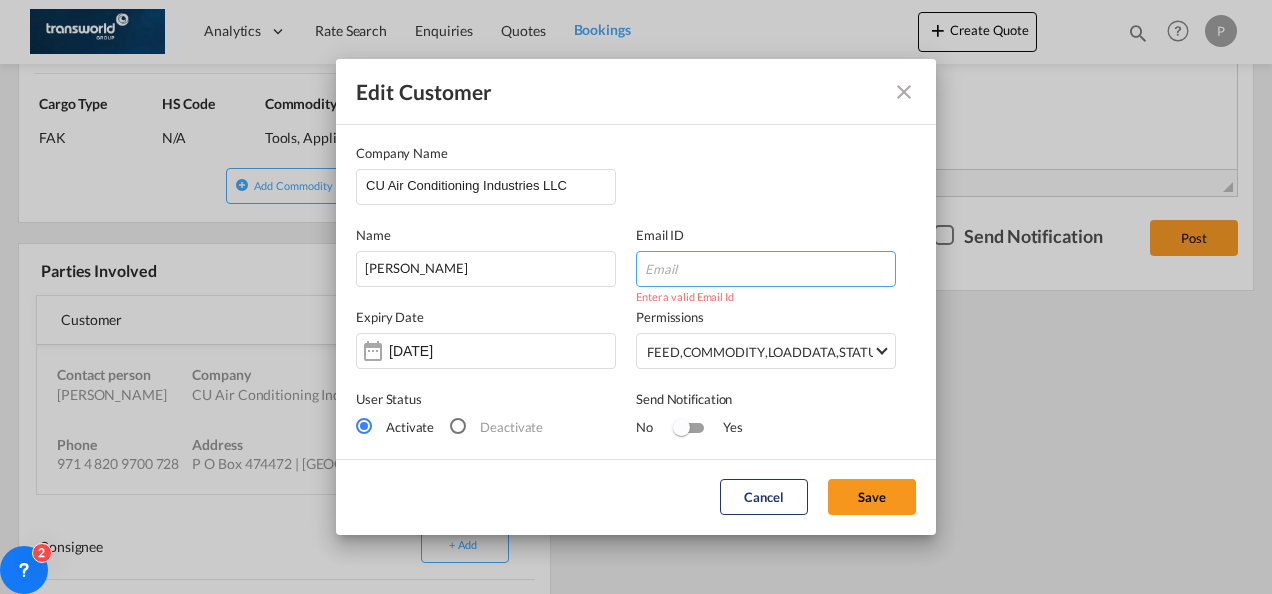 click at bounding box center [766, 269] 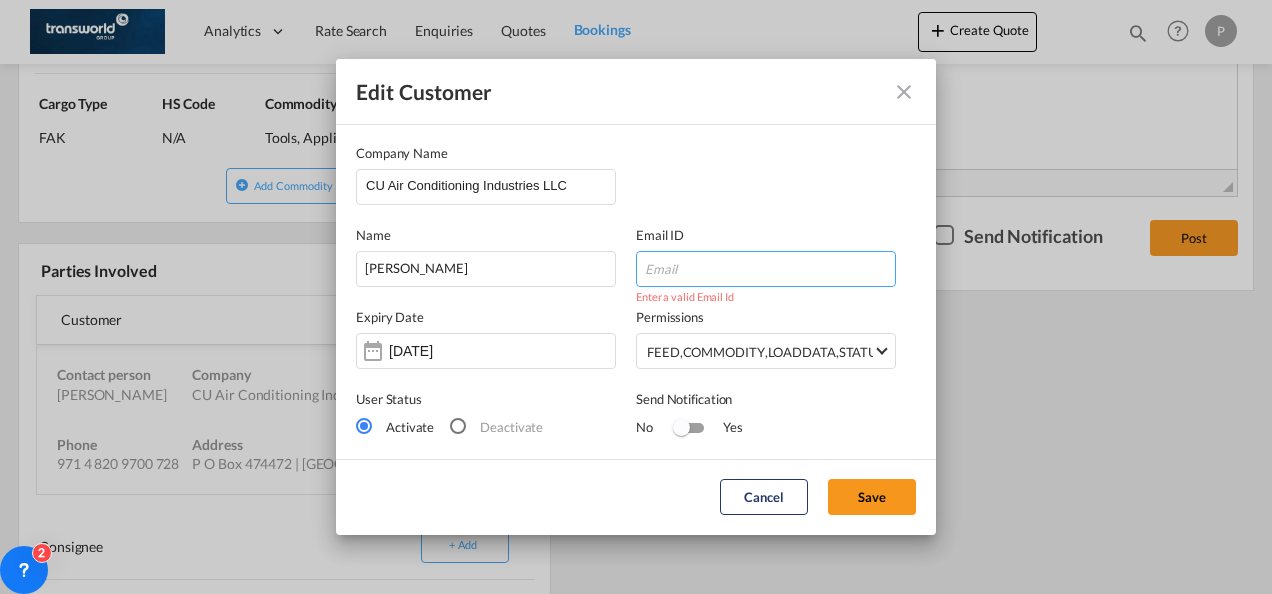paste on "[EMAIL_ADDRESS][DOMAIN_NAME]" 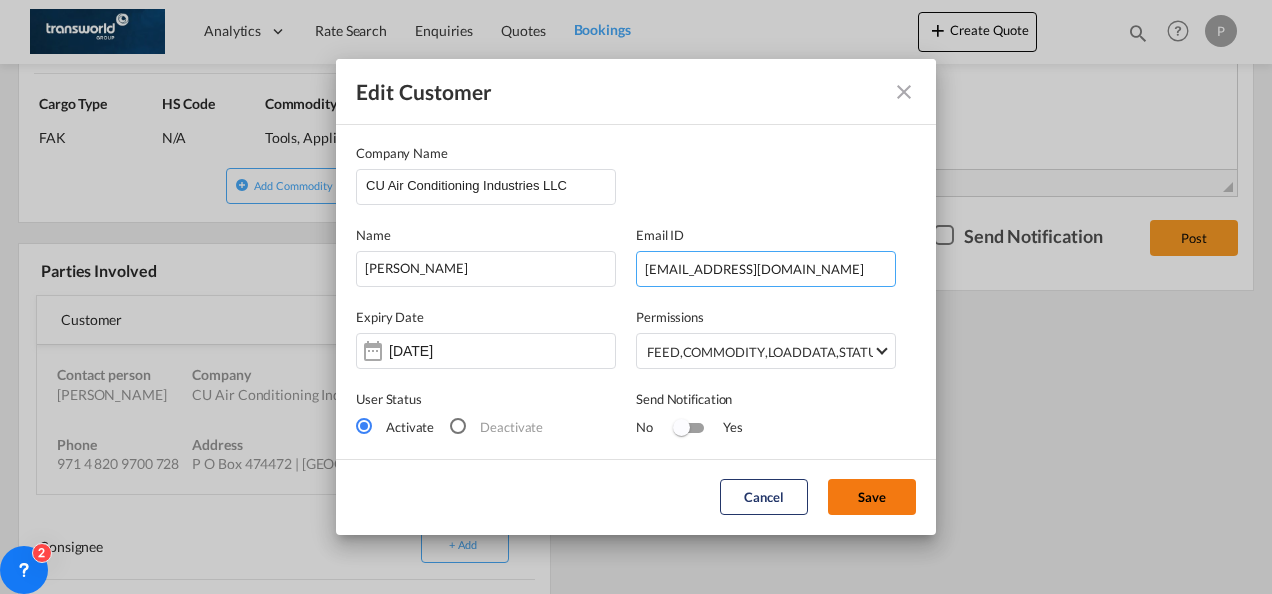 type on "[EMAIL_ADDRESS][DOMAIN_NAME]" 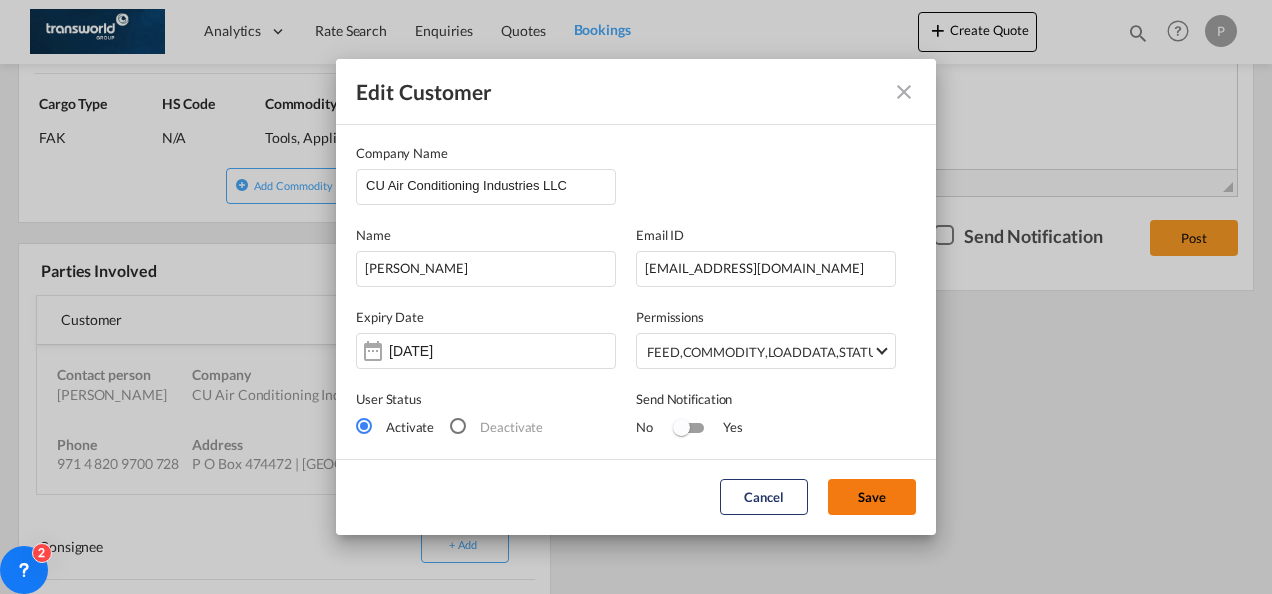 click on "Save" 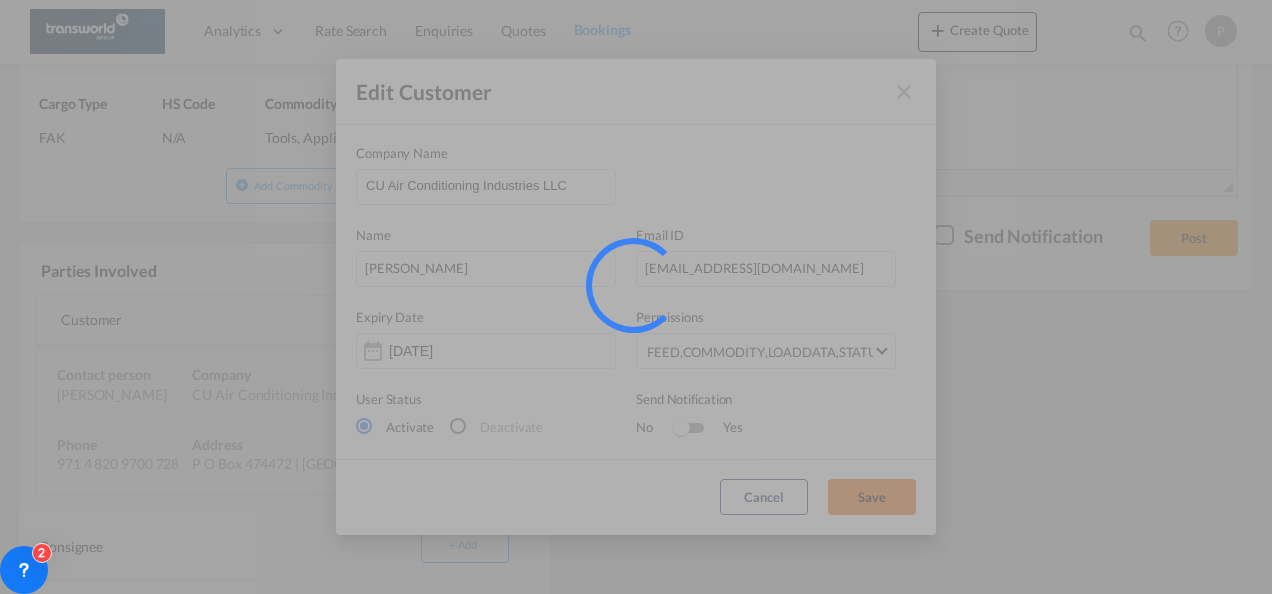 type 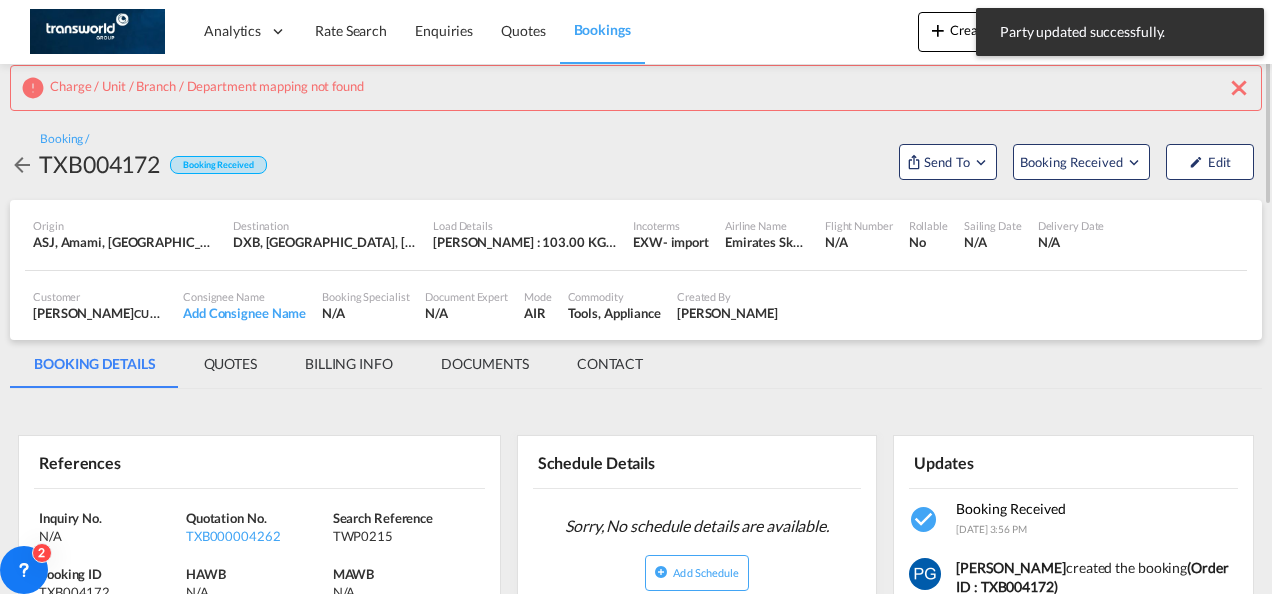 scroll, scrollTop: 0, scrollLeft: 0, axis: both 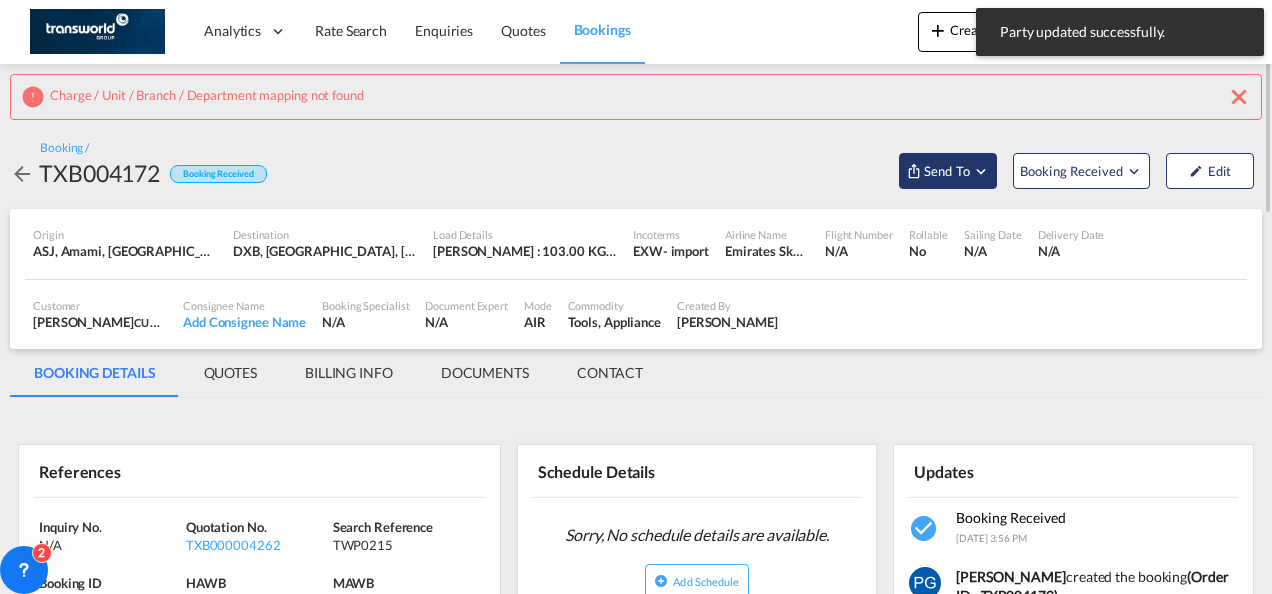 click on "Send To" at bounding box center [947, 171] 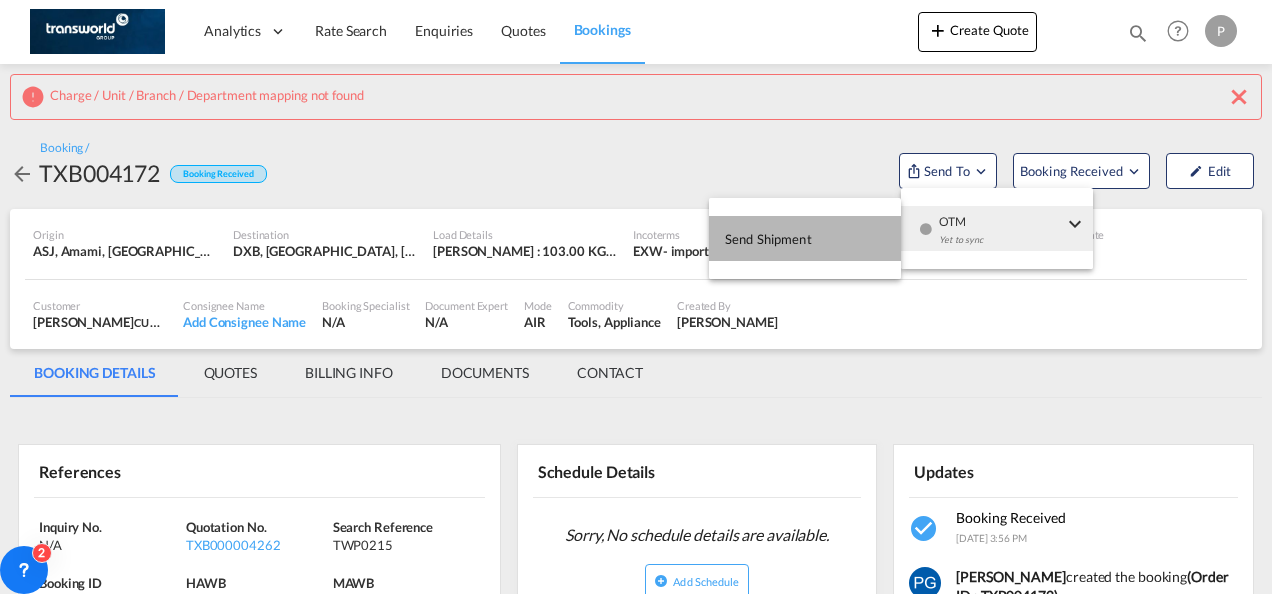 click on "Send Shipment" at bounding box center [768, 239] 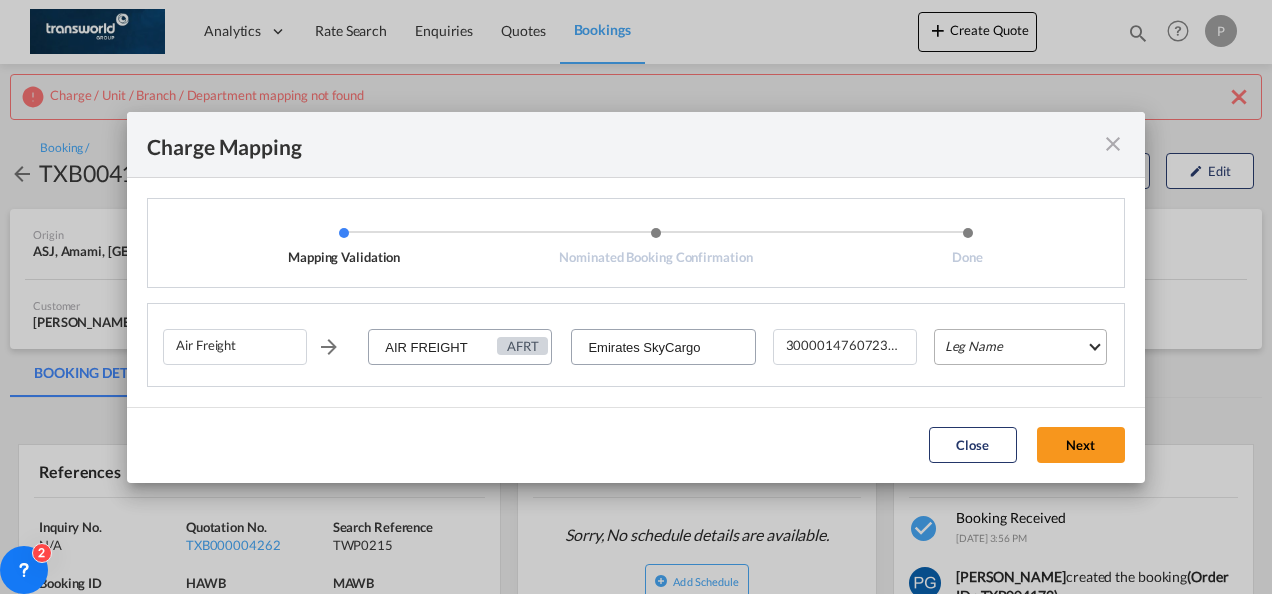 click on "Leg Name HANDLING ORIGIN HANDLING DESTINATION OTHERS TL PICK UP CUSTOMS ORIGIN AIR CUSTOMS DESTINATION TL DELIVERY" at bounding box center (1020, 347) 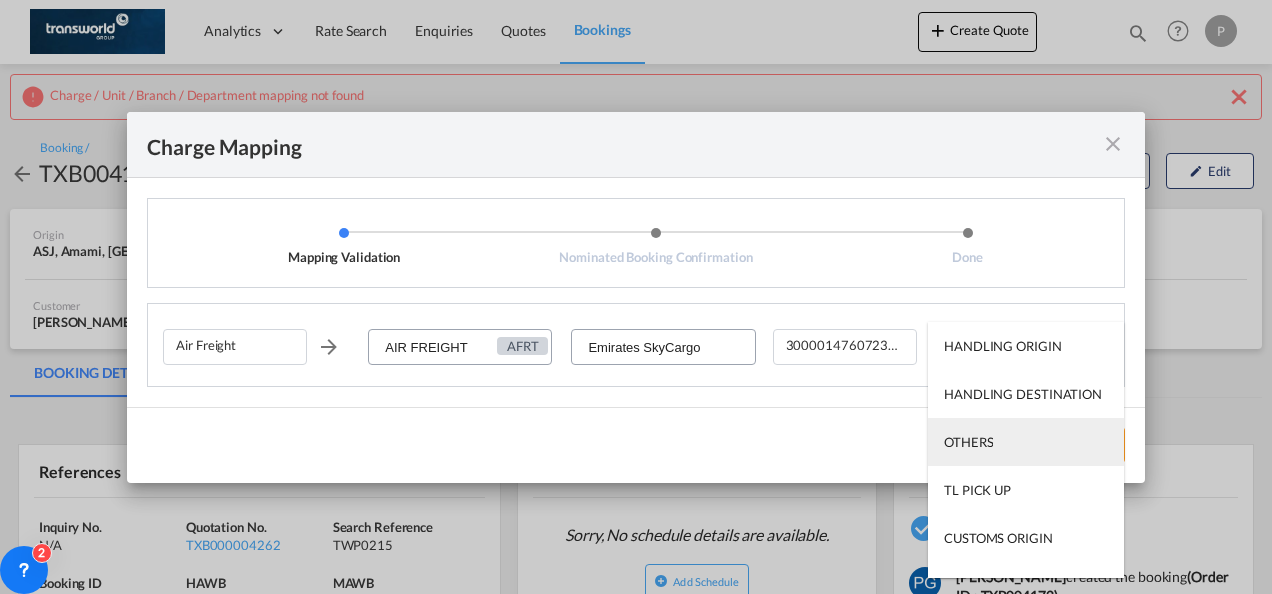 scroll, scrollTop: 128, scrollLeft: 0, axis: vertical 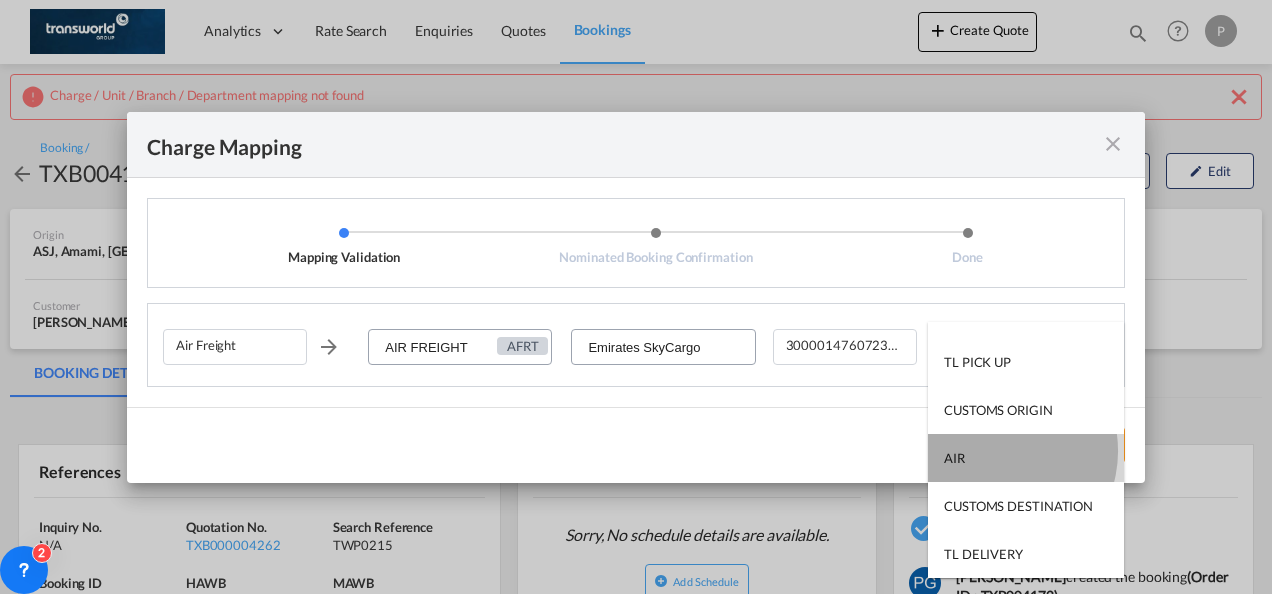 click on "AIR" at bounding box center [1026, 458] 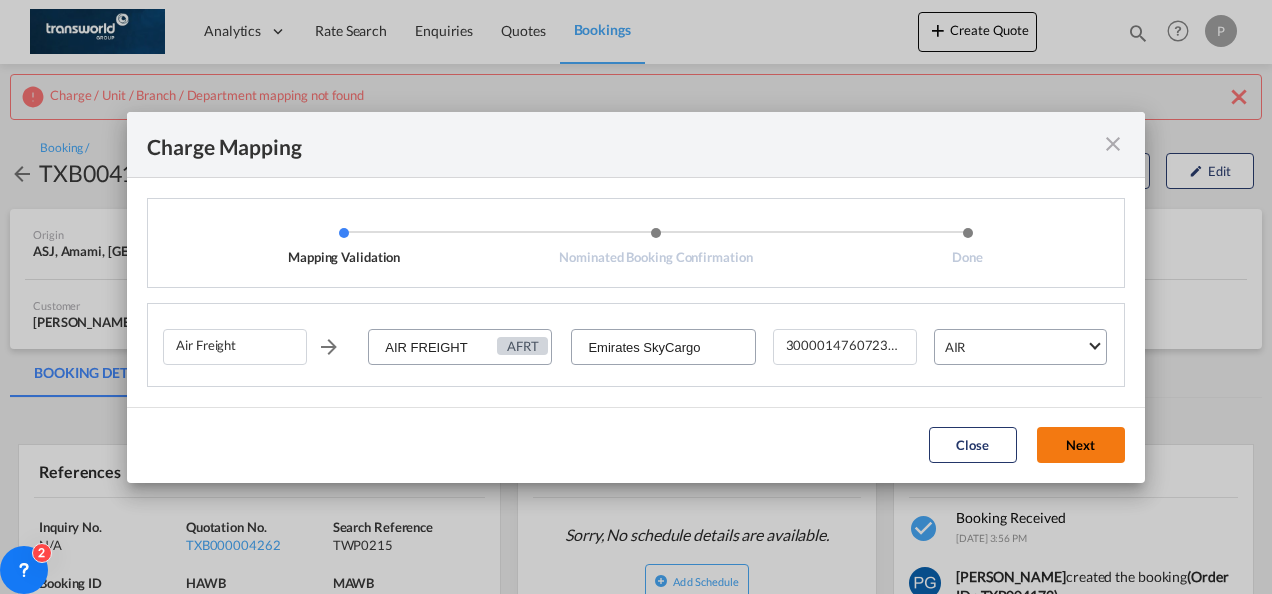 click on "Next" 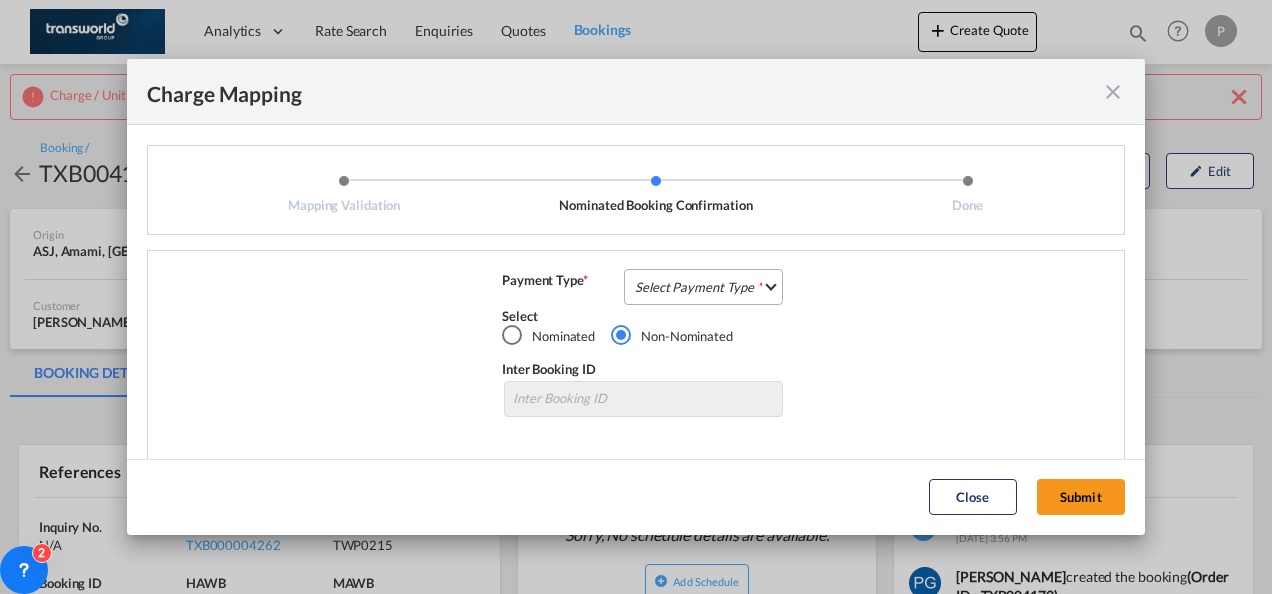 click on "Select Payment Type
COLLECT
PREPAID" at bounding box center [703, 287] 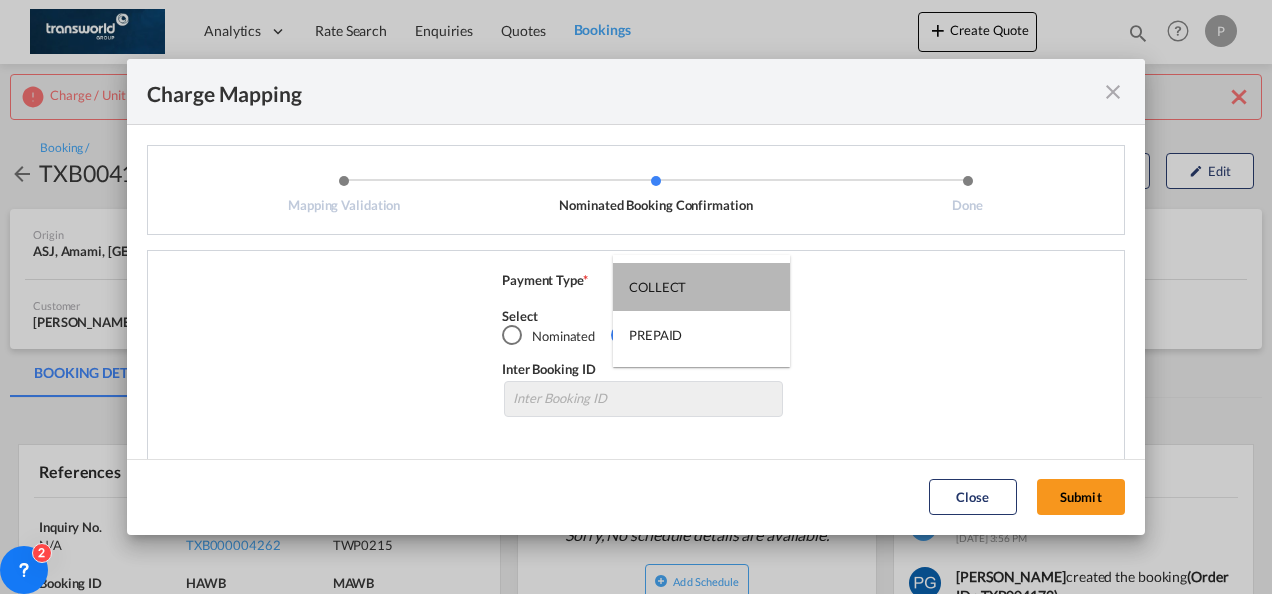 click on "COLLECT" at bounding box center [701, 287] 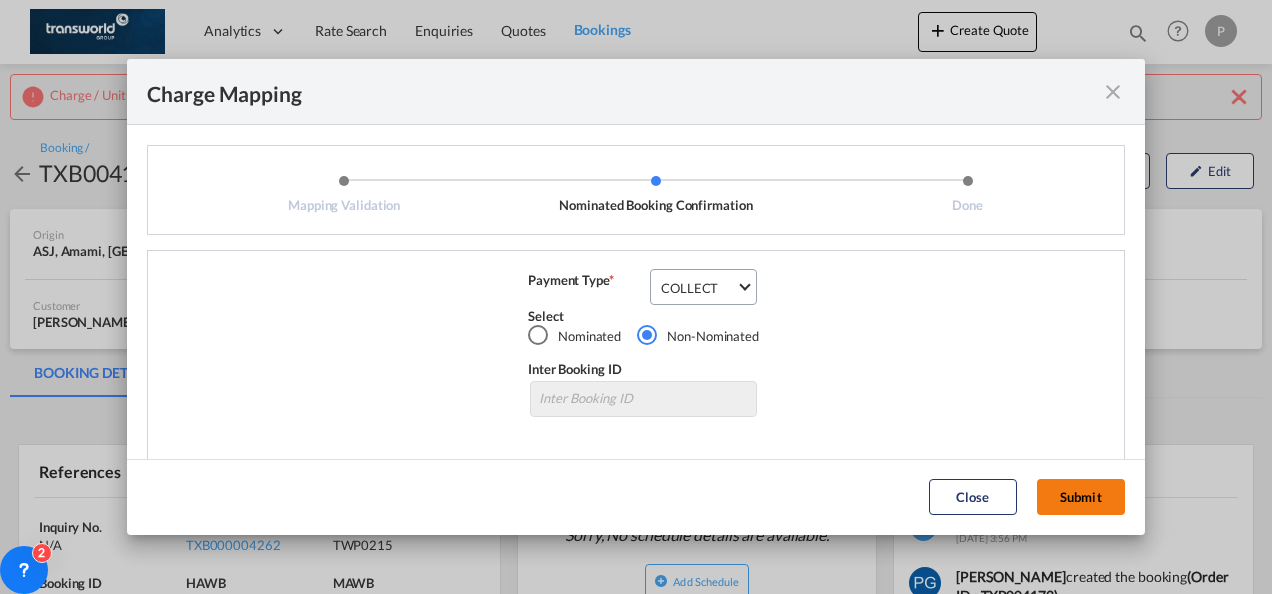 click on "Submit" 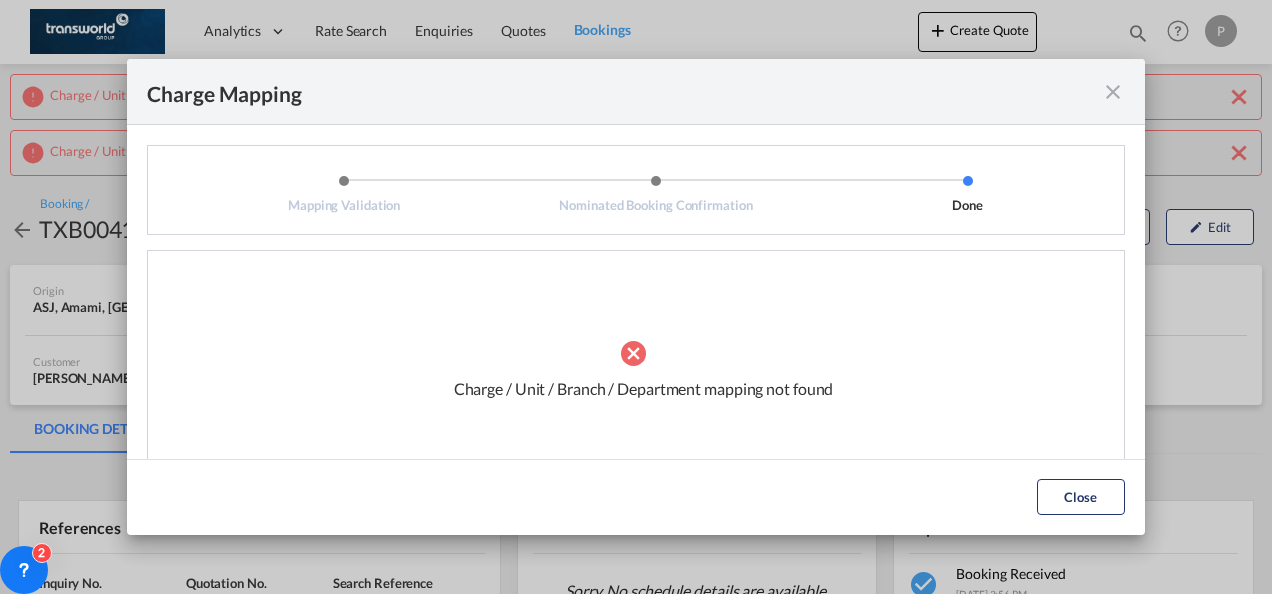 click at bounding box center (1113, 92) 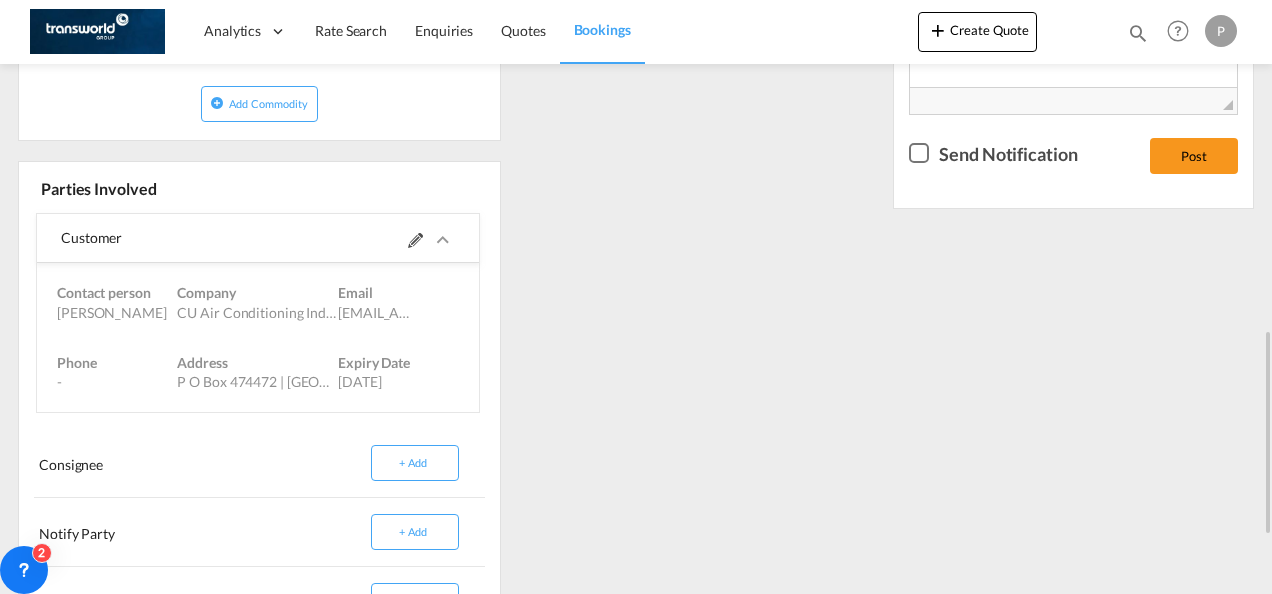 scroll, scrollTop: 954, scrollLeft: 0, axis: vertical 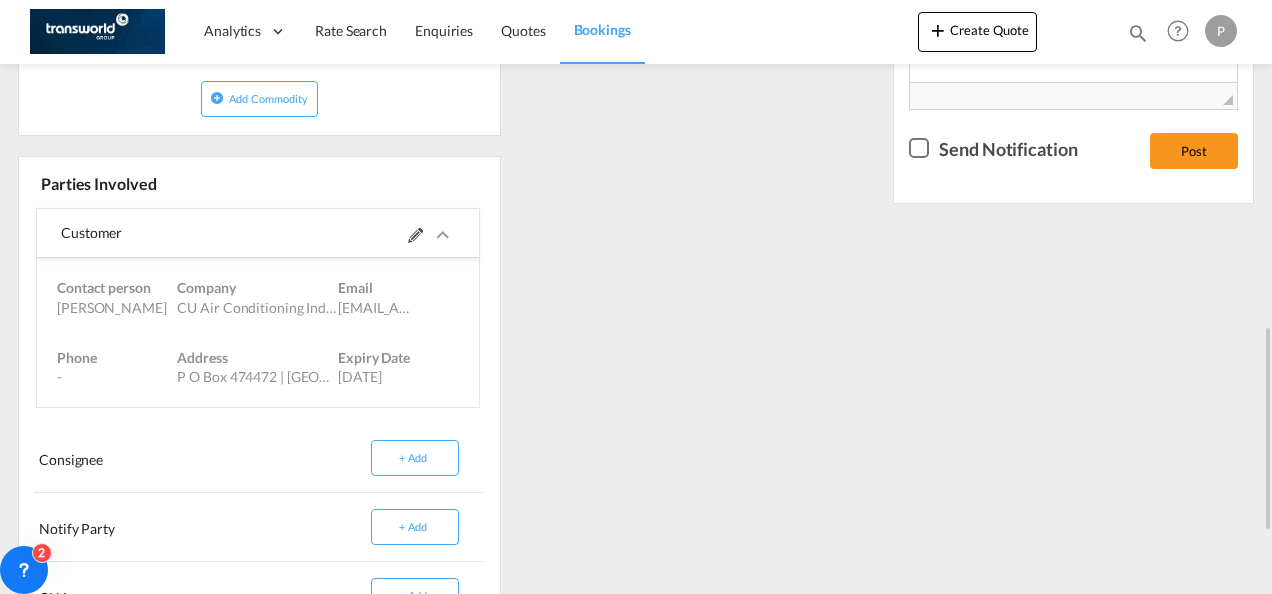 click 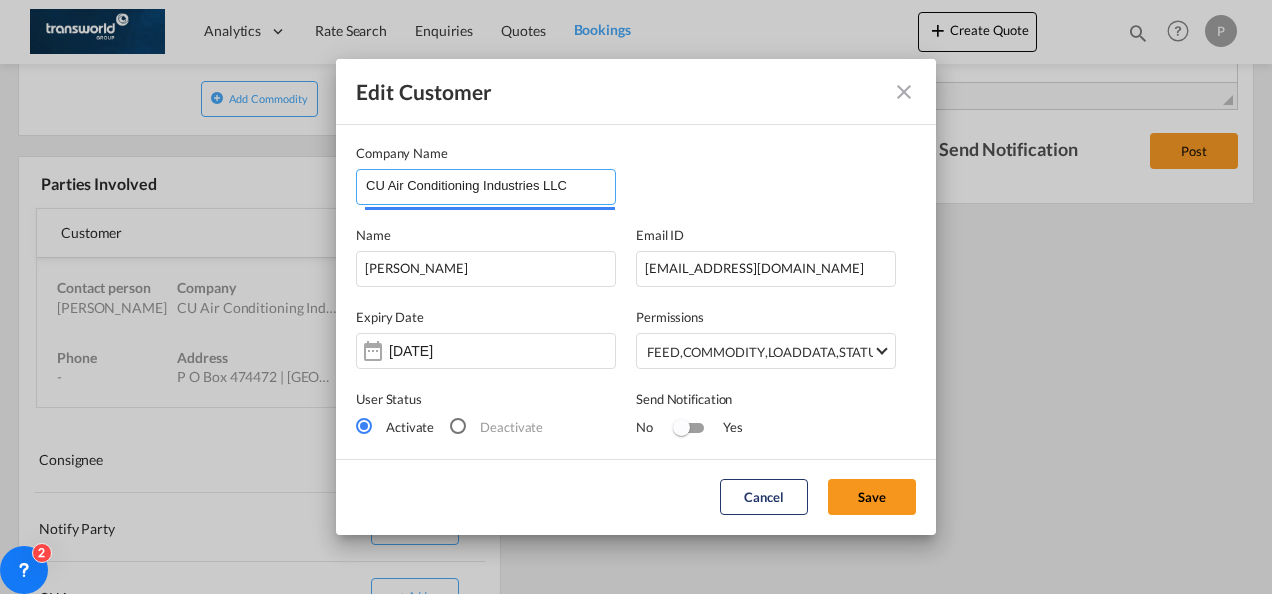 click on "CU Air Conditioning Industries LLC" at bounding box center (490, 185) 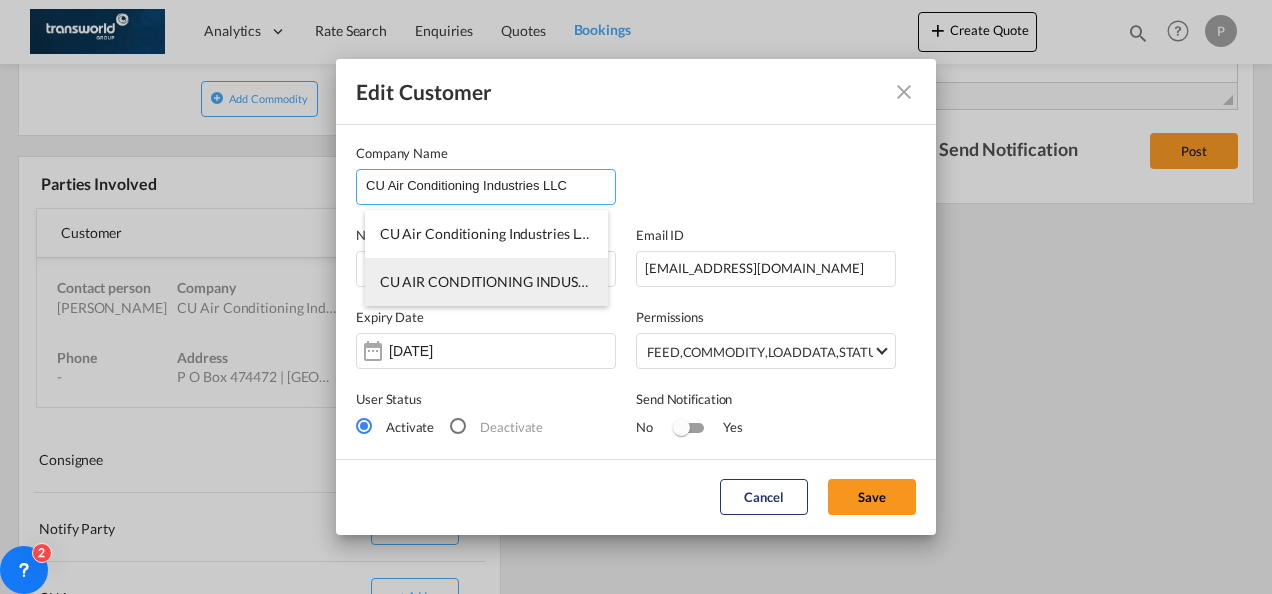 click on "CU AIR CONDITIONING INDUSTRIES LLC-TDWC-[GEOGRAPHIC_DATA]" at bounding box center [486, 282] 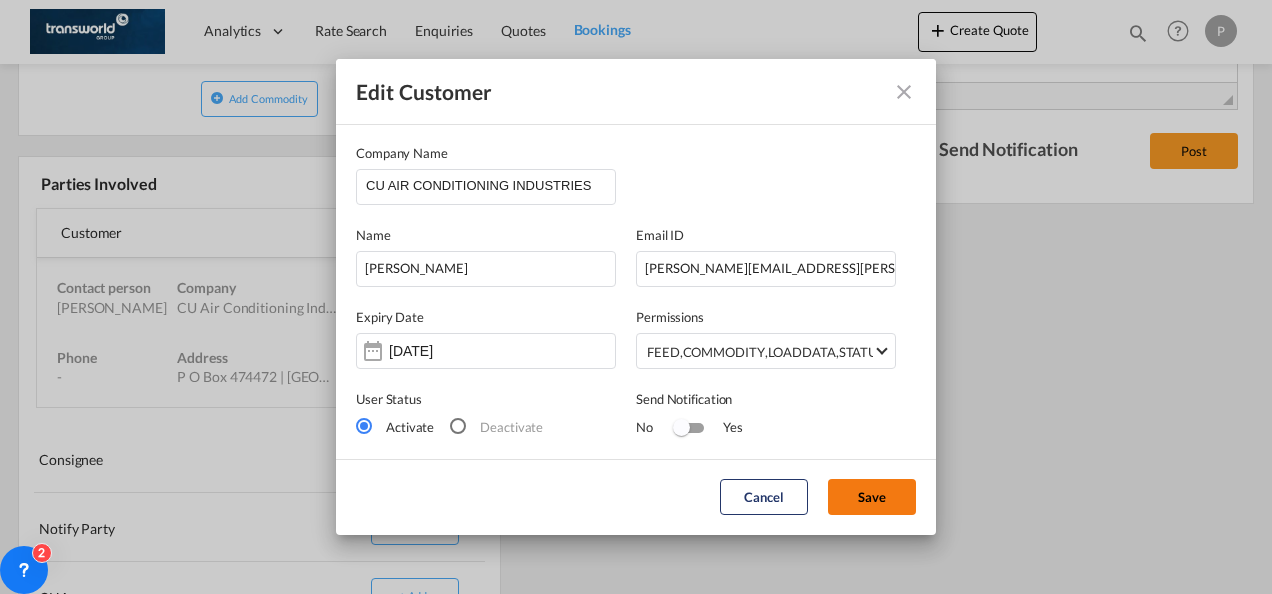click on "Save" 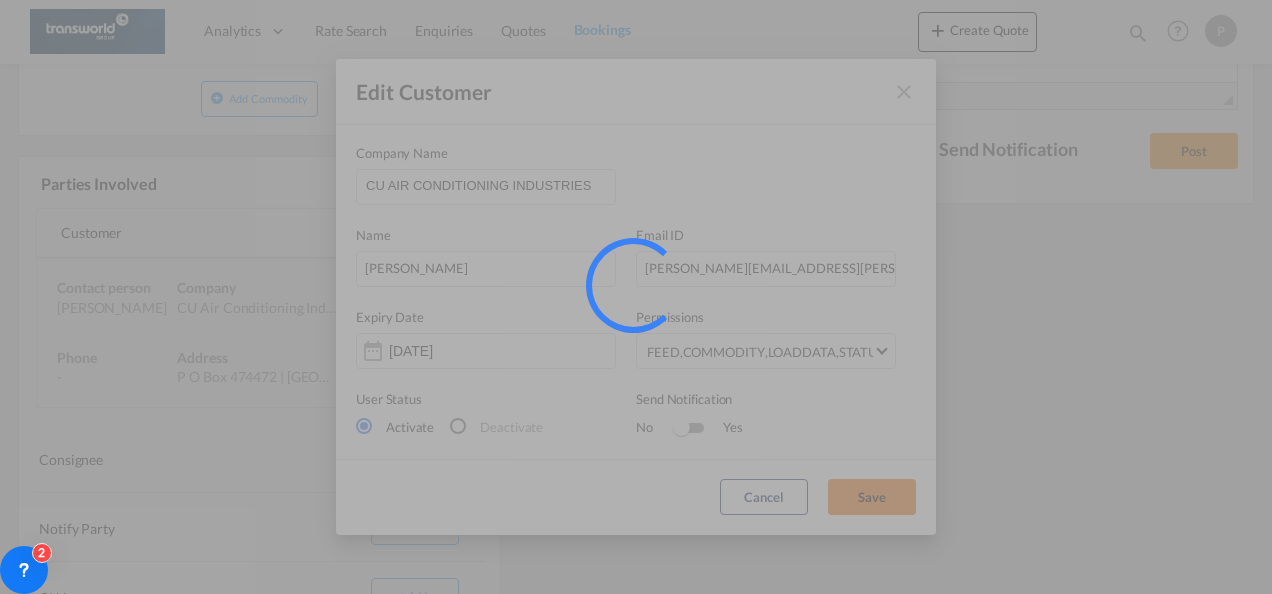 type 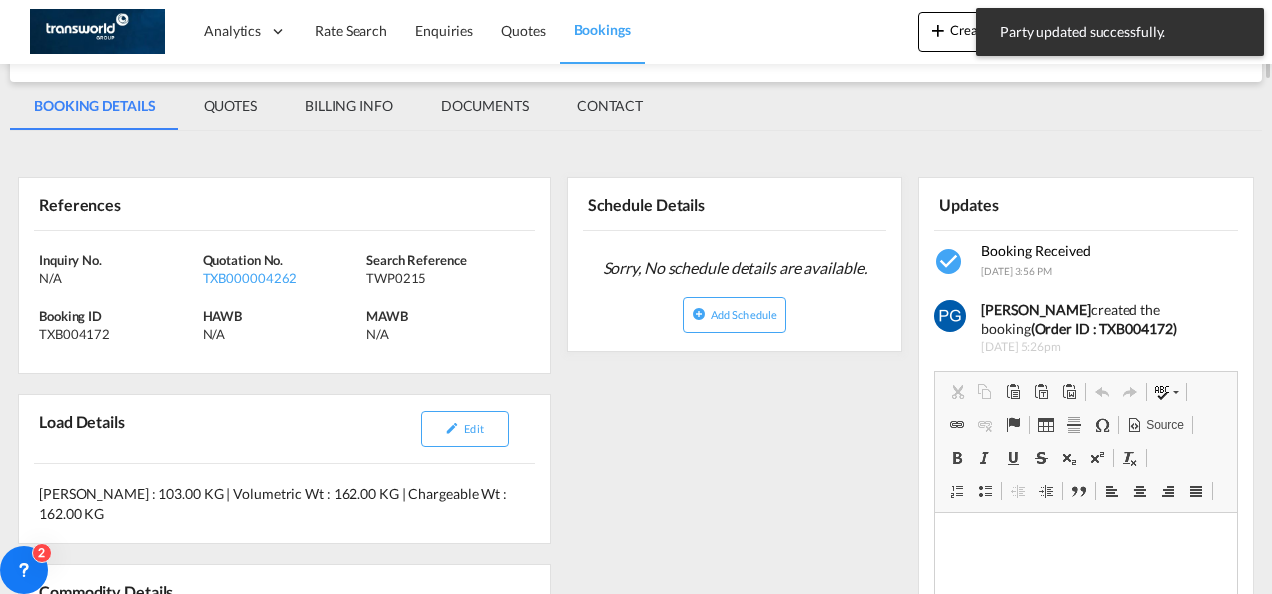 scroll, scrollTop: 0, scrollLeft: 0, axis: both 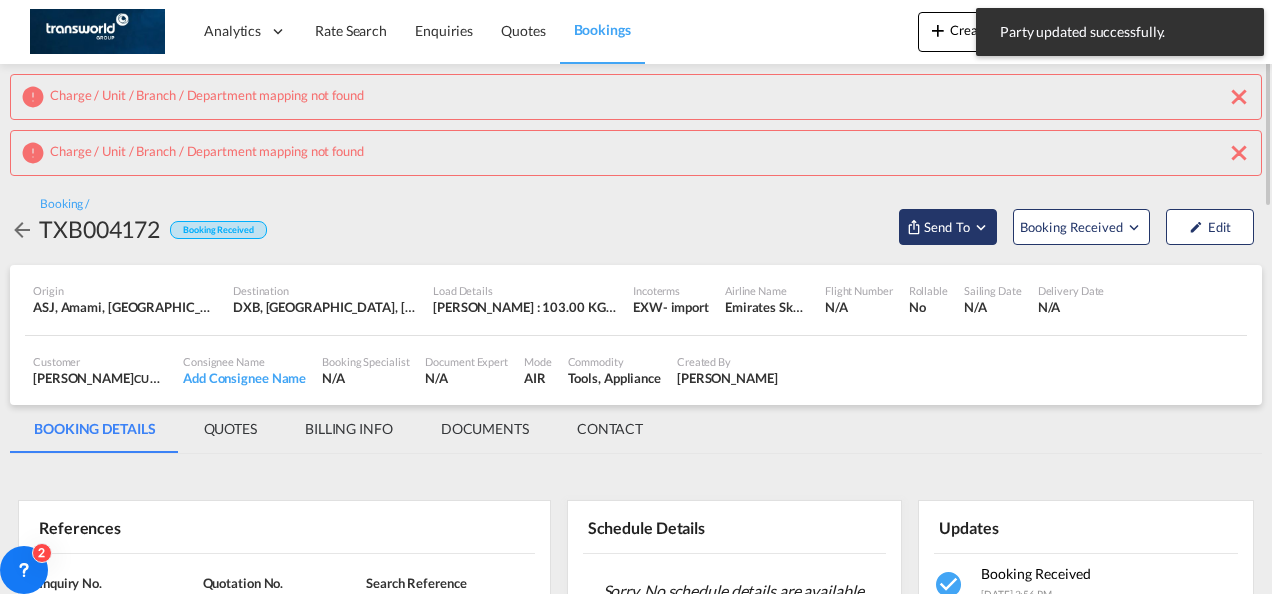 click at bounding box center [981, 227] 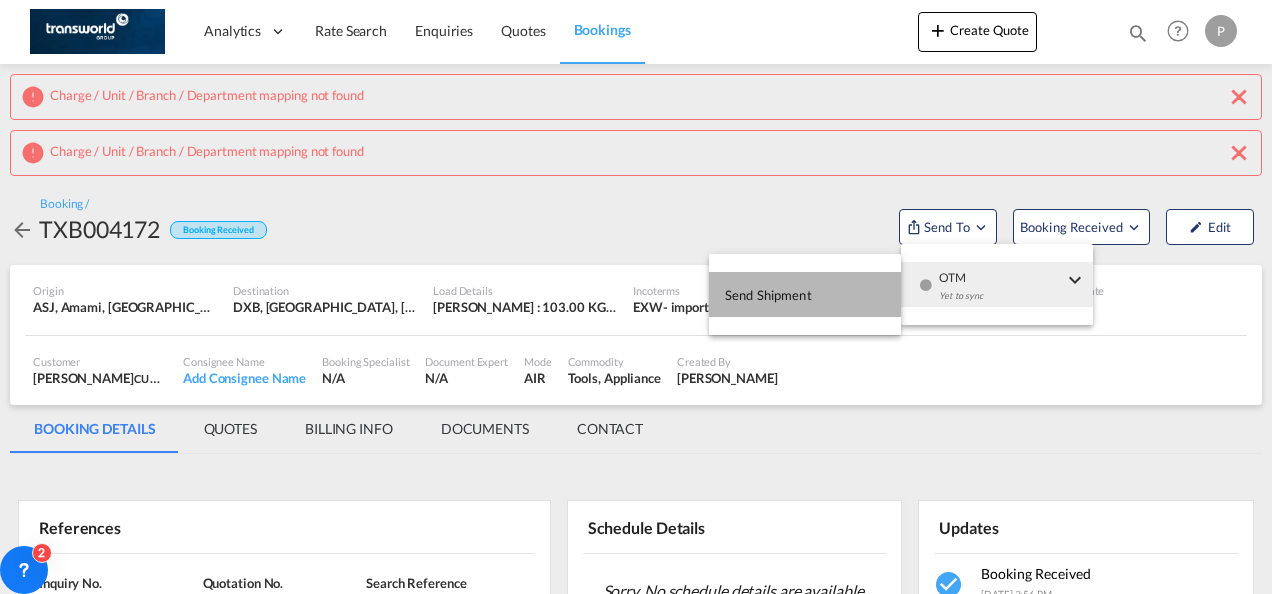 click on "Send Shipment" at bounding box center [805, 294] 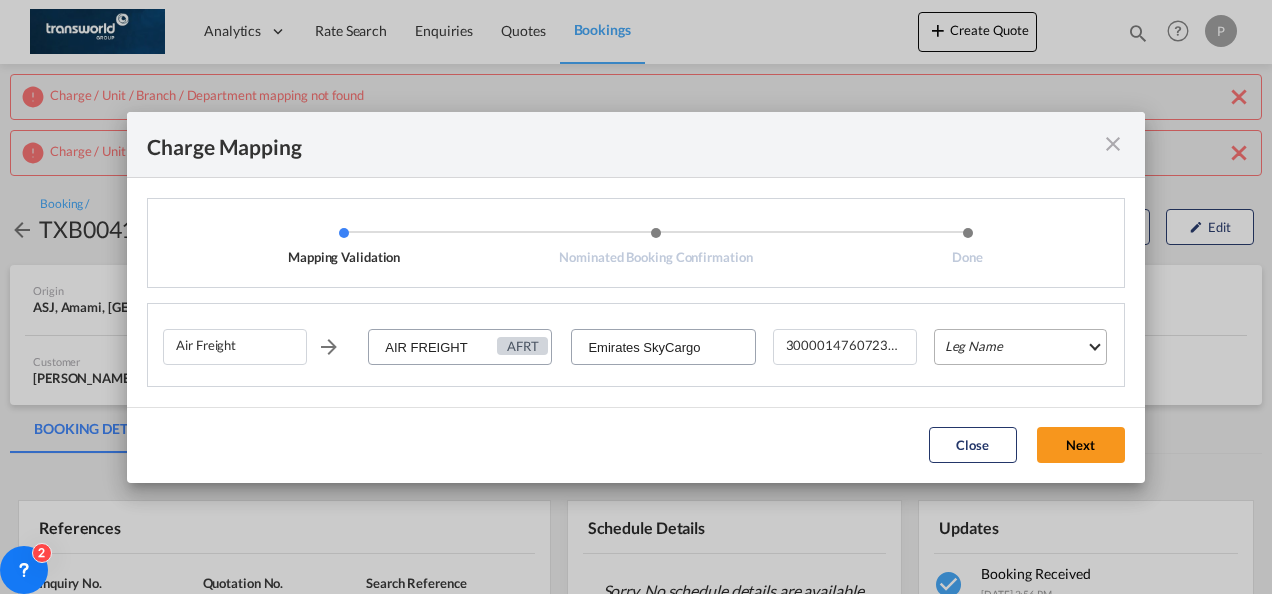 click on "Leg Name HANDLING ORIGIN HANDLING DESTINATION OTHERS TL PICK UP CUSTOMS ORIGIN AIR CUSTOMS DESTINATION TL DELIVERY" at bounding box center (1020, 347) 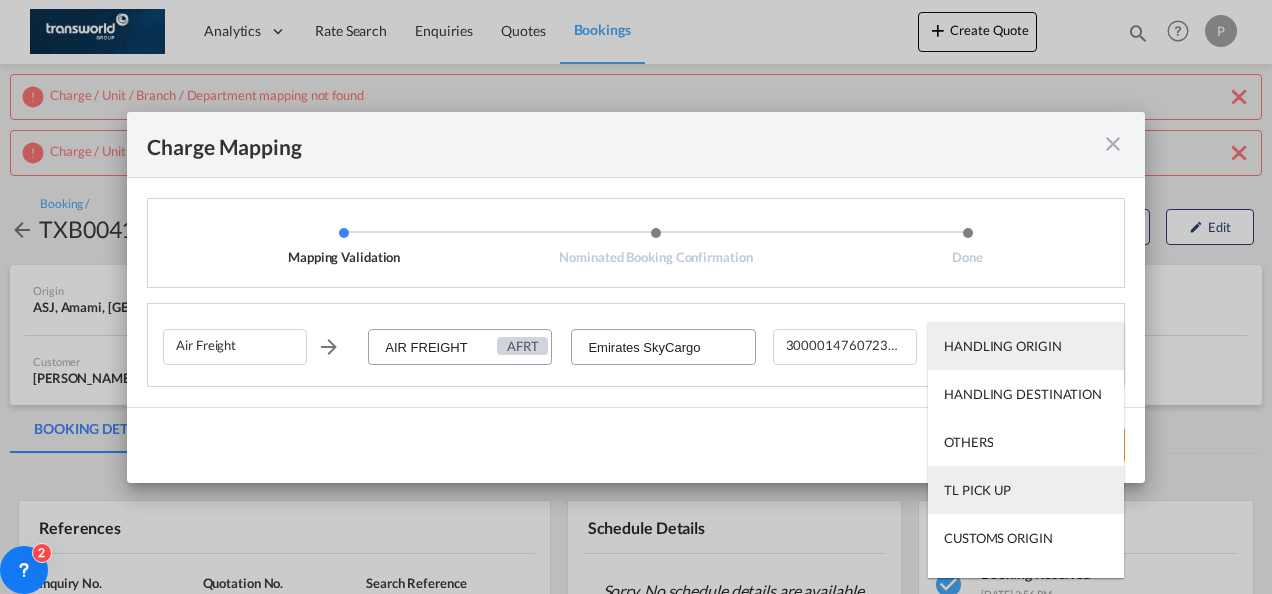 scroll, scrollTop: 128, scrollLeft: 0, axis: vertical 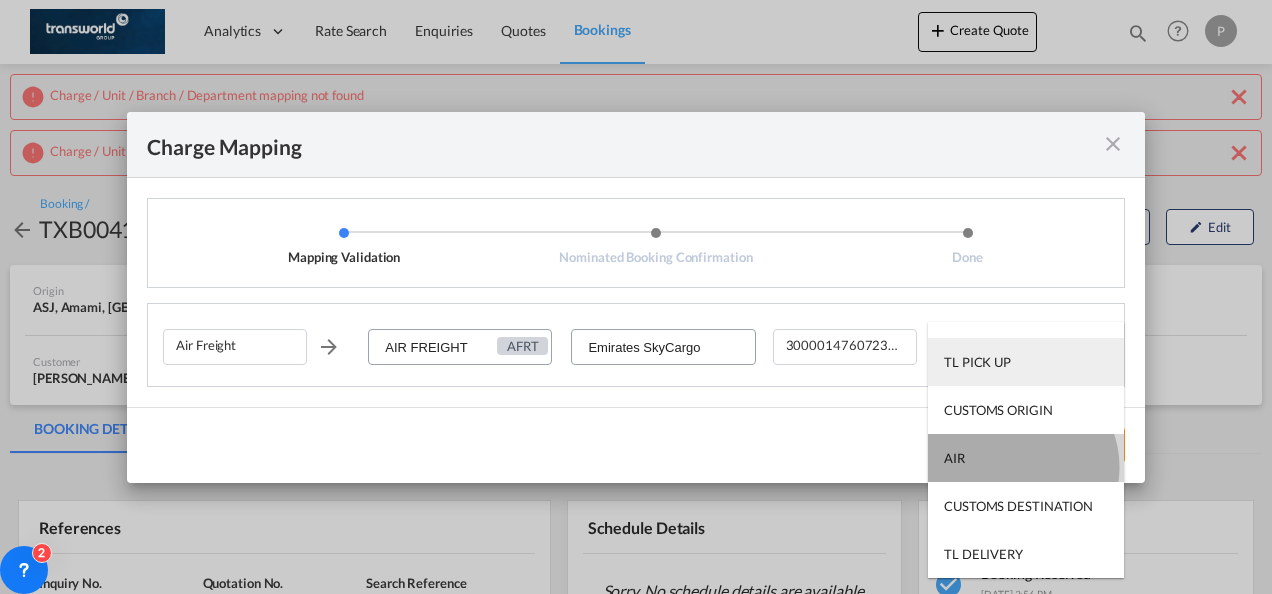 click on "AIR" at bounding box center [1026, 458] 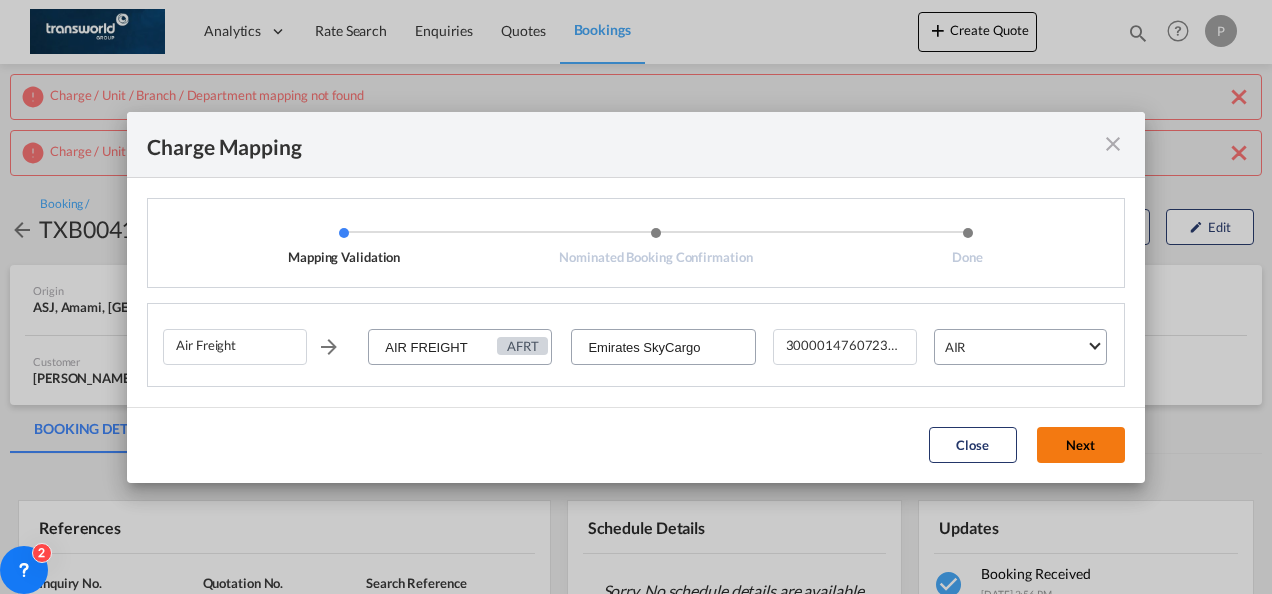click on "Next" 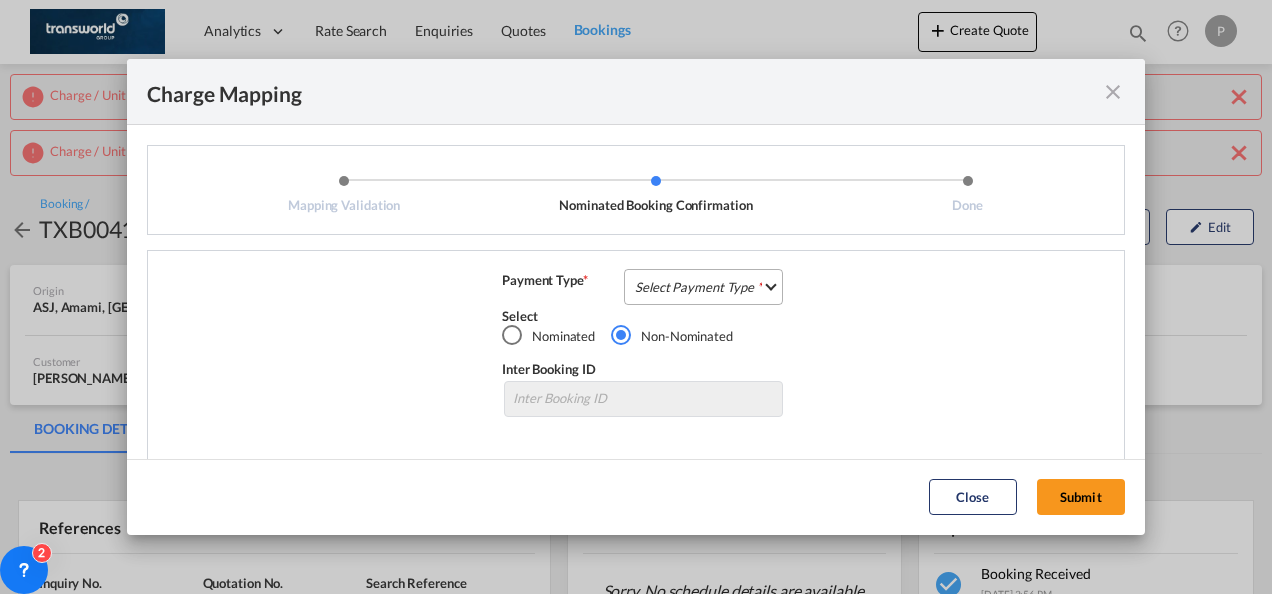 click on "Select Payment Type
COLLECT
PREPAID" at bounding box center (703, 287) 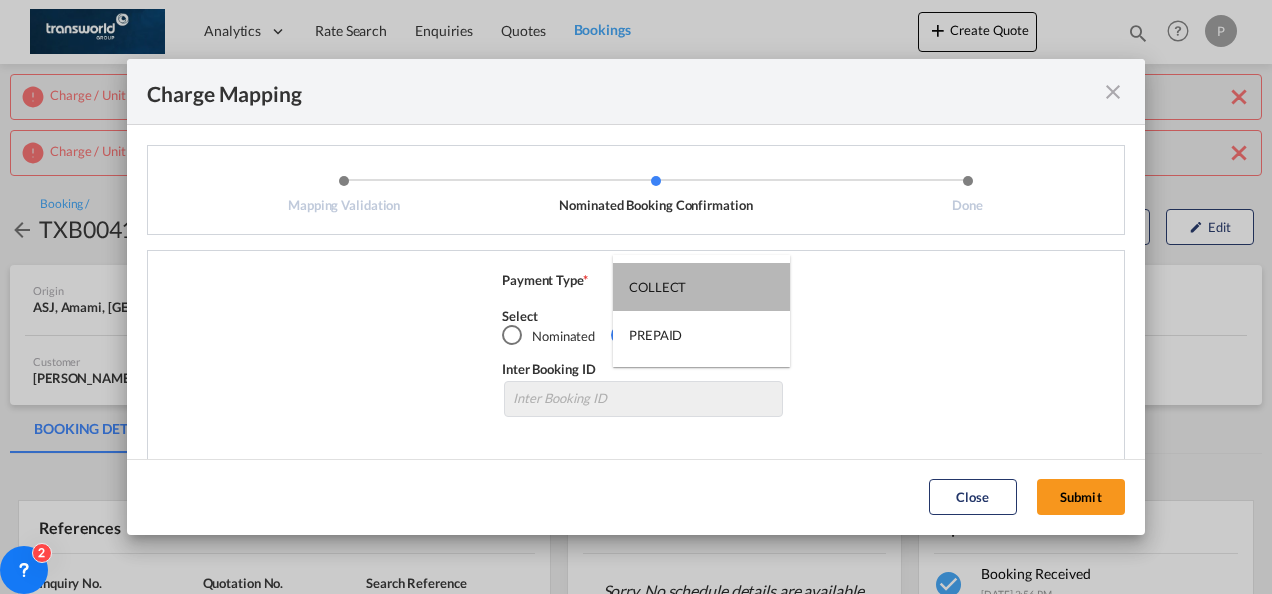 click on "COLLECT" at bounding box center [701, 287] 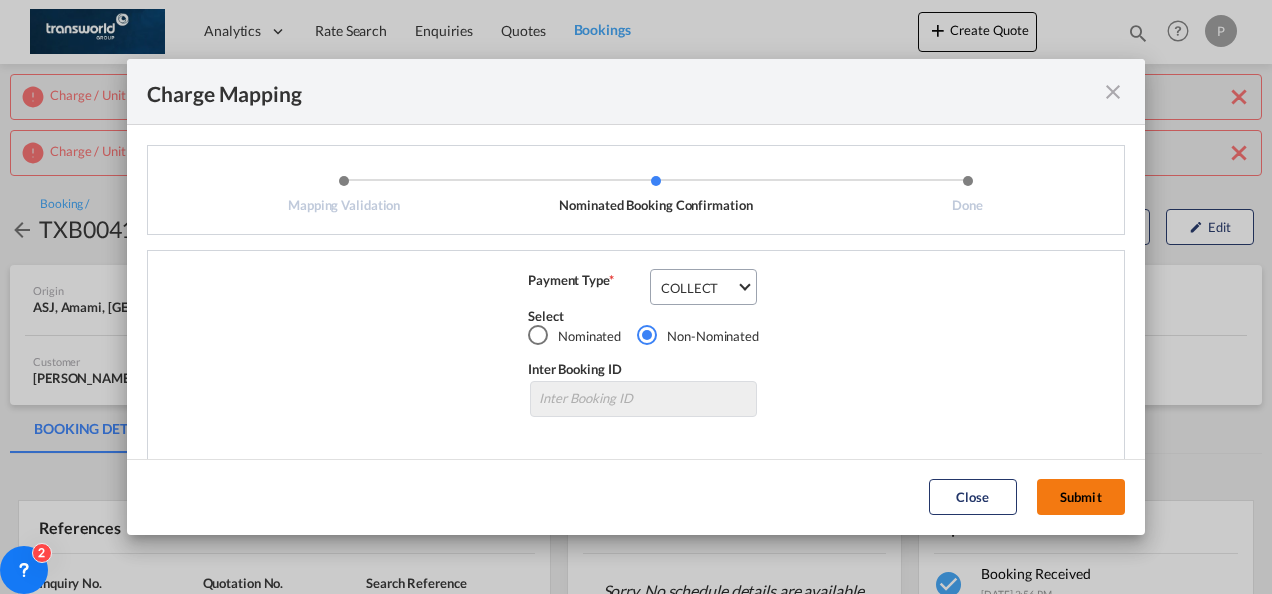 click on "Submit" 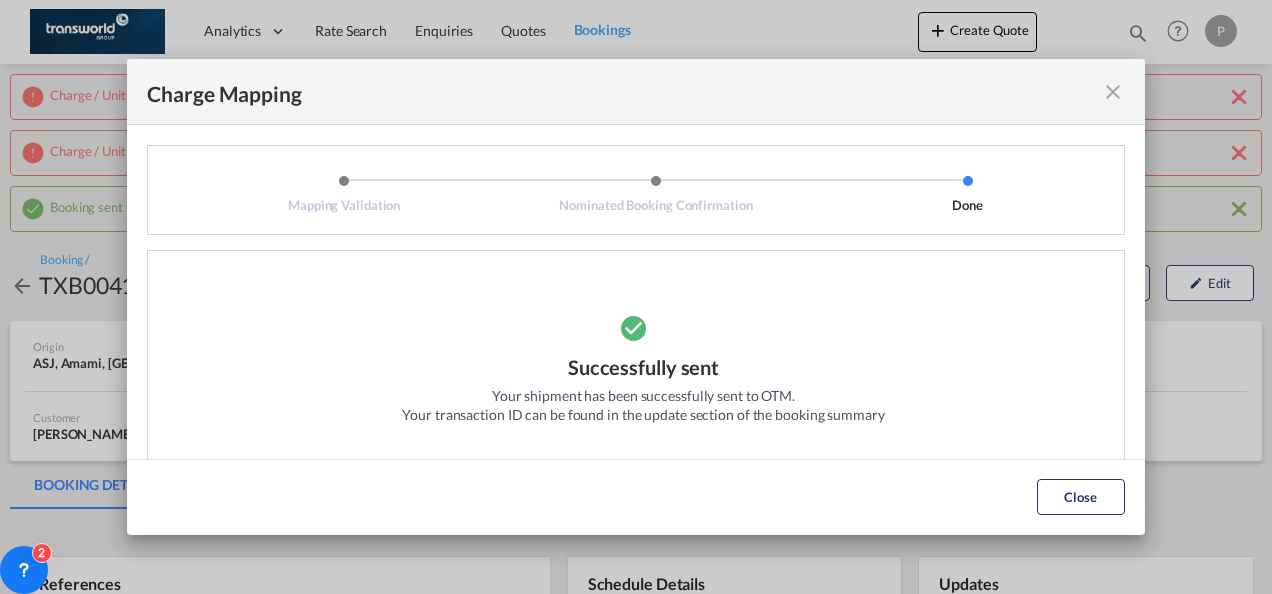 click at bounding box center (1113, 92) 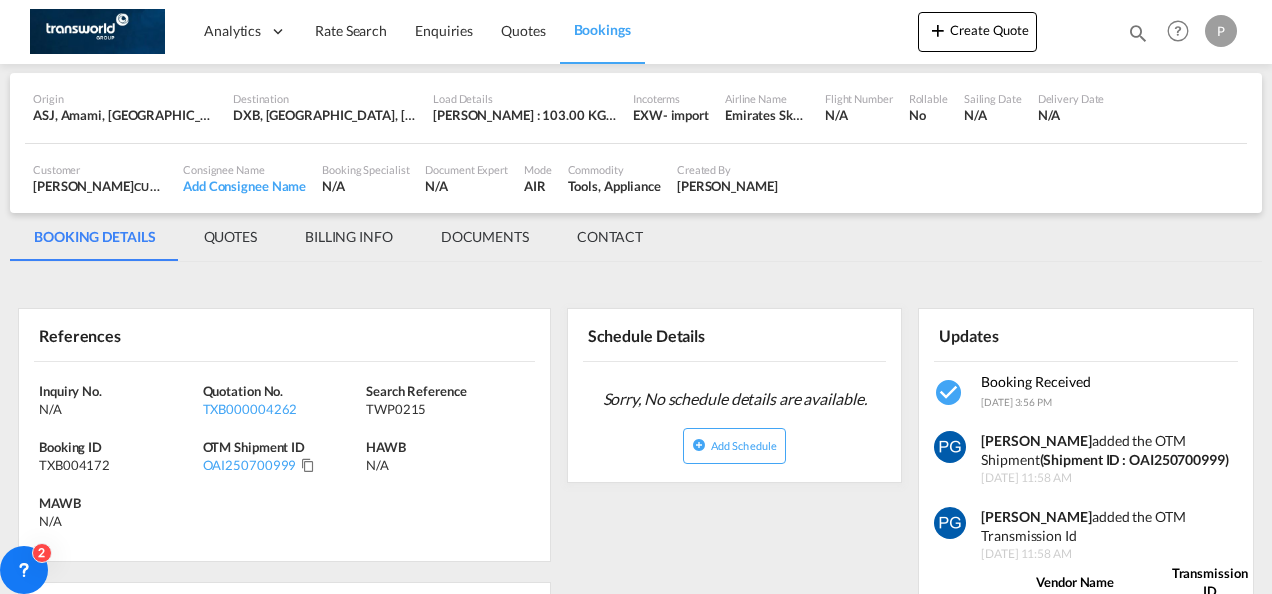 scroll, scrollTop: 272, scrollLeft: 0, axis: vertical 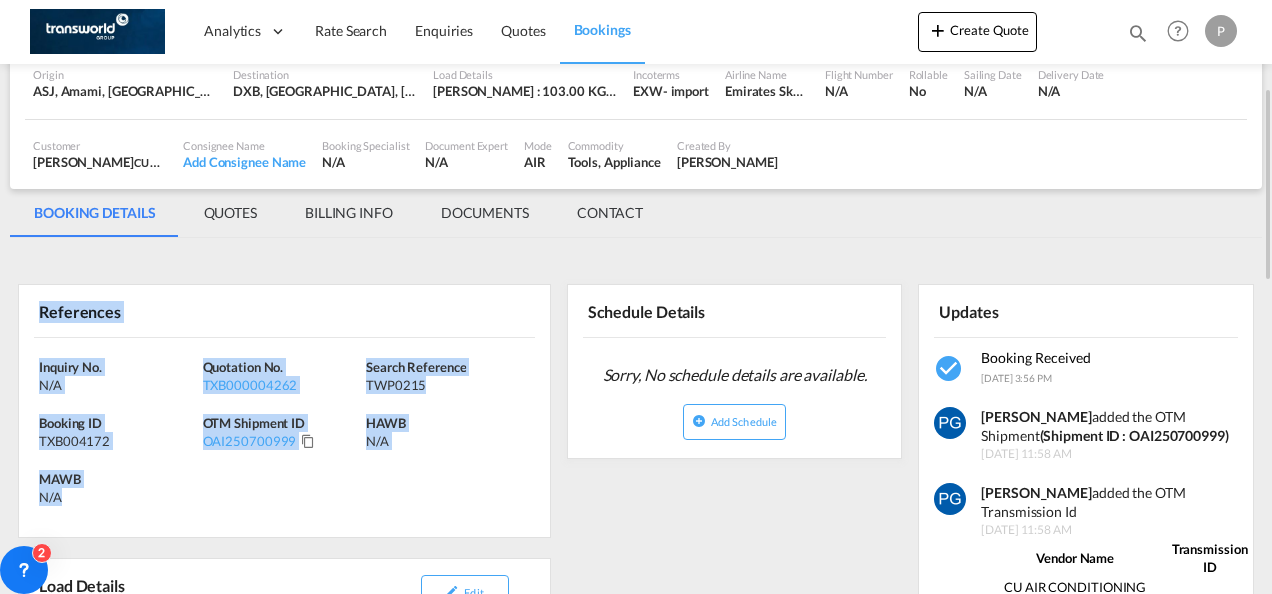 drag, startPoint x: 39, startPoint y: 304, endPoint x: 130, endPoint y: 514, distance: 228.86896 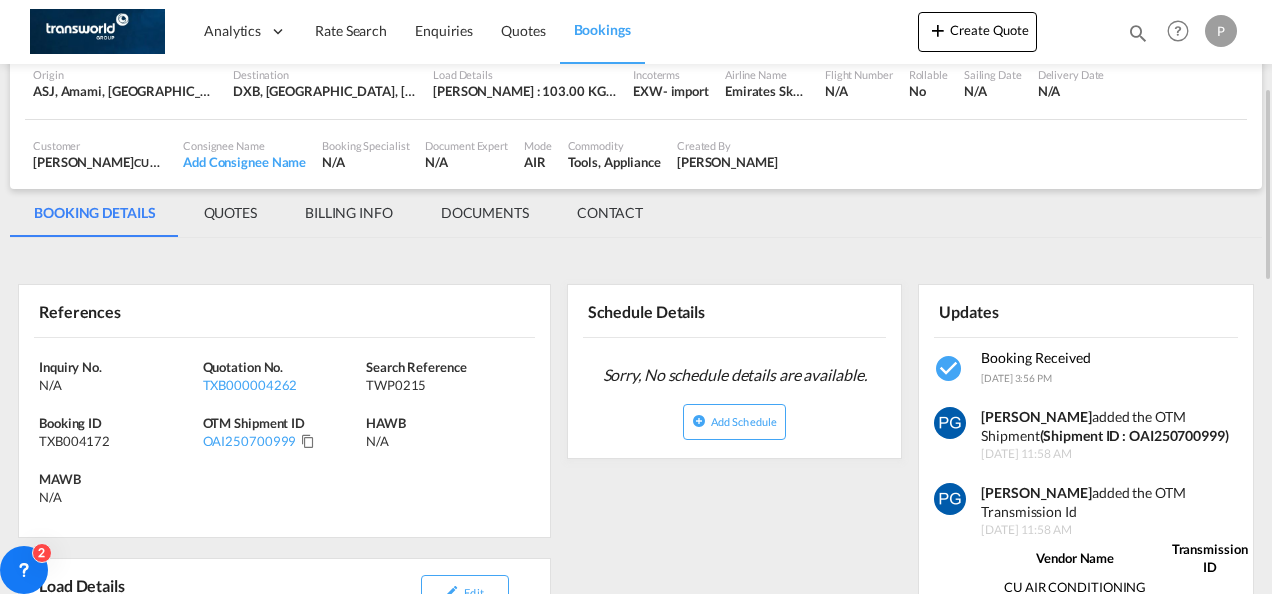 click on "Create Quote
Bookings Quotes Enquiries
Help Resources Product Release
P
My Profile Logout" at bounding box center (1080, 31) 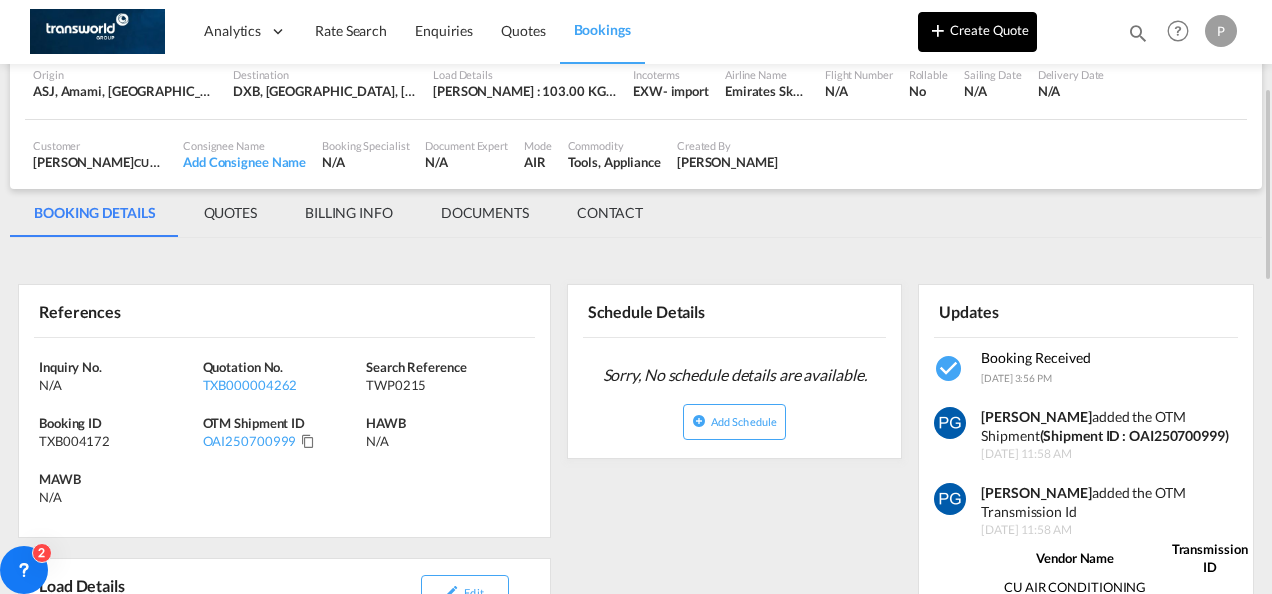 click on "Create Quote" at bounding box center [977, 32] 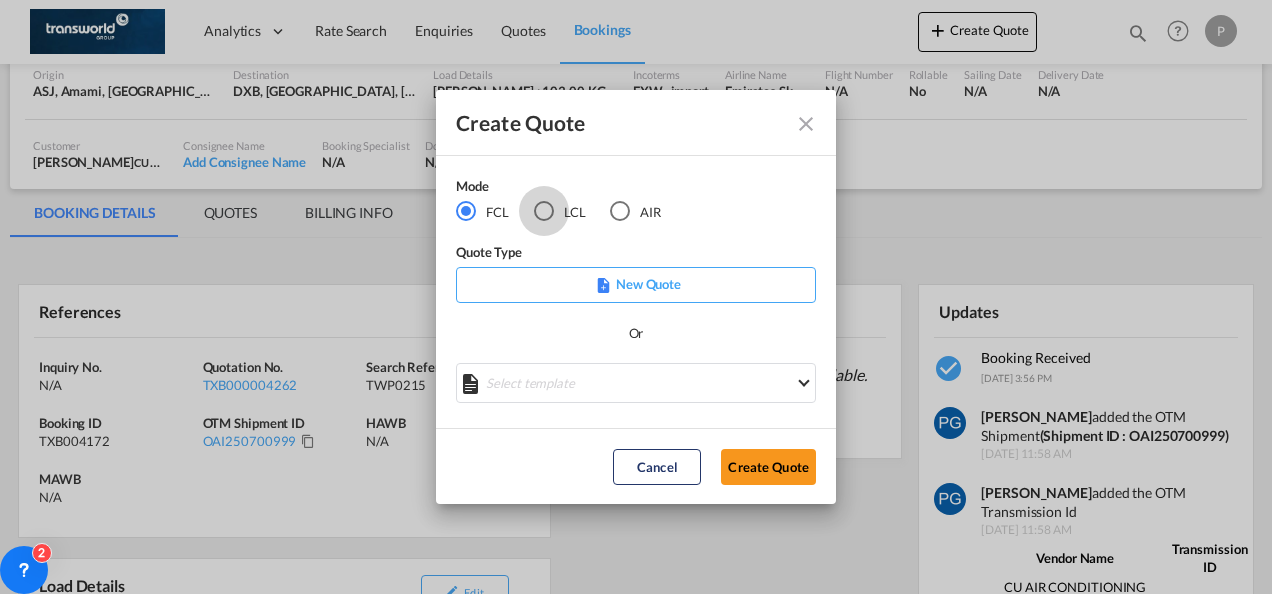 click at bounding box center [544, 211] 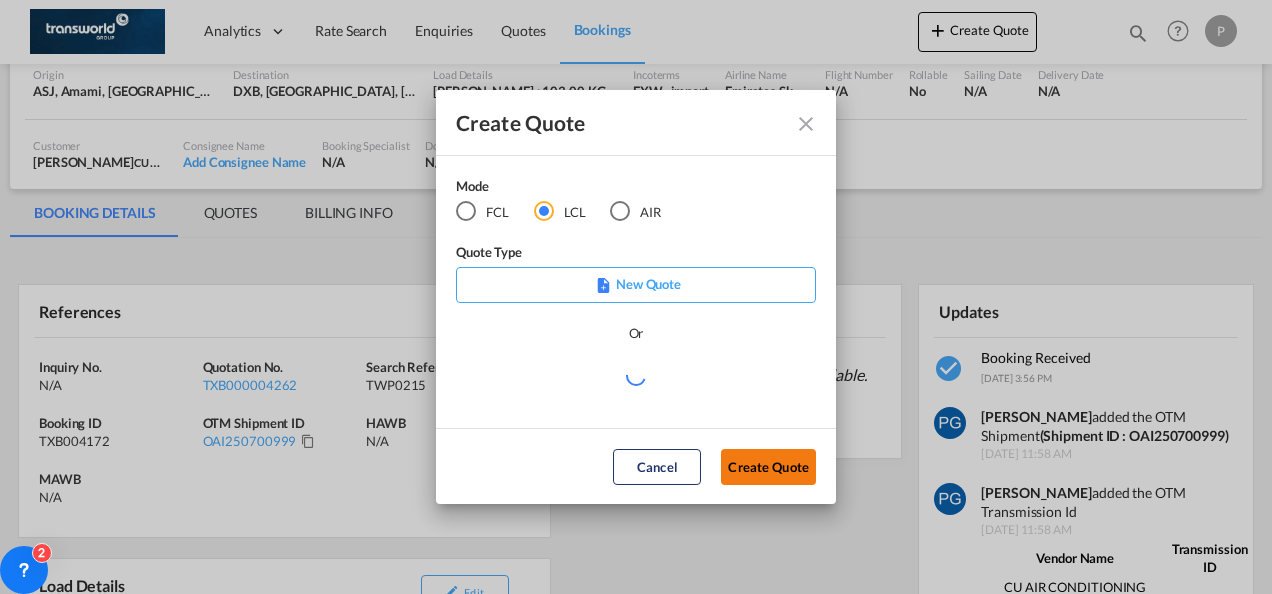 click on "Create Quote" 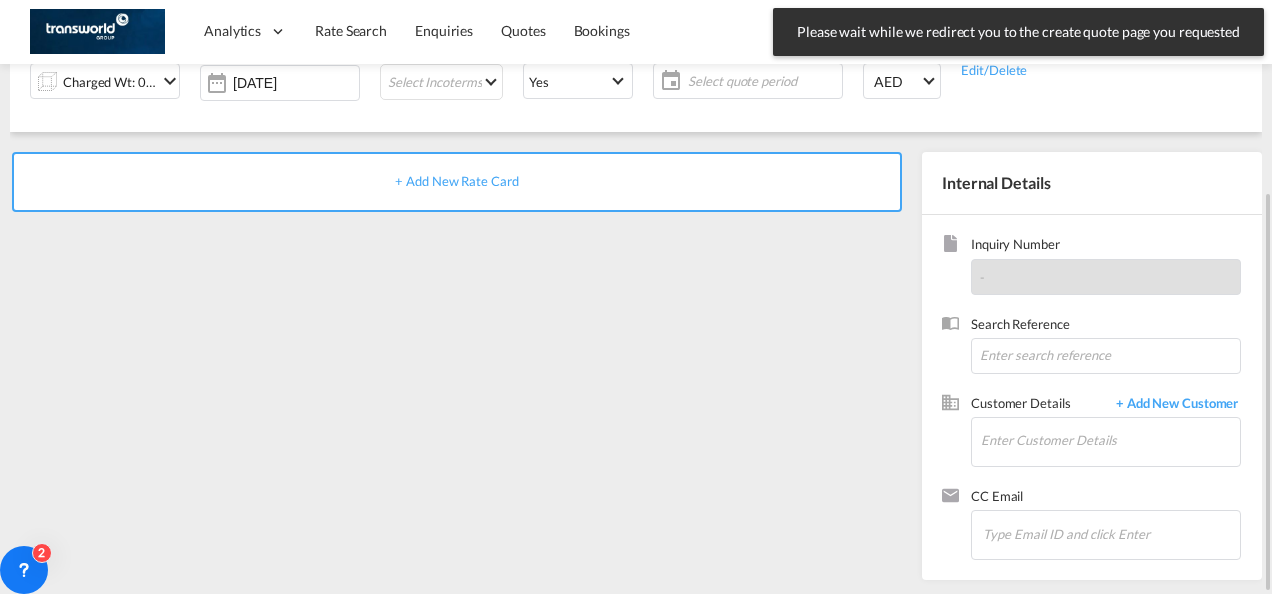 scroll, scrollTop: 0, scrollLeft: 0, axis: both 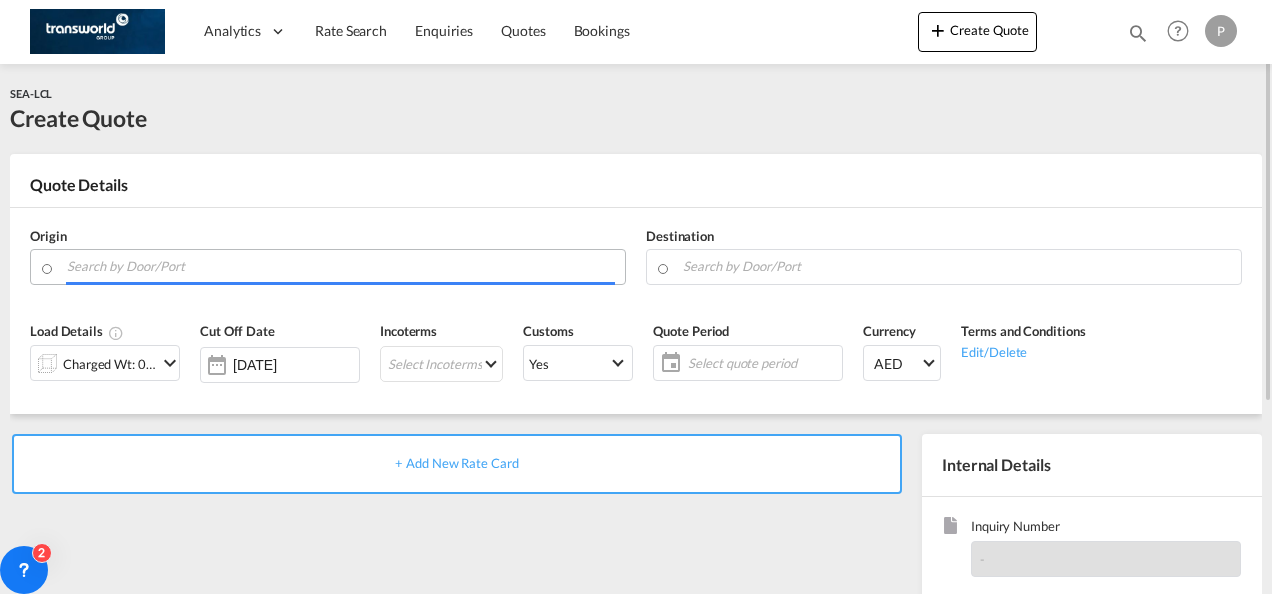 click at bounding box center (341, 266) 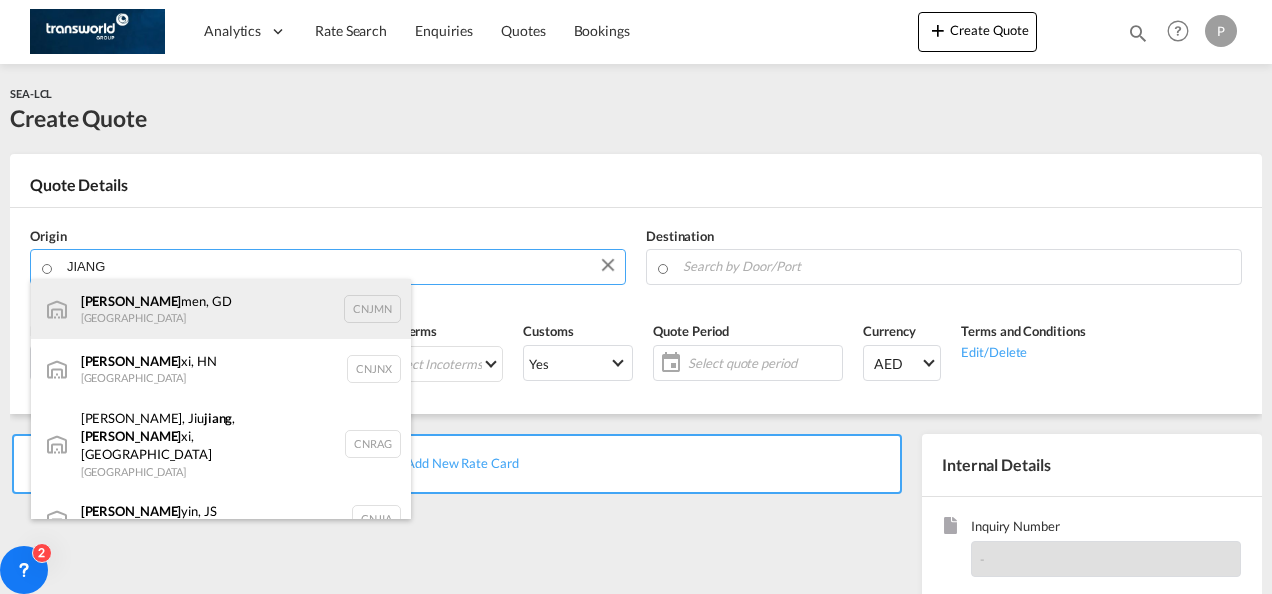 click on "[PERSON_NAME] men, GD [GEOGRAPHIC_DATA]
CNJMN" at bounding box center [221, 309] 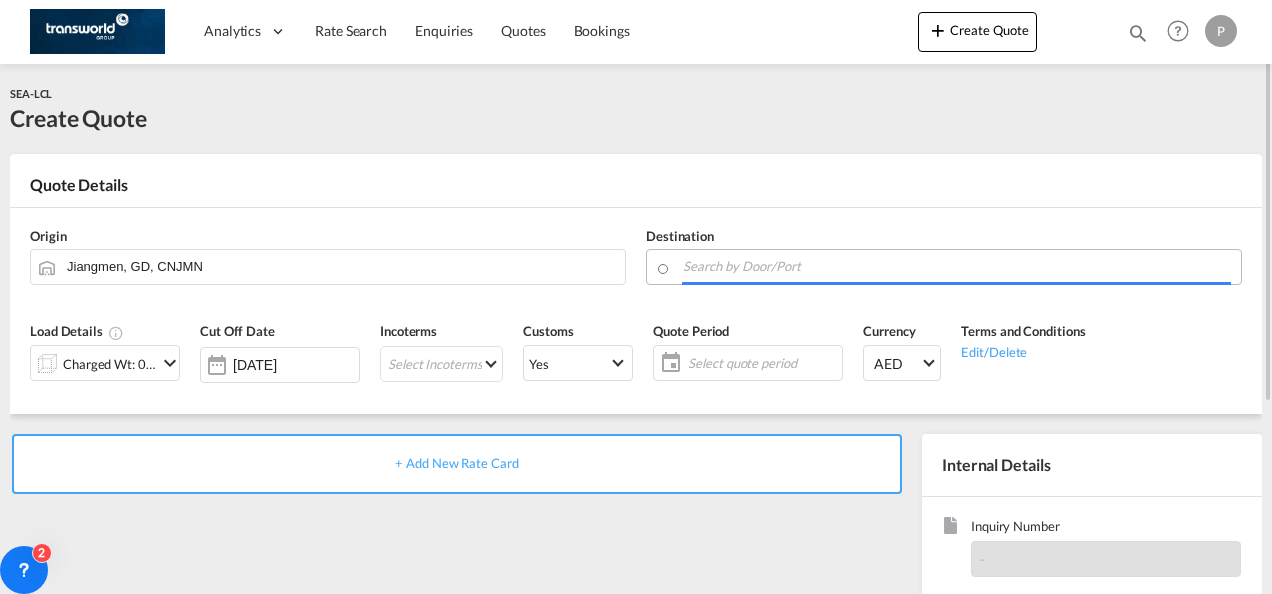 click at bounding box center (957, 266) 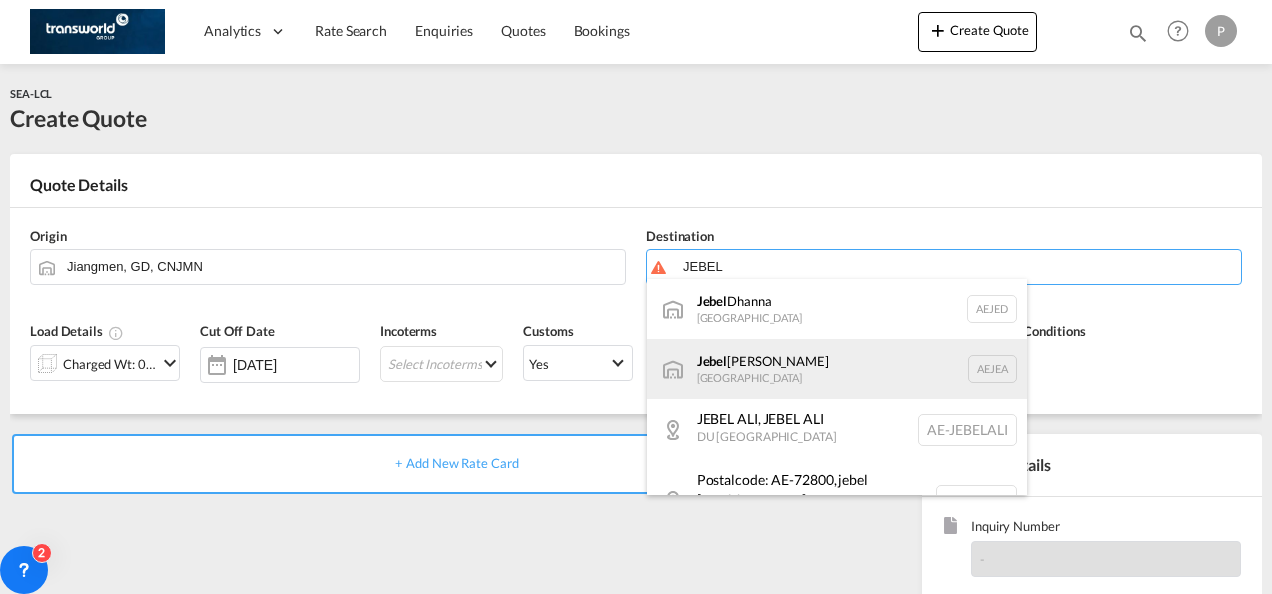 click on "[GEOGRAPHIC_DATA]
[GEOGRAPHIC_DATA]" at bounding box center (837, 369) 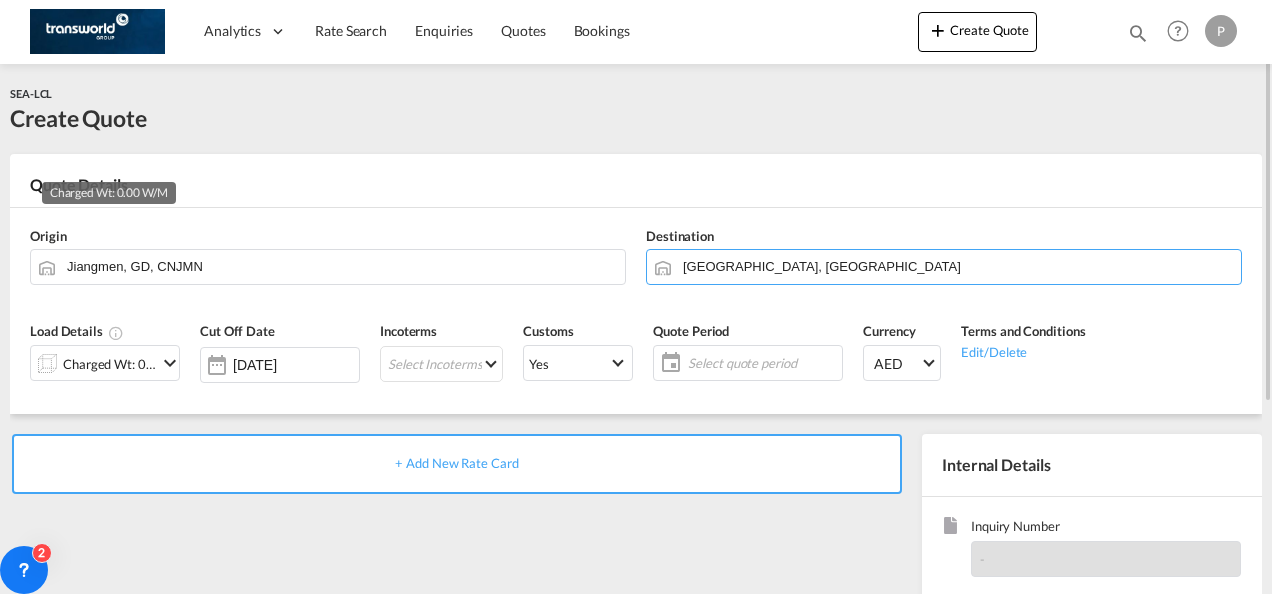 click on "Charged Wt: 0.00 W/M" at bounding box center (110, 364) 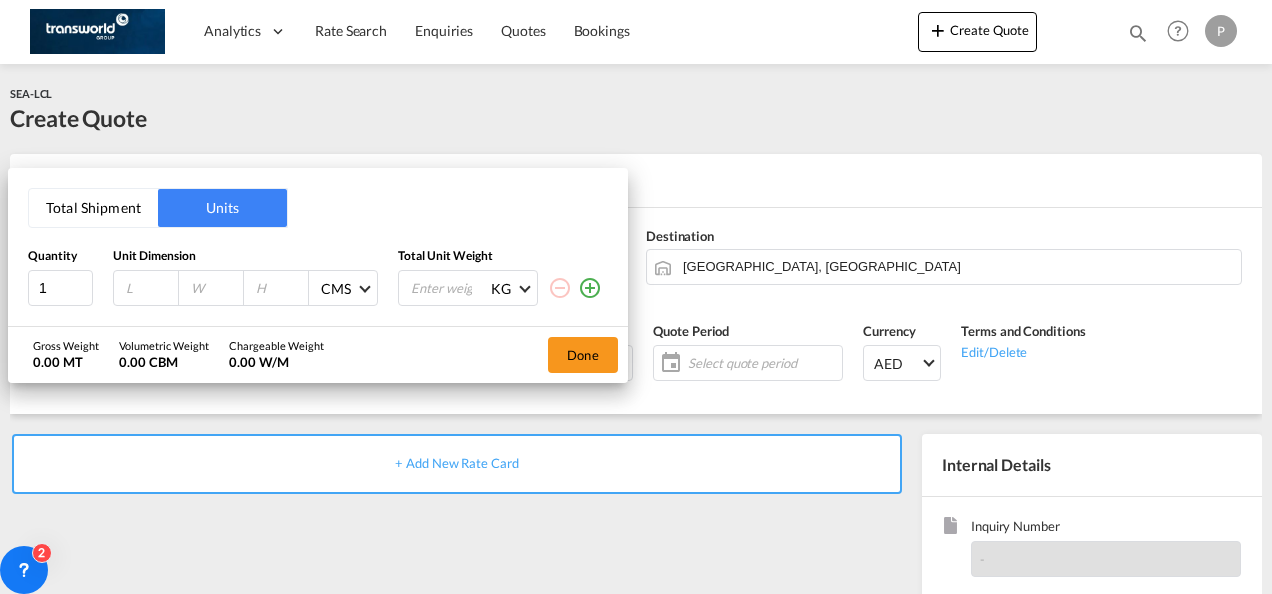 click on "Total Shipment" at bounding box center (93, 208) 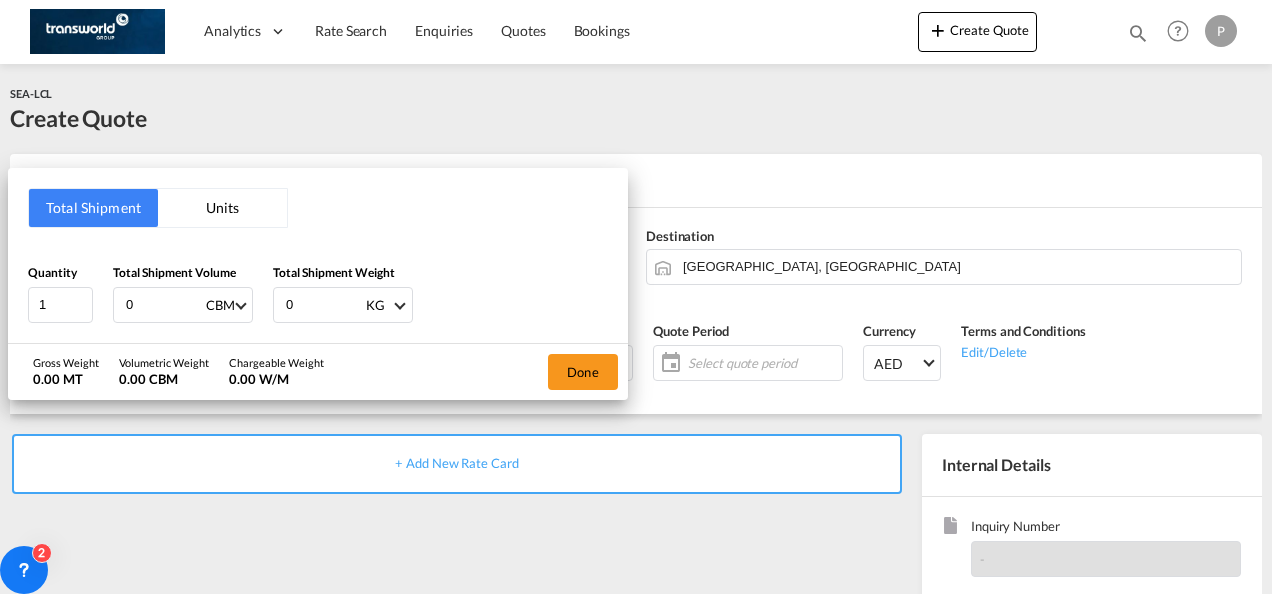 click on "0" at bounding box center (164, 305) 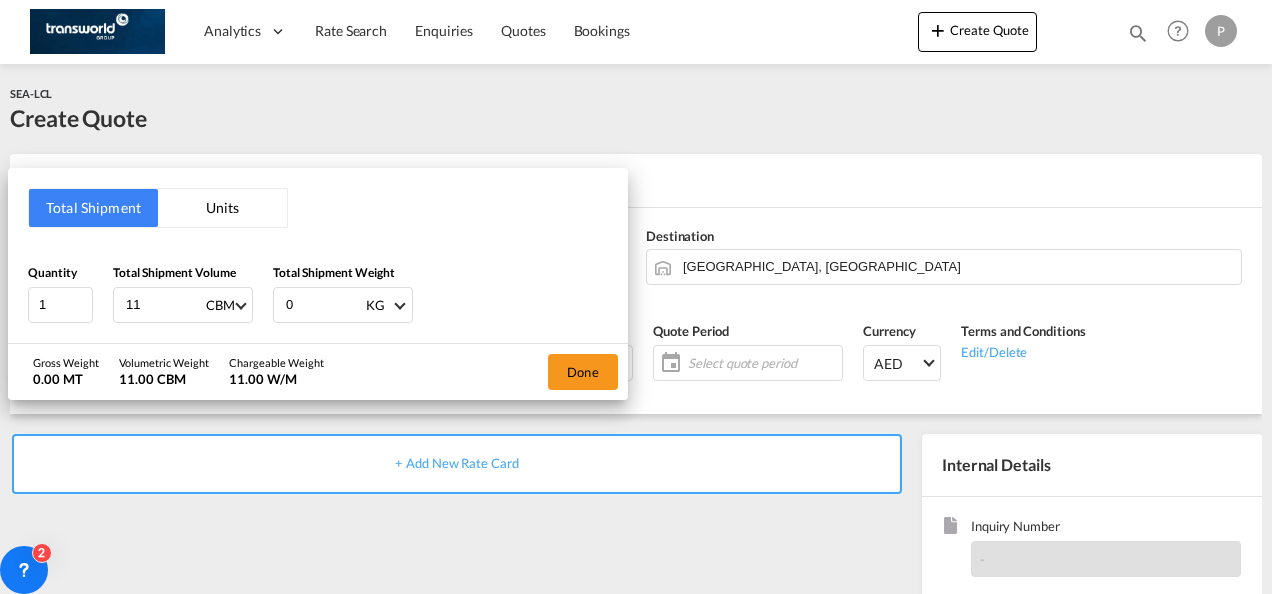 type on "11" 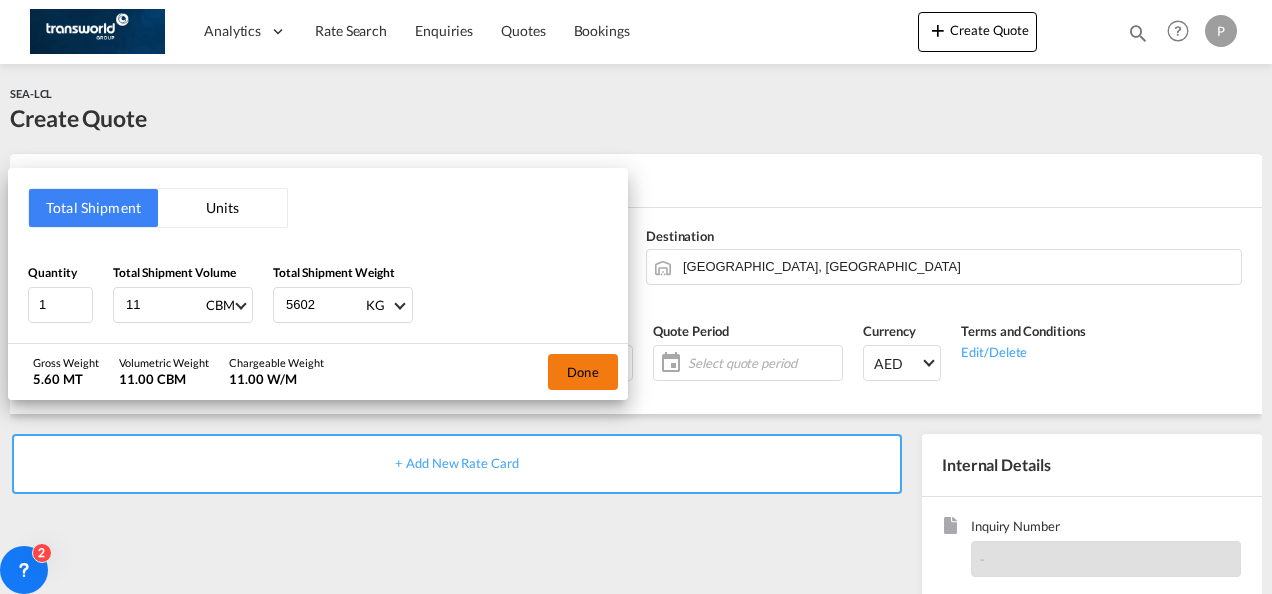 type on "5602" 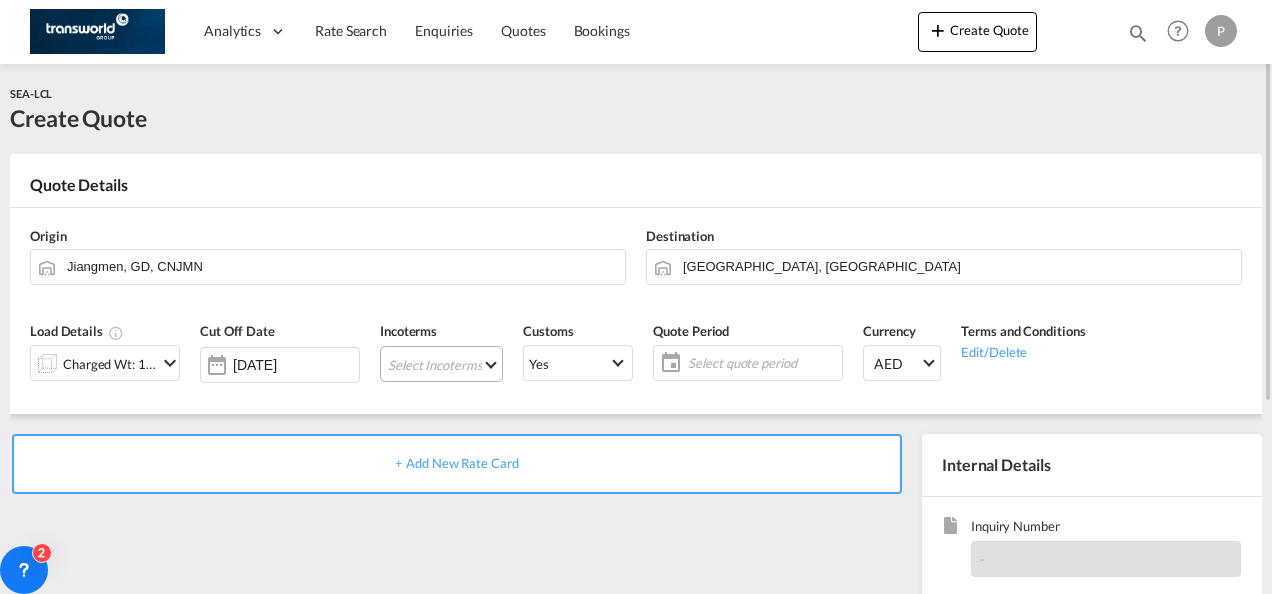 click on "Select Incoterms
FOB - export
Free on Board FOB - import
Free on Board DAP - export
Delivered at Place DPU - export
Delivery at Place Unloaded CFR - import
Cost and Freight CPT - import
Carrier Paid to CIP - export
Carriage and Insurance Paid to CIF - import
Cost,Insurance and Freight DDP - export
Delivery Duty Paid CPT - export
Carrier Paid to CIF - export
Cost,Insurance and Freight FAS - import
Free Alongside Ship EXW - import
Ex Works FAS - export
Free Alongside Ship FCA - import
Free Carrier DAP - import
Delivered at Place CIP - import
Carriage and Insurance Paid to EXW - export
Ex Works DPU - import
Delivery at Place Unloaded FCA - export
Free Carrier CFR - export
Cost and Freight" at bounding box center [441, 364] 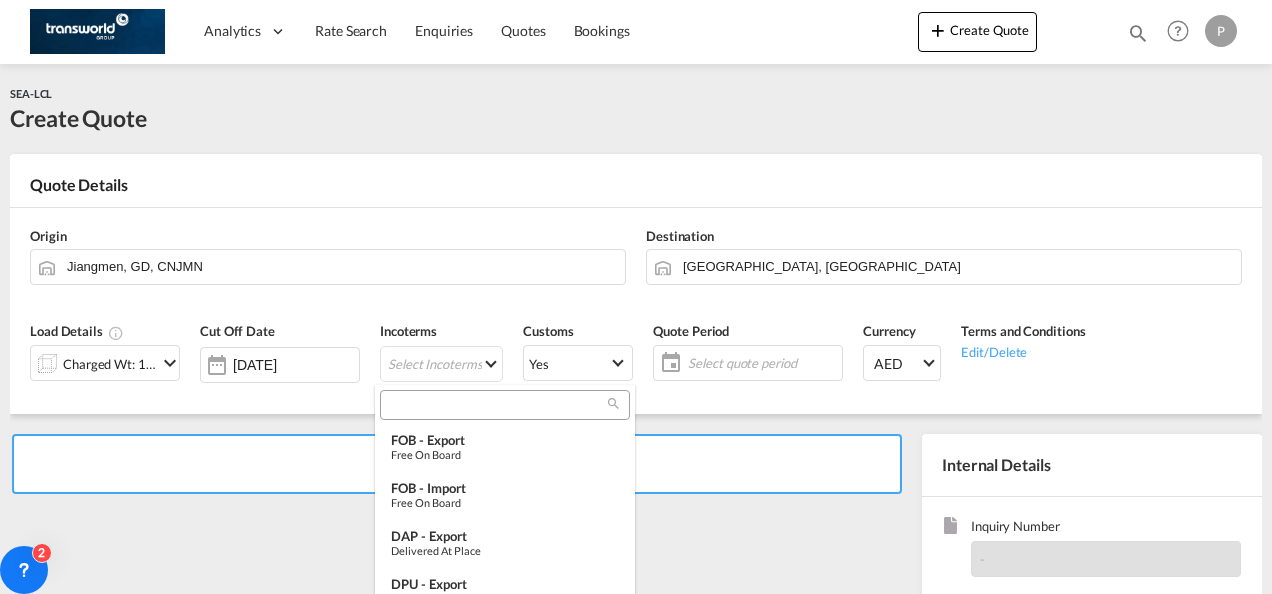 click at bounding box center [497, 405] 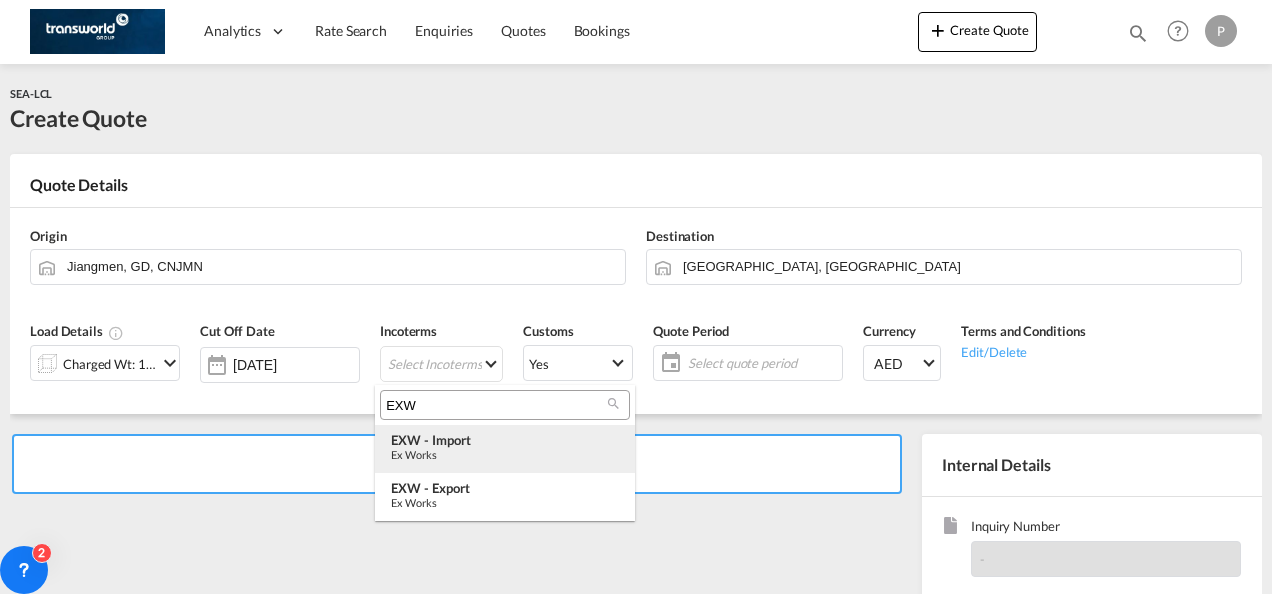 type on "EXW" 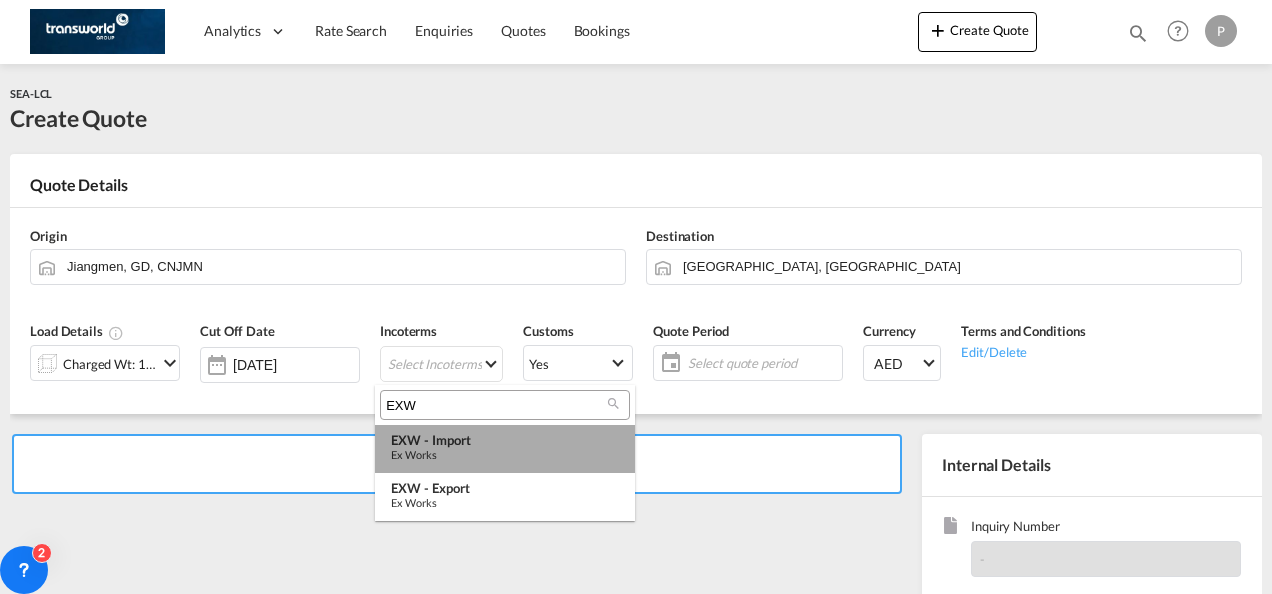 click on "Ex Works" at bounding box center [505, 454] 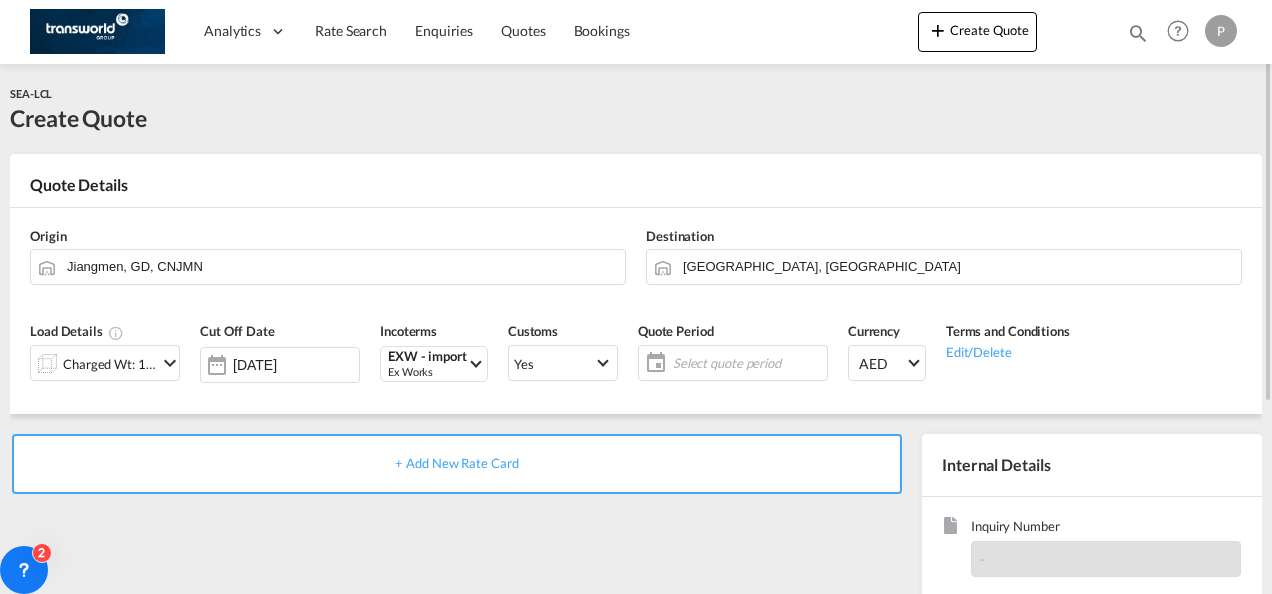 click on "Select quote period" 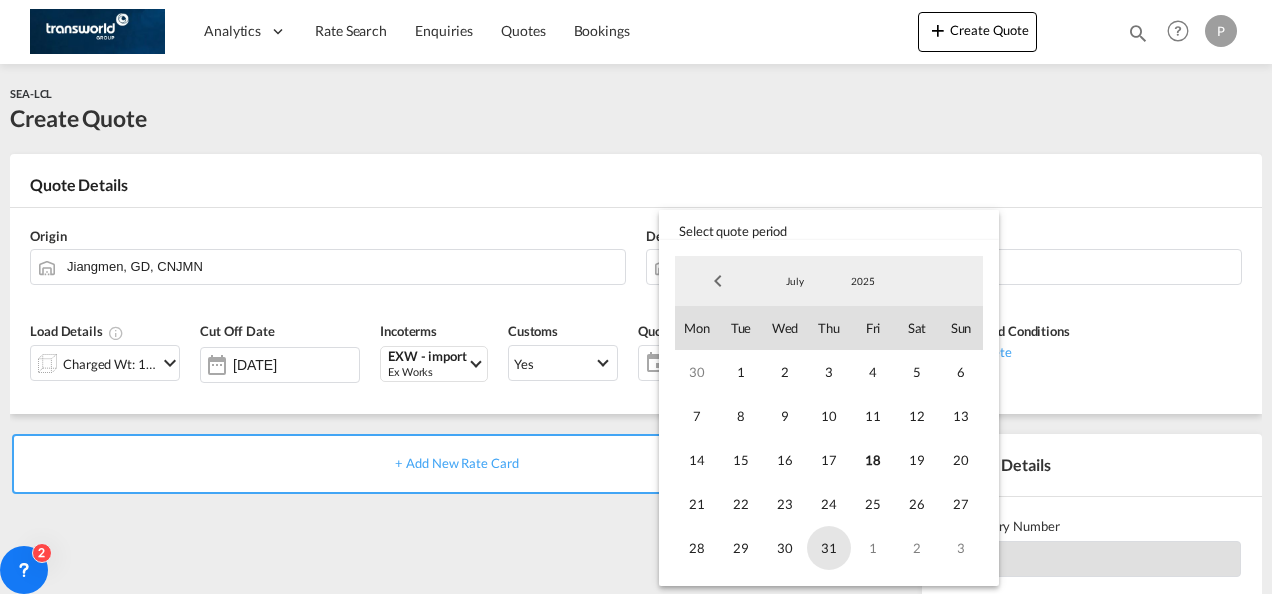drag, startPoint x: 871, startPoint y: 452, endPoint x: 813, endPoint y: 551, distance: 114.73883 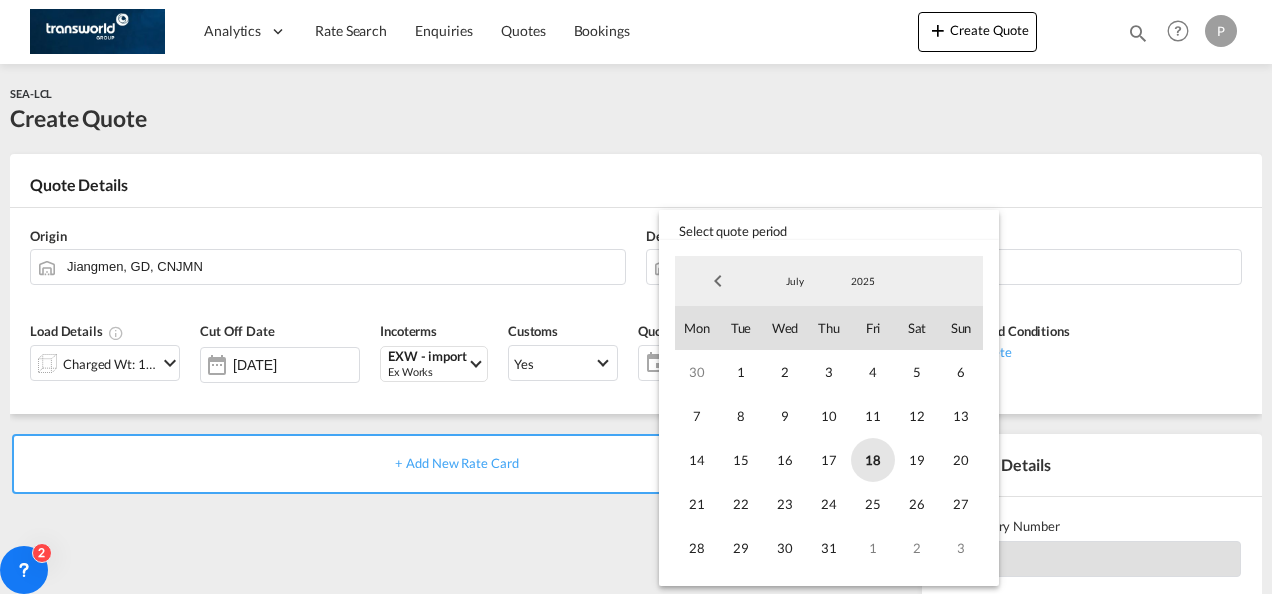 click on "18" at bounding box center (873, 460) 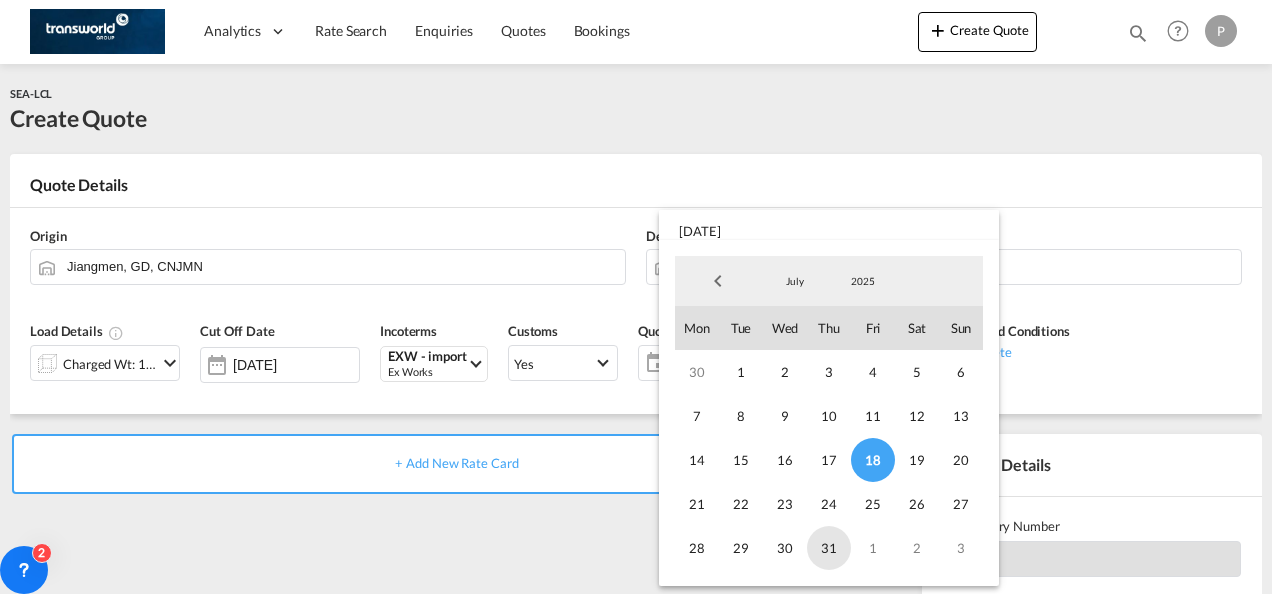click on "31" at bounding box center (829, 548) 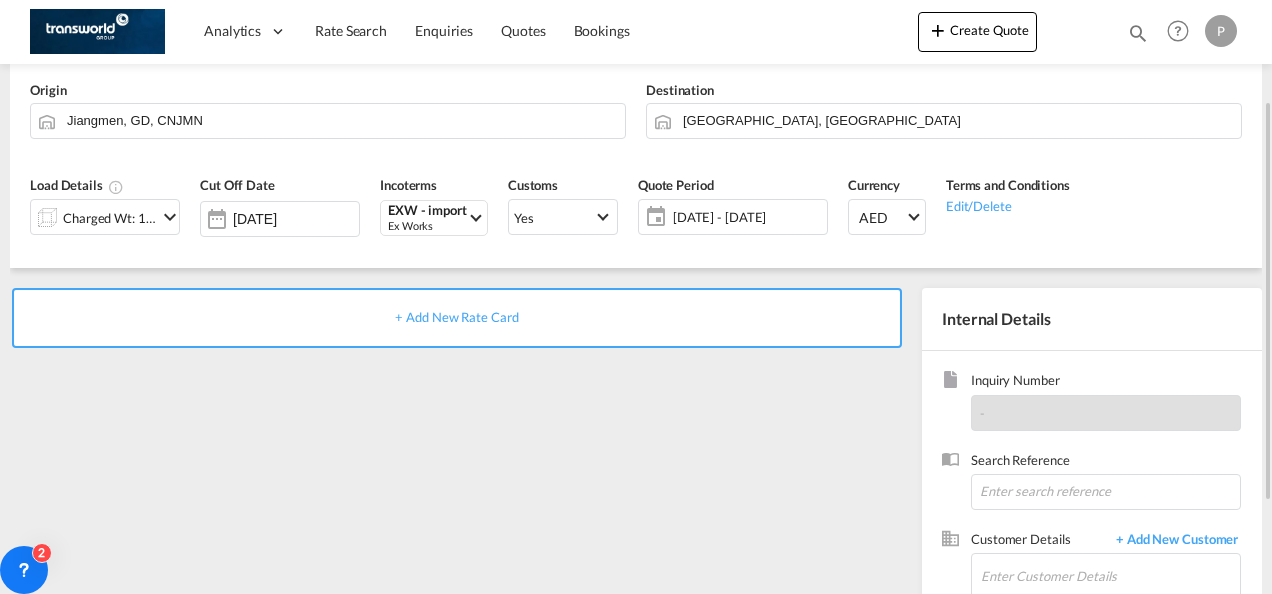 scroll, scrollTop: 160, scrollLeft: 0, axis: vertical 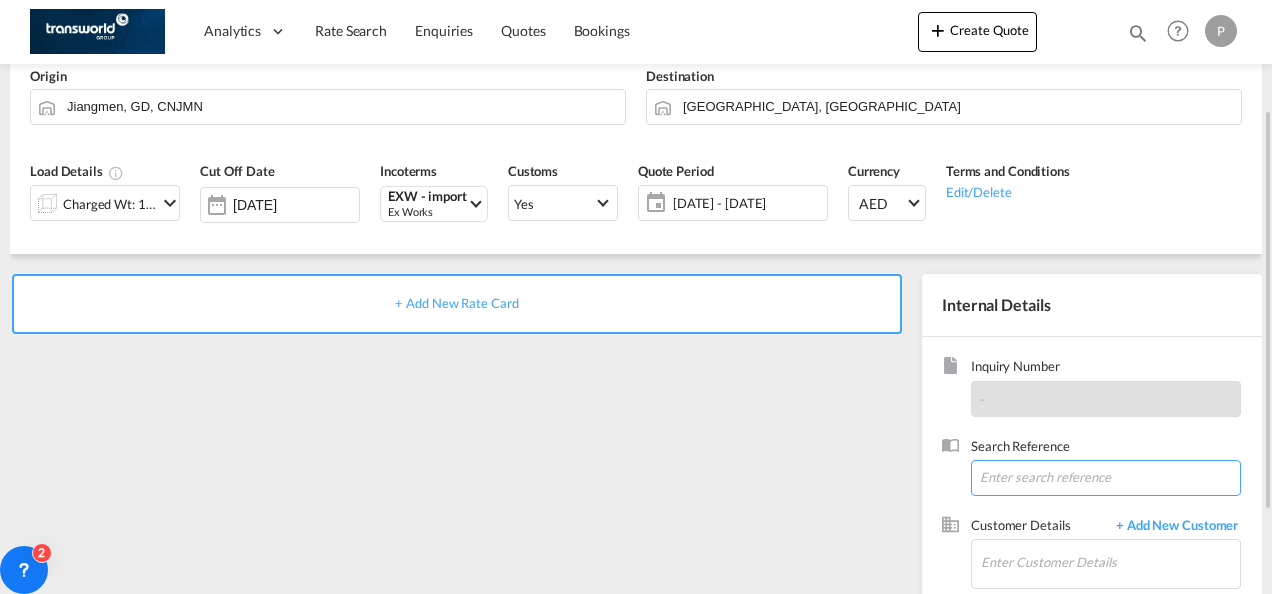 click at bounding box center (1106, 478) 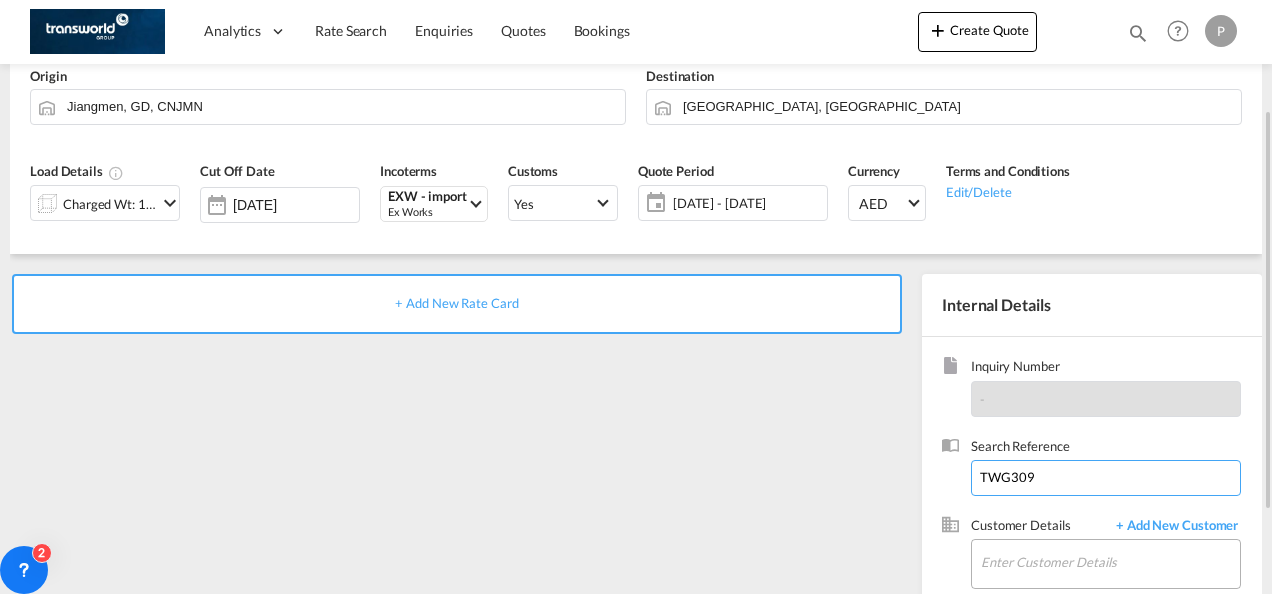 type on "TWG309" 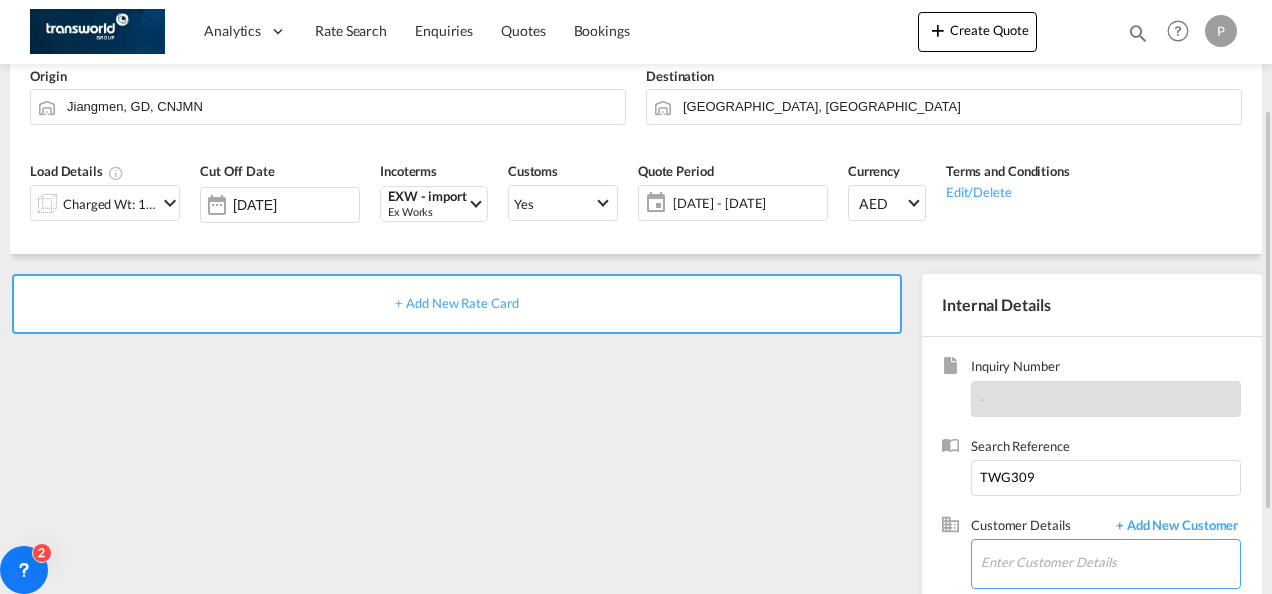 click on "Enter Customer Details" at bounding box center (1110, 562) 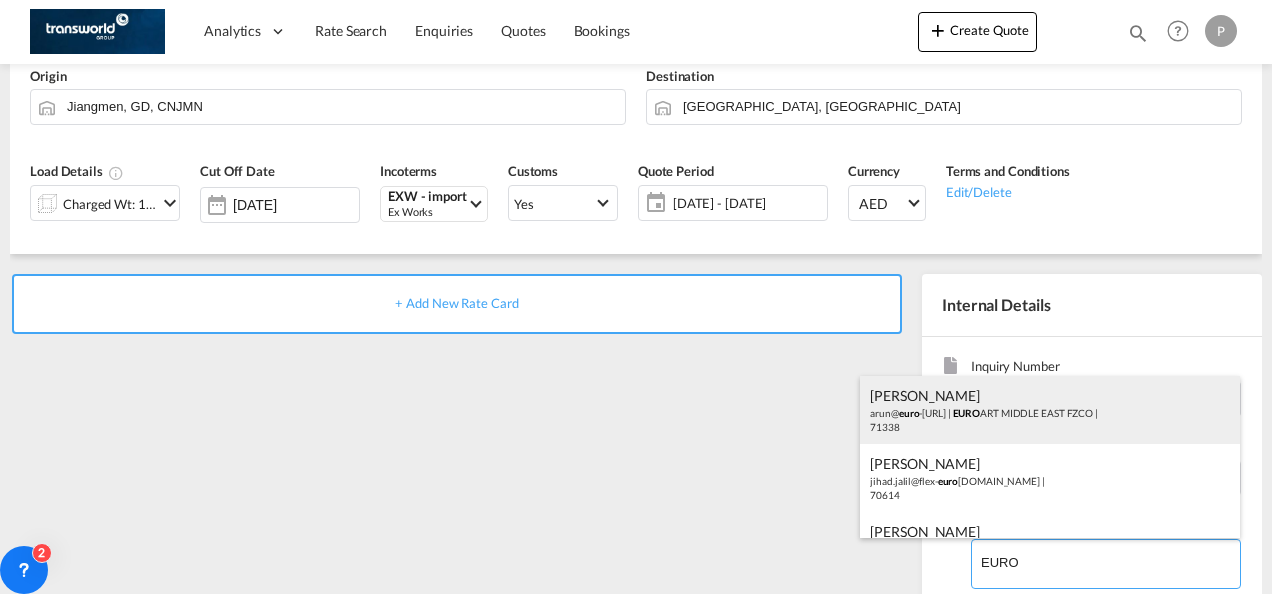 click on "[PERSON_NAME] [PERSON_NAME]@ euro -[URL]    |    EURO ART [GEOGRAPHIC_DATA] FZCO
|      71338" at bounding box center (1050, 410) 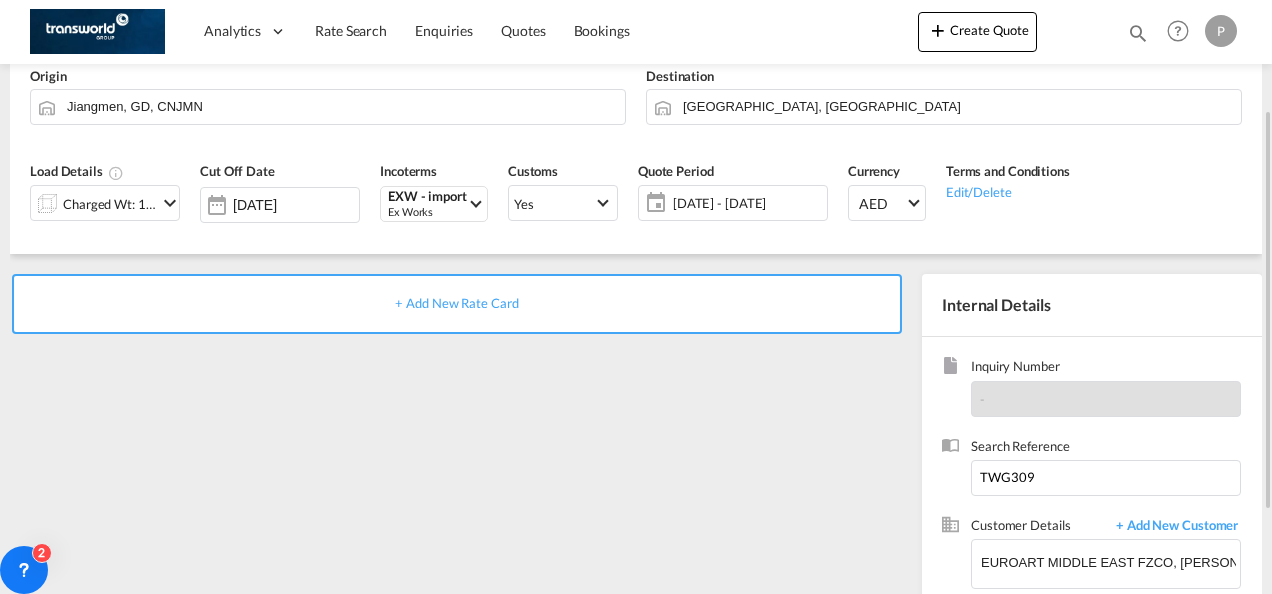 click on "+ Add New Rate Card" at bounding box center (456, 303) 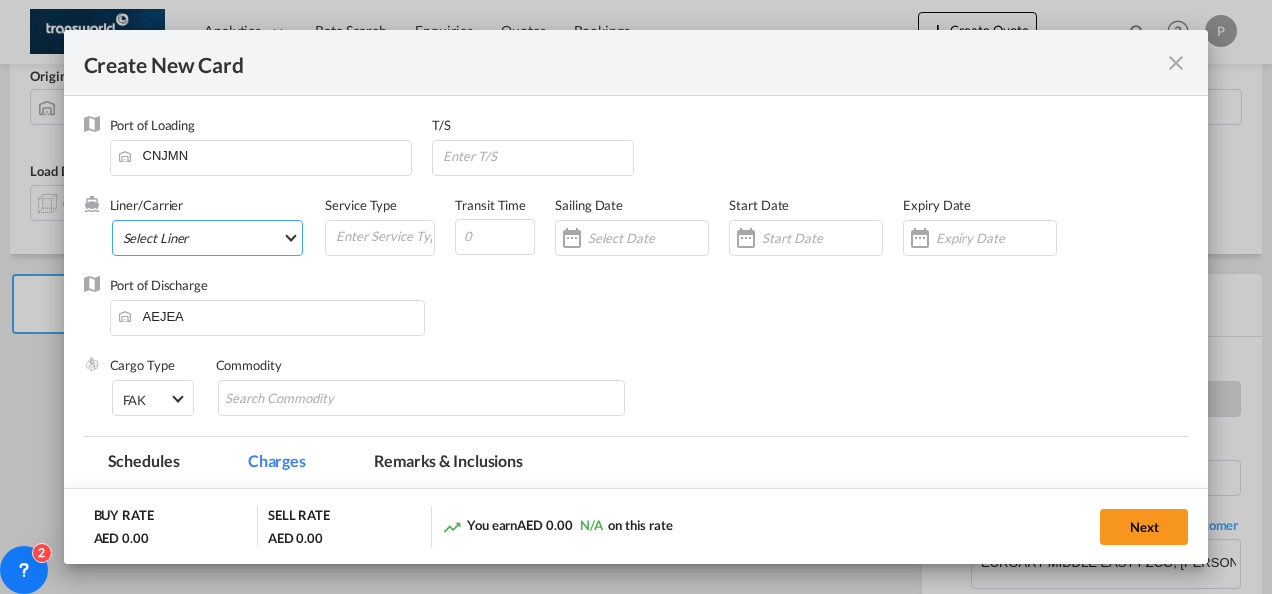 click on "Select Liner   2HM LOGISTICS D.O.O 2HM LOGISTICS D.O.O. / TDWC-CAPODISTRI 2HM LOGISTICS D.O.O. / TDWC-KOPER 2HM LOGISTICS KFT / TDWC-ANKARANSKA 3A INTERNATIONAL LOGISTICS JOINT STOCK COMPANY / T 3P LOGISTICS / TDWC - [GEOGRAPHIC_DATA] A & G INTERNATIONAL CARGO ([GEOGRAPHIC_DATA])  / TDWC-BANGK A A X L GLOBAL SHIPPING LINES L.L.C / TDWC-[GEOGRAPHIC_DATA] A AND G INTERNATIONAL CARGO / TDWC-[GEOGRAPHIC_DATA] A J WORLDWIDE SERVICES INC / TDWC-SADDLE BRO A K ENTERPRISES / TDWC-[GEOGRAPHIC_DATA] A.J WORLDWIDE SERVICES LTD / TDWC-WESTDRAYTO AA AND S SHIPPING LLC / TDWC-DUBAI AA&S SHIPPING LLC / TDWC-[GEOGRAPHIC_DATA] AAA CHINA LIMITED / TDWC-[GEOGRAPHIC_DATA] [PERSON_NAME] SHIPPING L.L.C / TDWC-[GEOGRAPHIC_DATA] AAS FREIGHT EUROPE GMBH / TDWC-[GEOGRAPHIC_DATA] [GEOGRAPHIC_DATA] COMMERCIAL FZE / TDWC-[GEOGRAPHIC_DATA] AAXL GLOBAL SHIPPING LINES LLC [PERSON_NAME] / TDWC-[GEOGRAPHIC_DATA] [PERSON_NAME] TRADING LLC / TDWC-[GEOGRAPHIC_DATA] ABC EUROPEAN AIR AND SEA CARGO DISTRI / TDWC-BEOGR ABDA CARGO SERVICES DMCC / TDWC-DUBAI [PERSON_NAME] SHIPPING LLC [PERSON_NAME] SHIPPING LLC / TDWC-[GEOGRAPHIC_DATA] ABRAO SHIPPING / TDWC-[GEOGRAPHIC_DATA] ABRECO FREIGHT LLC / TDWC-[GEOGRAPHIC_DATA]" at bounding box center [208, 238] 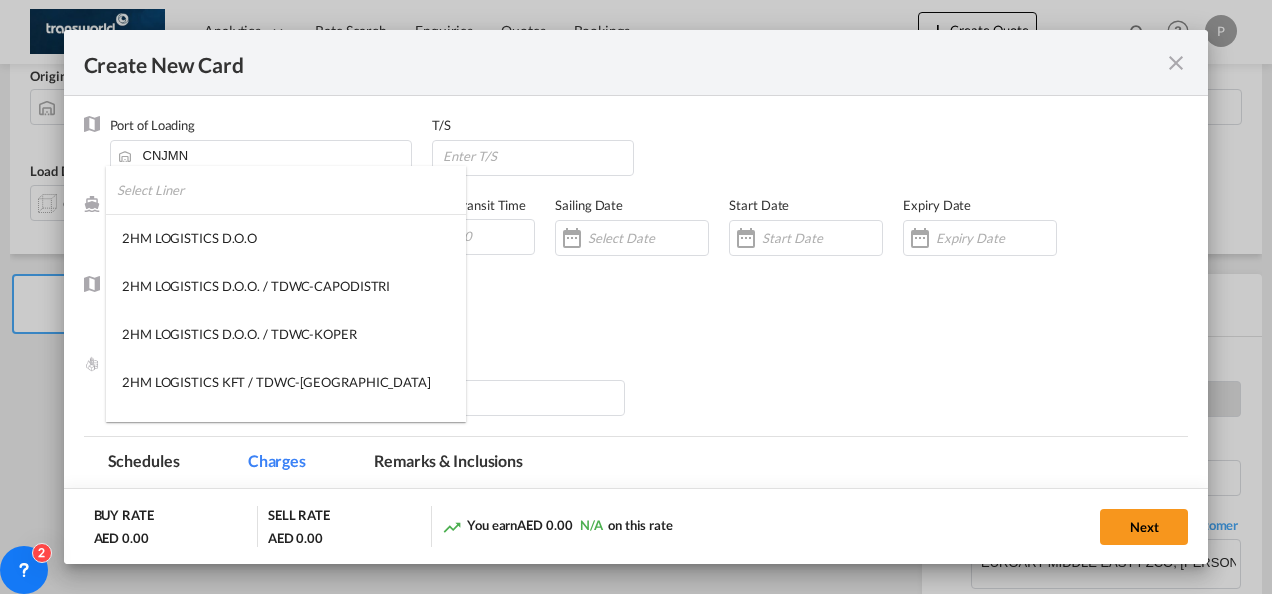 click at bounding box center (291, 190) 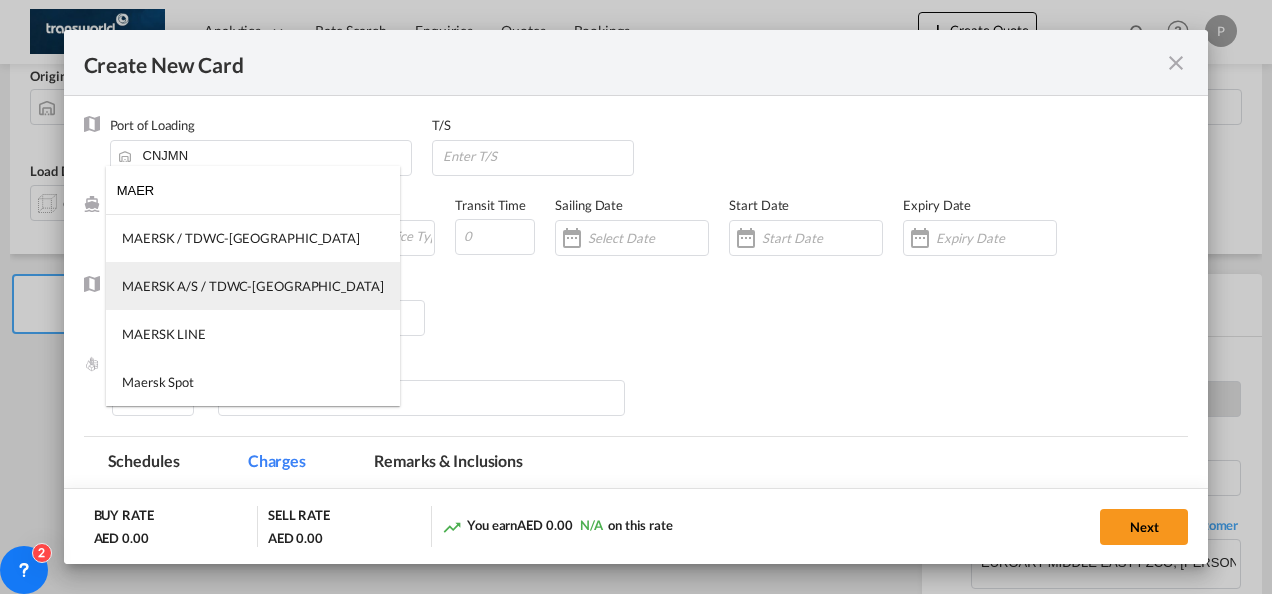 type on "MAER" 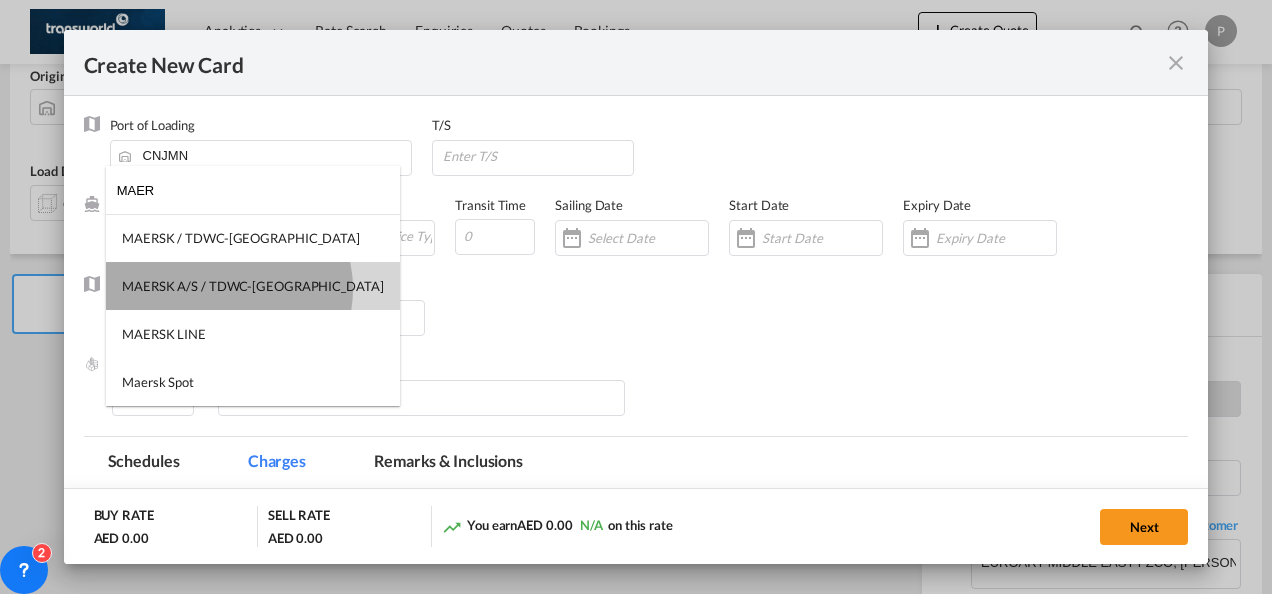 click on "MAERSK A/S / TDWC-[GEOGRAPHIC_DATA]" at bounding box center (253, 286) 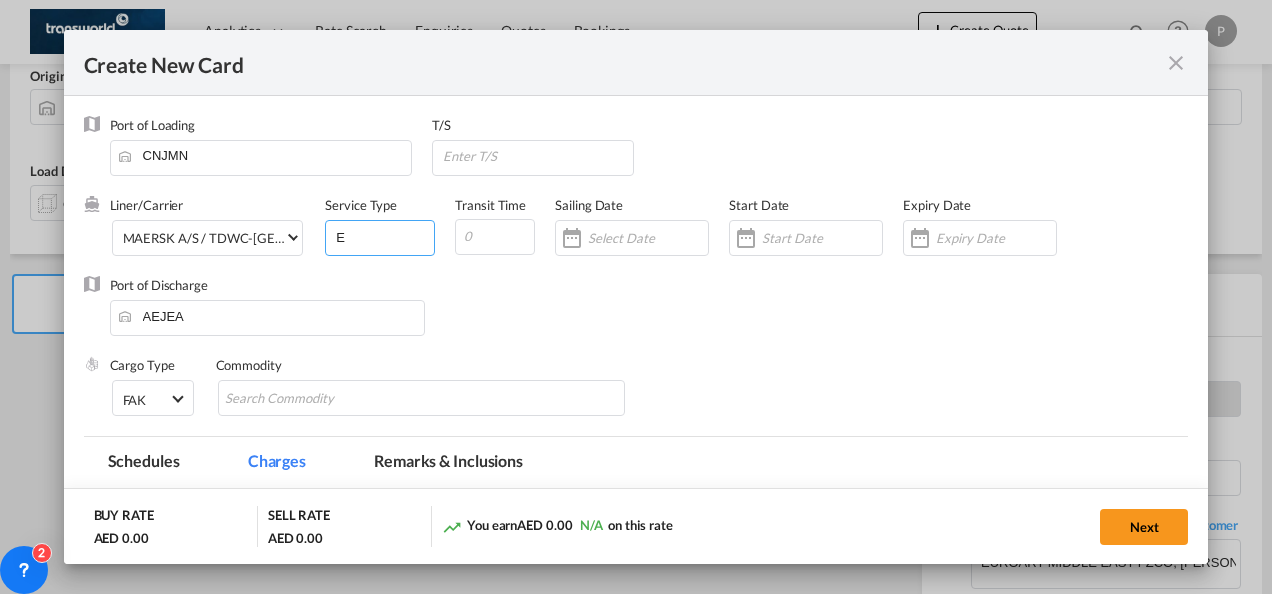 click on "E" at bounding box center (384, 236) 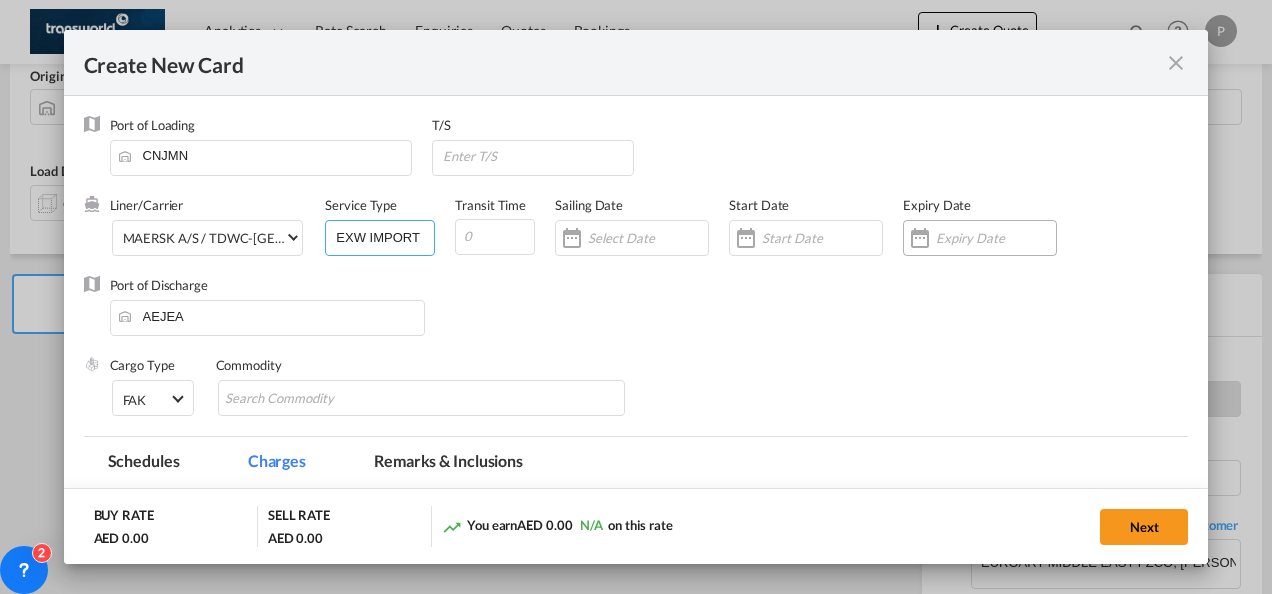 type on "EXW IMPORT" 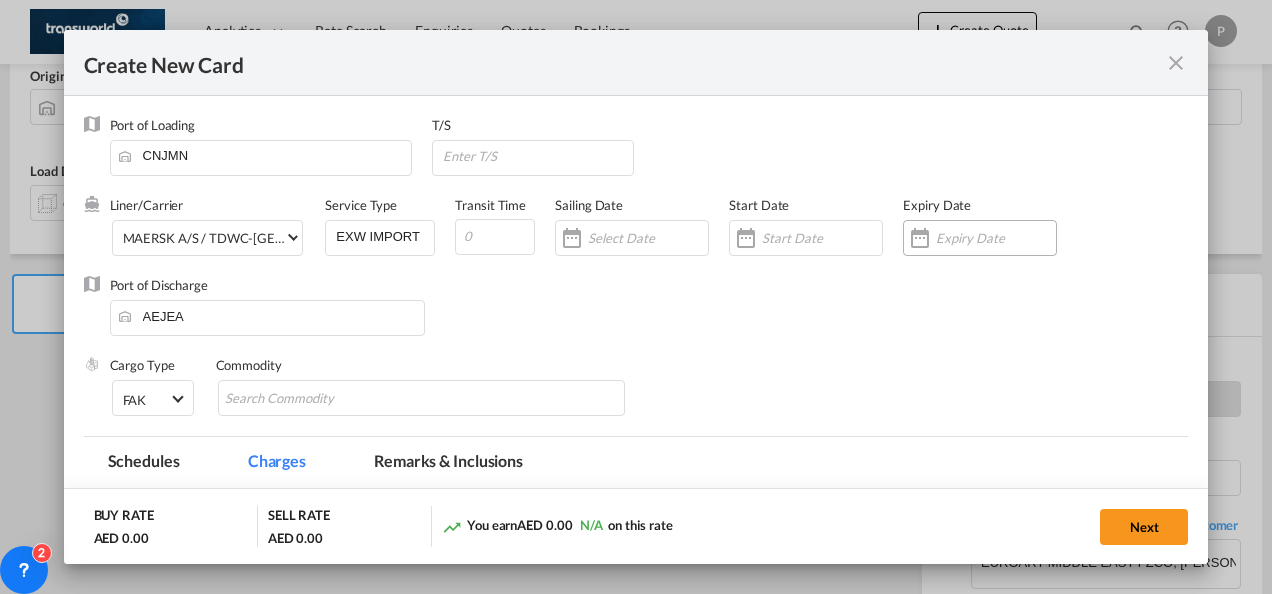 click at bounding box center [996, 238] 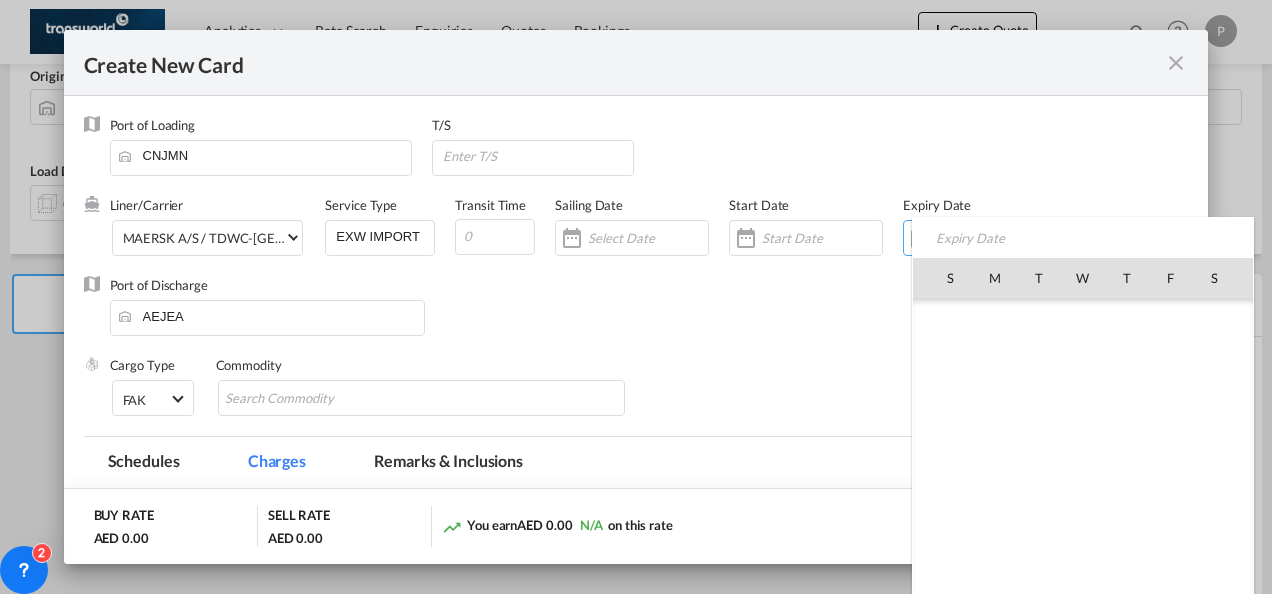 scroll, scrollTop: 462690, scrollLeft: 0, axis: vertical 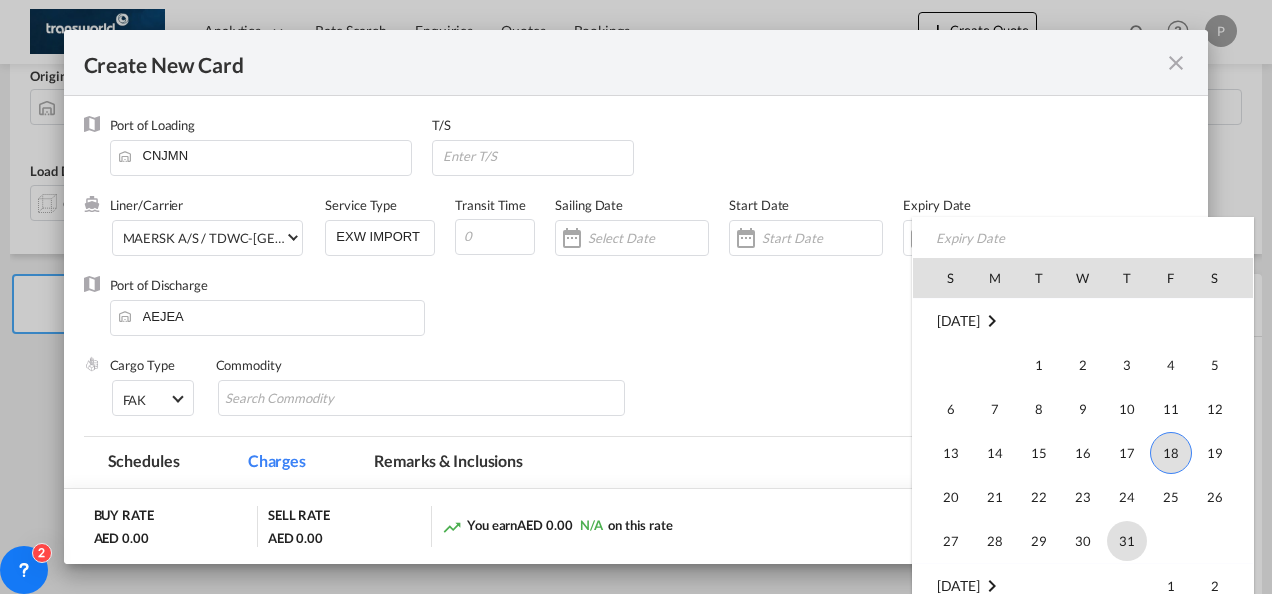 click on "31" at bounding box center [1127, 541] 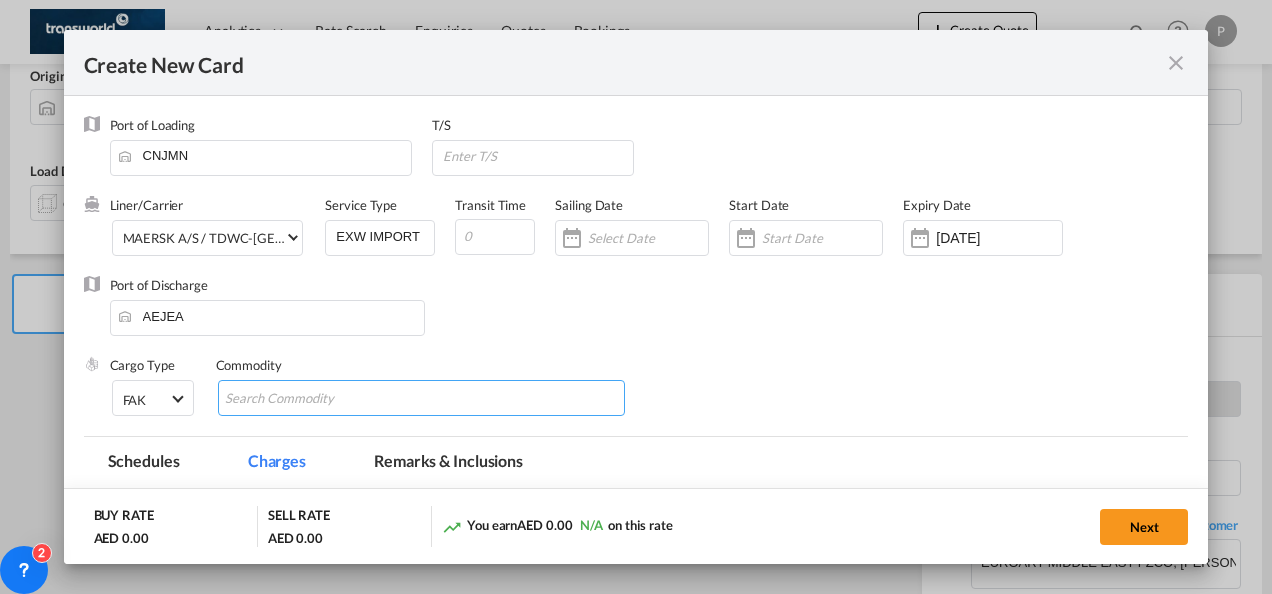click at bounding box center (316, 399) 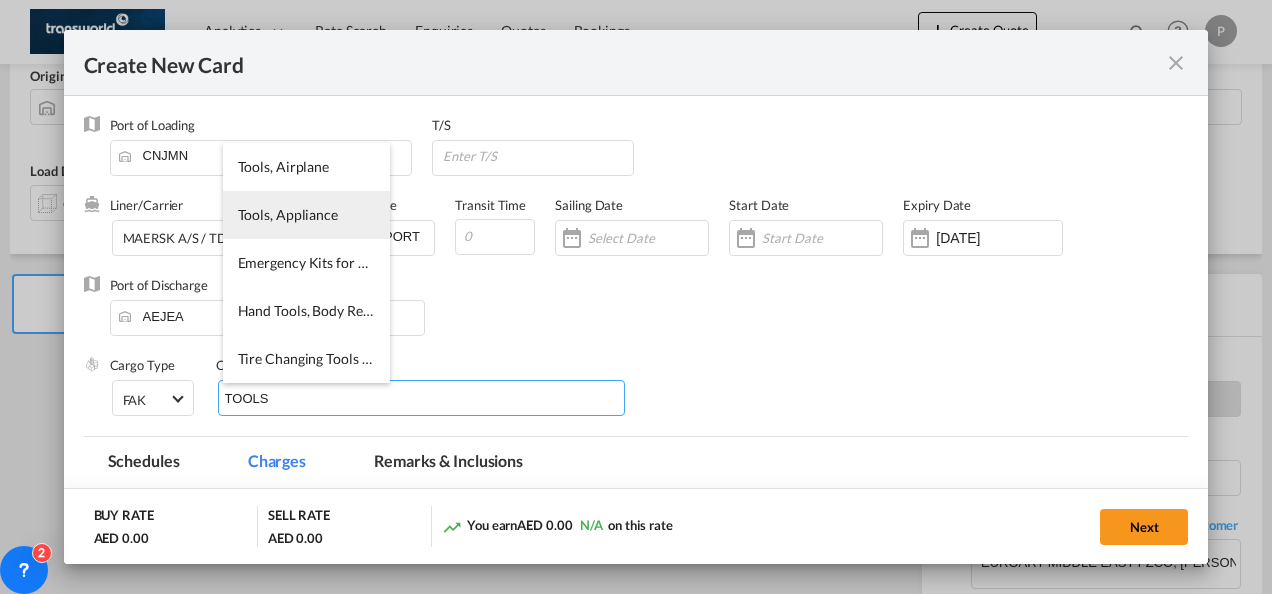 type on "TOOLS" 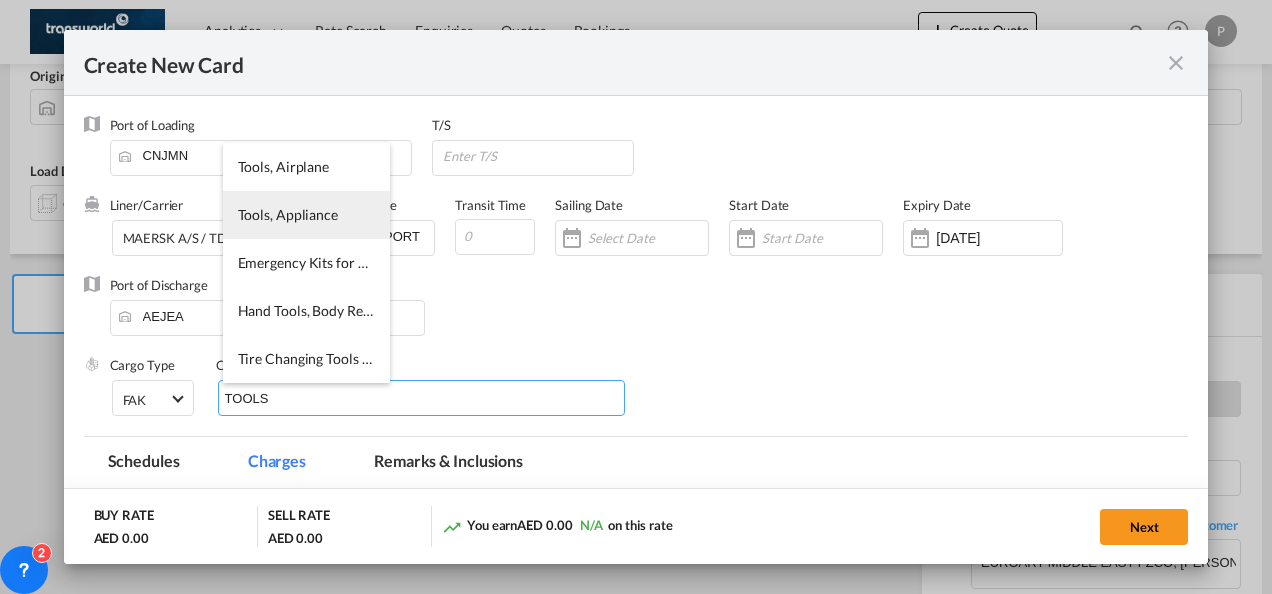 click on "Tools, Appliance" at bounding box center (306, 215) 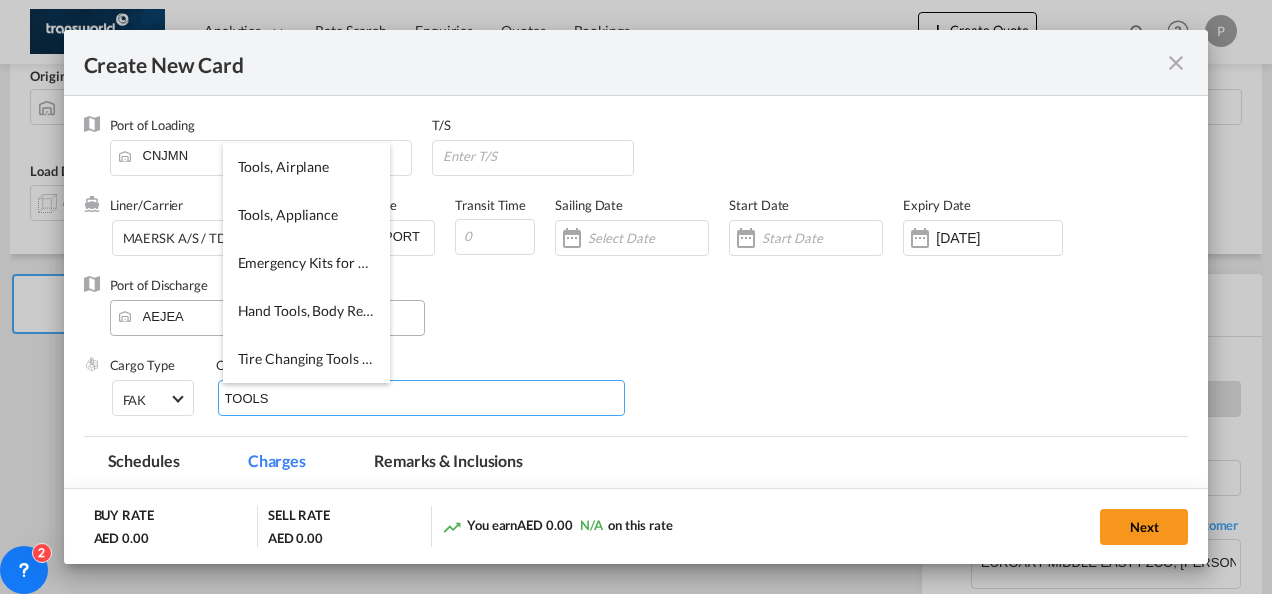 type 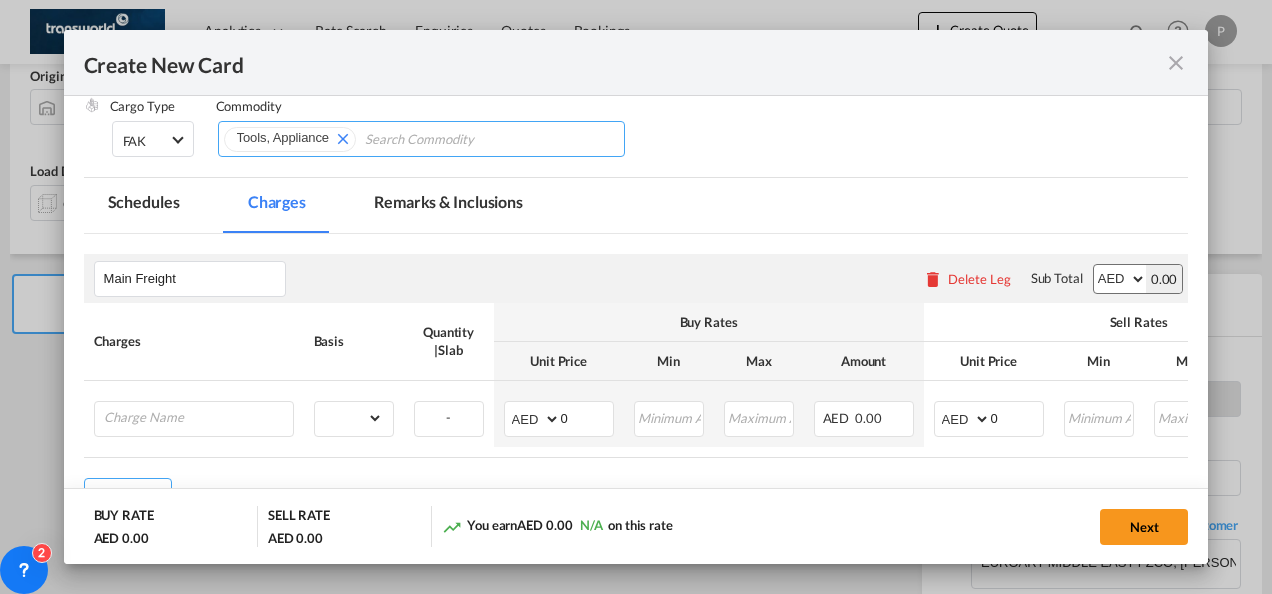 scroll, scrollTop: 264, scrollLeft: 0, axis: vertical 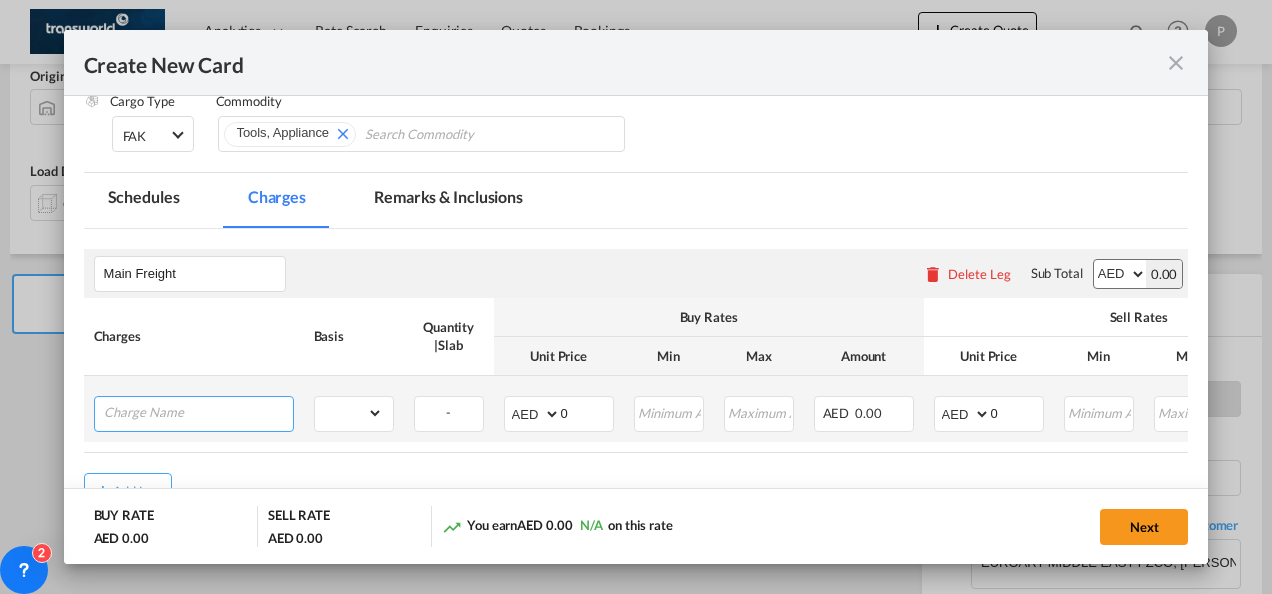 click at bounding box center (198, 412) 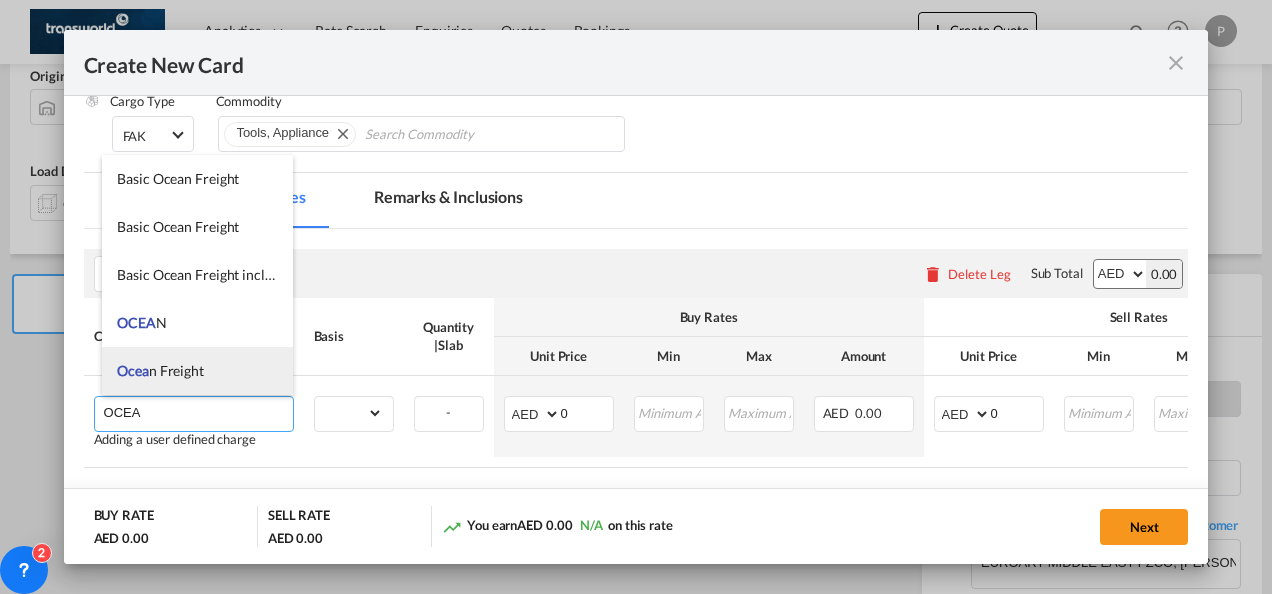 click on "Ocea n Freight" at bounding box center [197, 371] 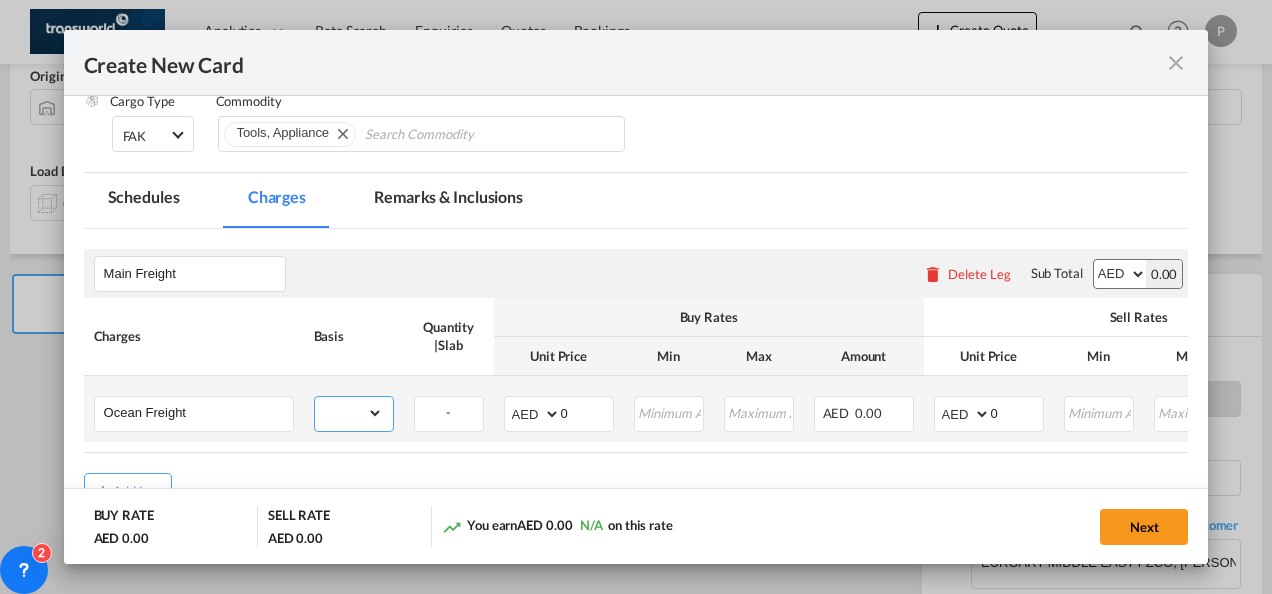 click on "gross_weight
volumetric_weight
per_shipment
per_bl
per_km
per_hawb
per_kg
flat
per_ton
per_cbm
per_hbl
per_w/m
per_awb
per_sbl
per_quintal
per_doc
N/A
per shipping bill
% on freight
per_lbs
per_pallet
per_carton
per_vehicle
per_shift
per_invoice
per_package
per_cft
per_day
per_revalidation
per_declaration
per_document
per clearance
MRN" at bounding box center [349, 413] 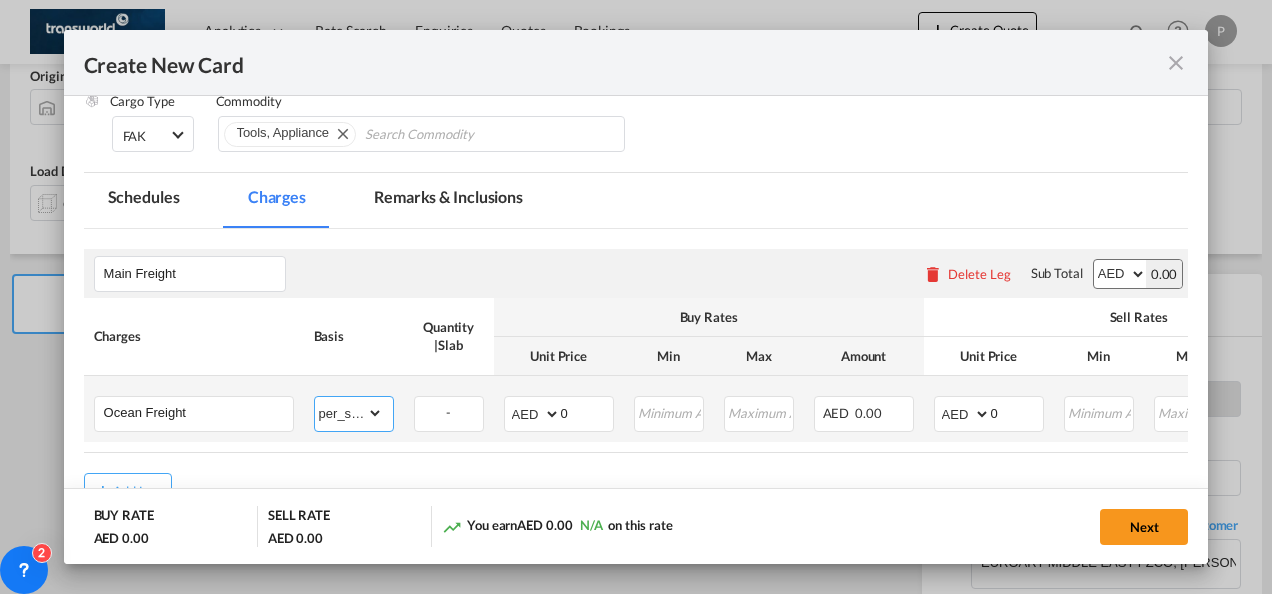 click on "gross_weight
volumetric_weight
per_shipment
per_bl
per_km
per_hawb
per_kg
flat
per_ton
per_cbm
per_hbl
per_w/m
per_awb
per_sbl
per_quintal
per_doc
N/A
per shipping bill
% on freight
per_lbs
per_pallet
per_carton
per_vehicle
per_shift
per_invoice
per_package
per_cft
per_day
per_revalidation
per_declaration
per_document
per clearance
MRN" at bounding box center (349, 413) 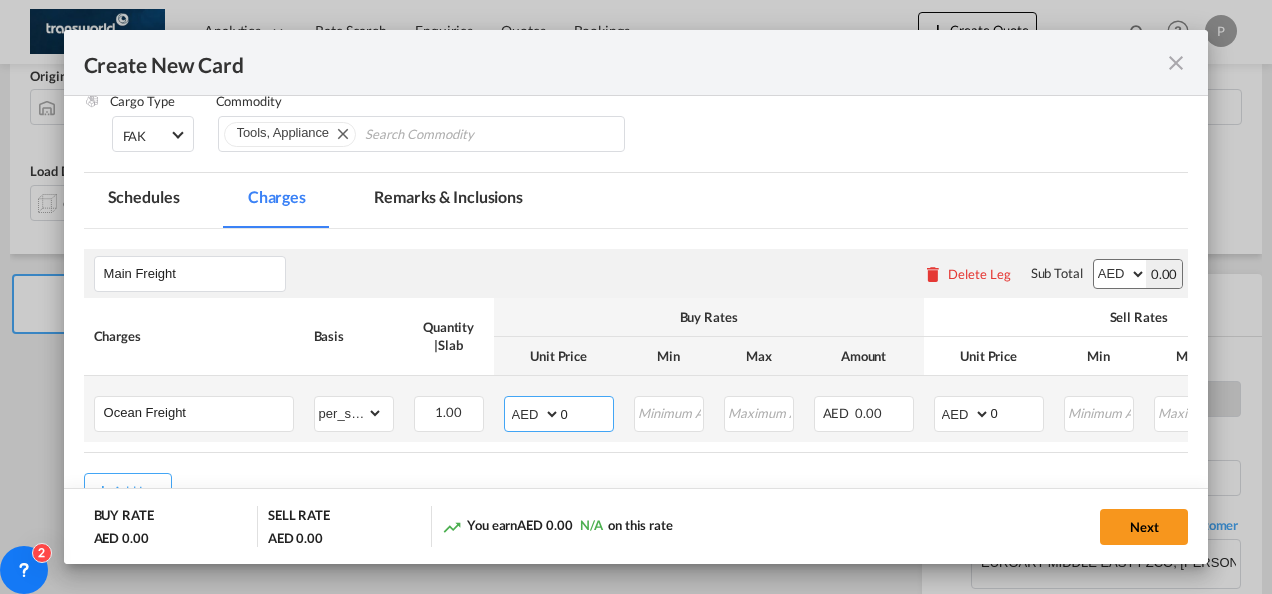 click on "0" at bounding box center [587, 412] 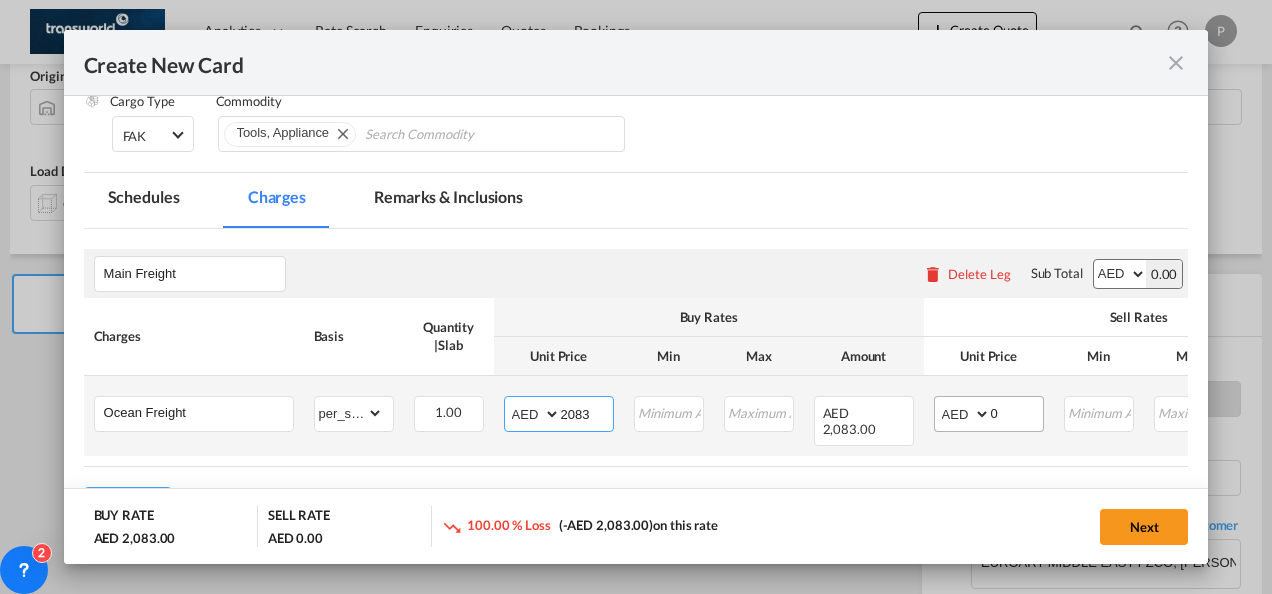 type on "2083" 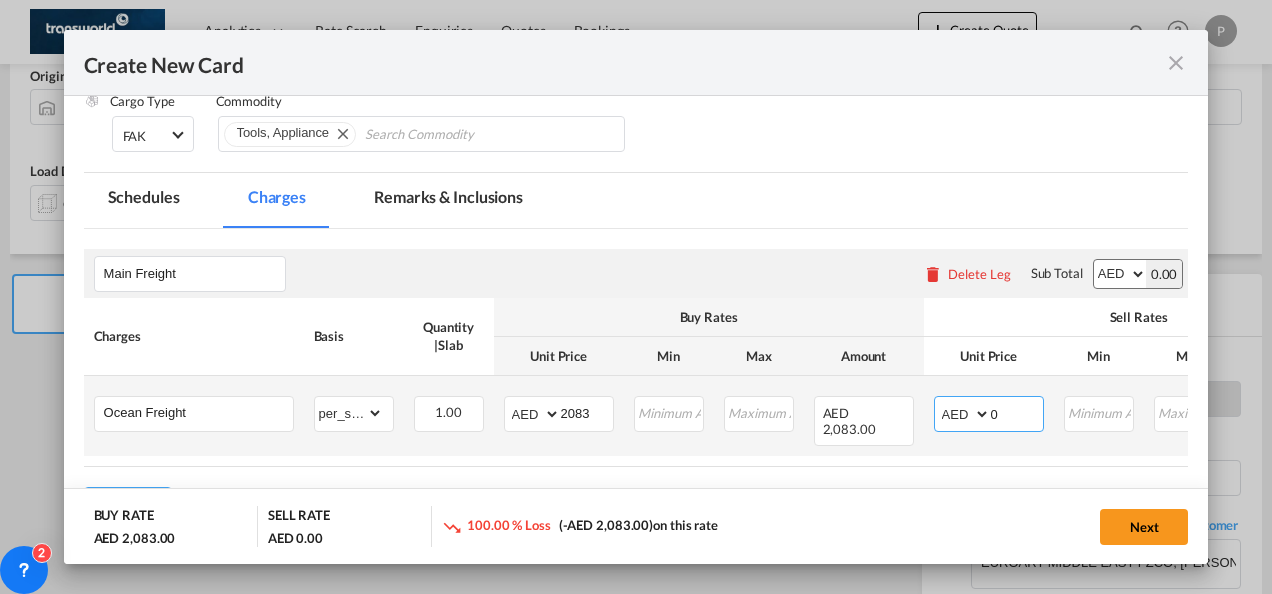click on "0" at bounding box center (1017, 412) 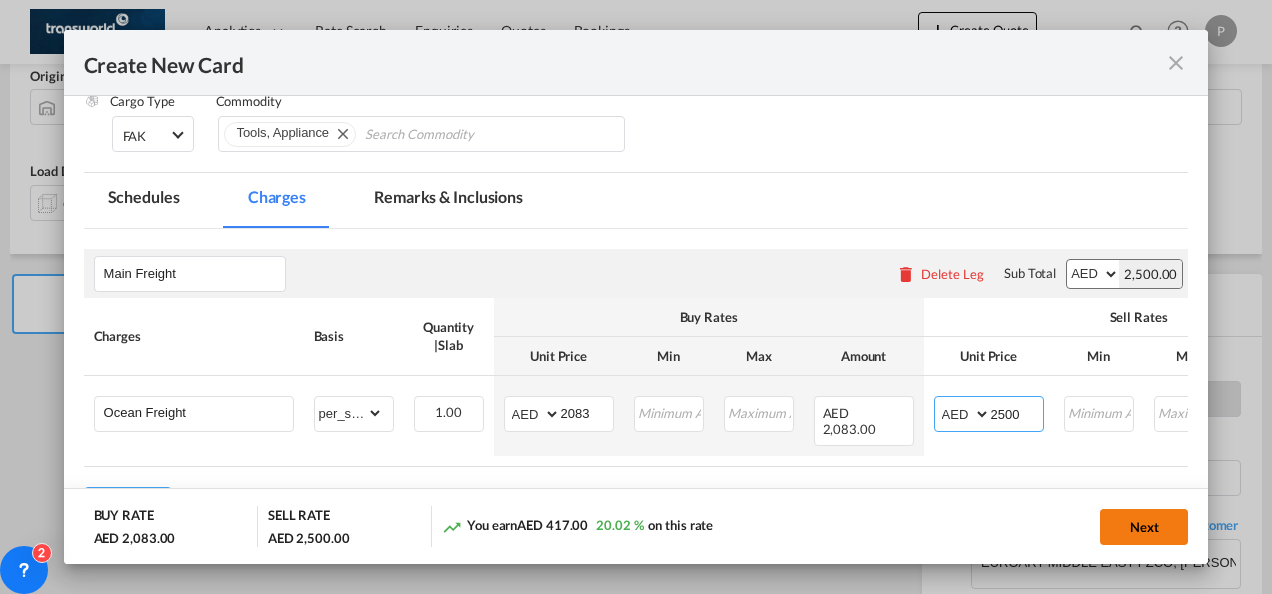 type on "2500" 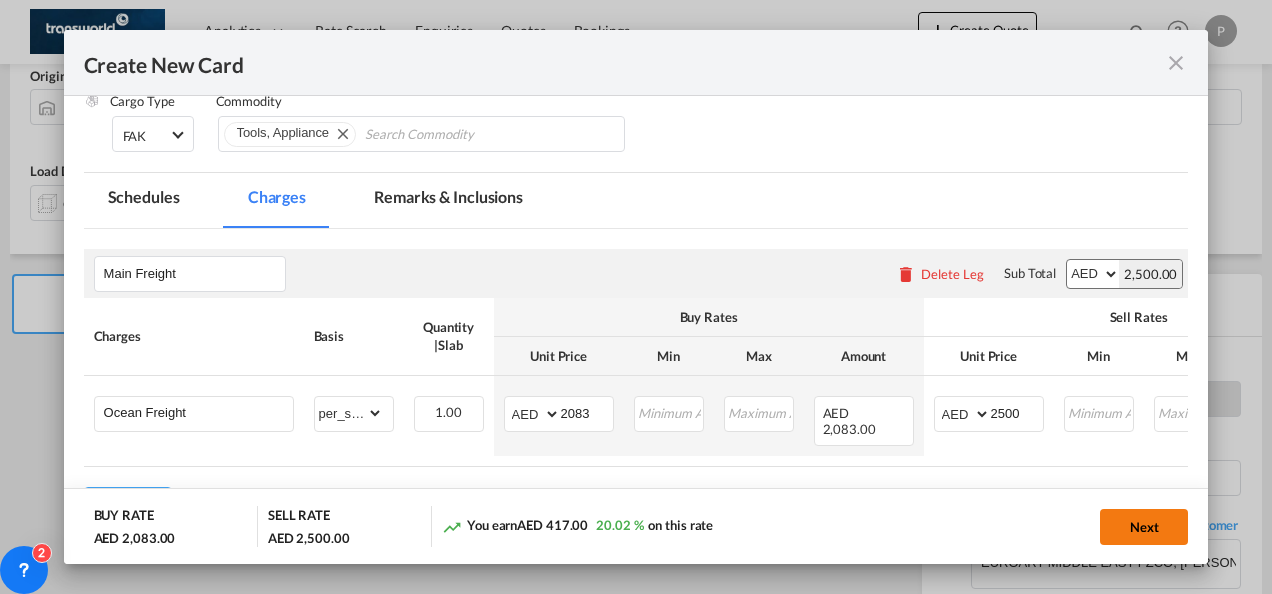 click on "Next" 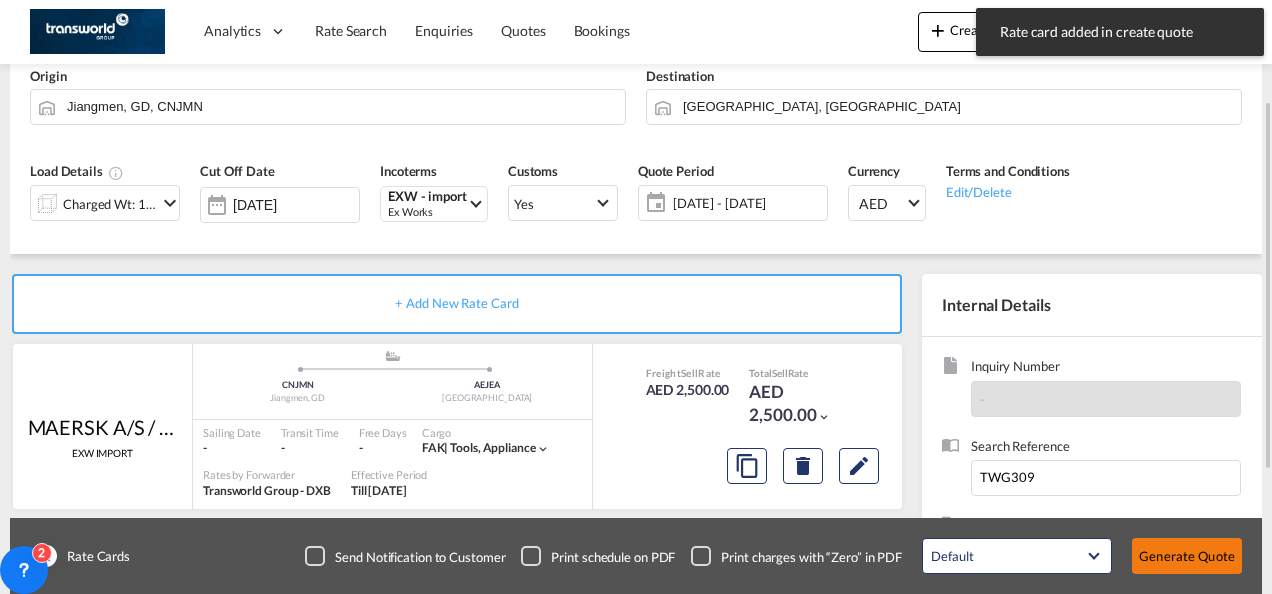 click on "Generate Quote" at bounding box center [1187, 556] 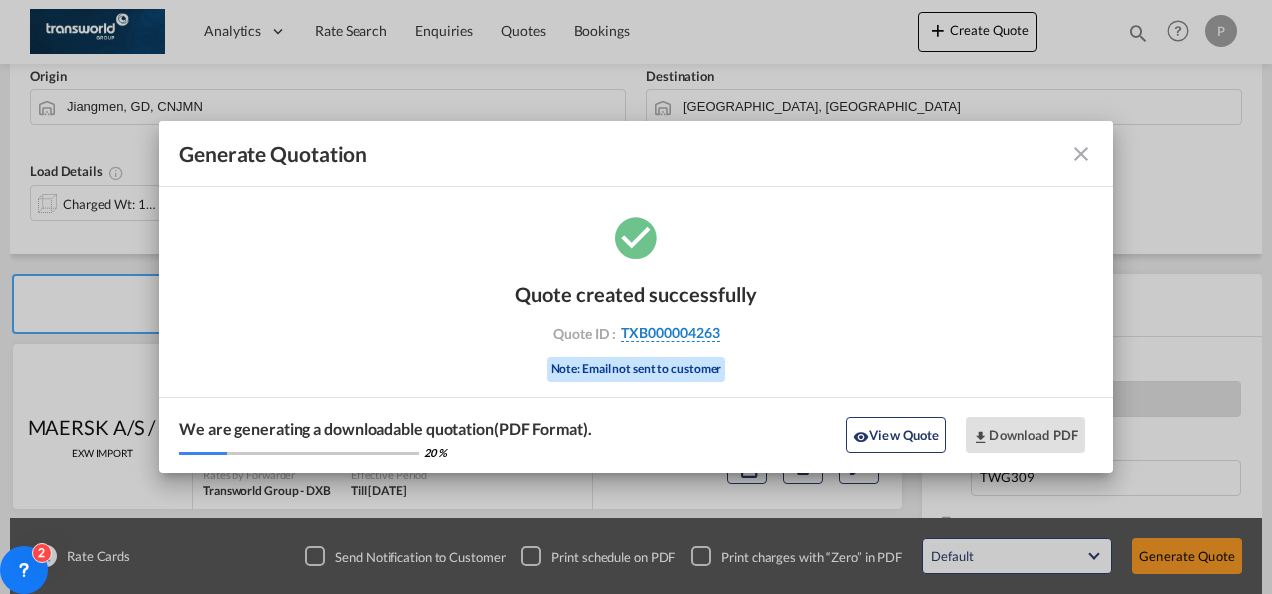 click on "TXB000004263" at bounding box center (670, 333) 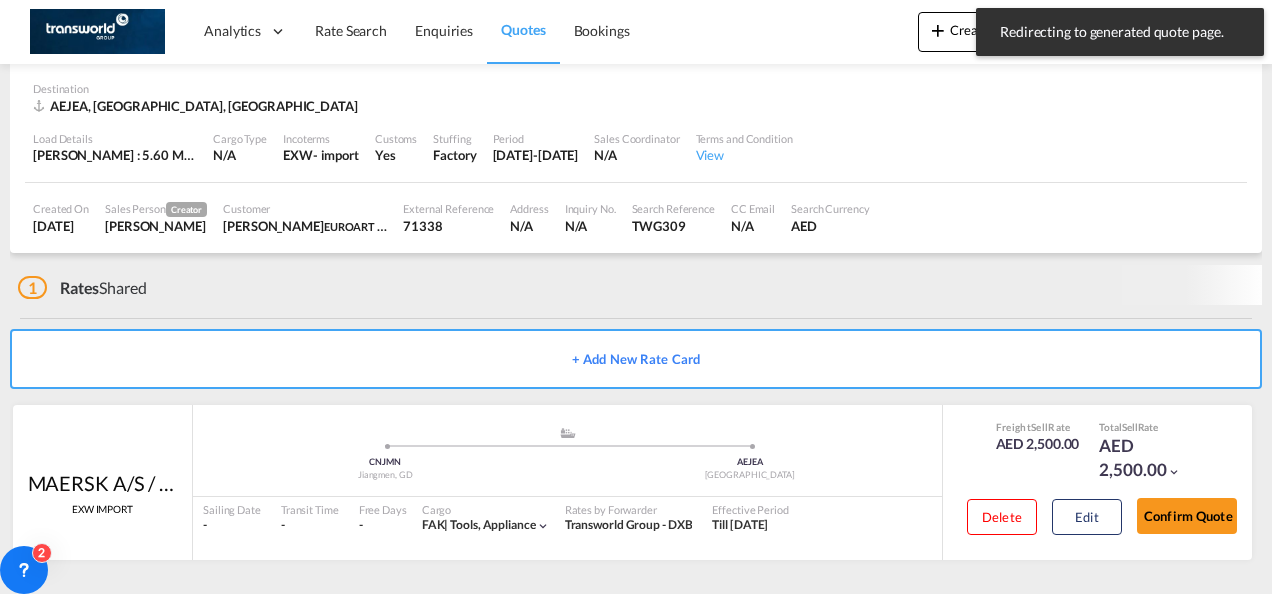 scroll, scrollTop: 122, scrollLeft: 0, axis: vertical 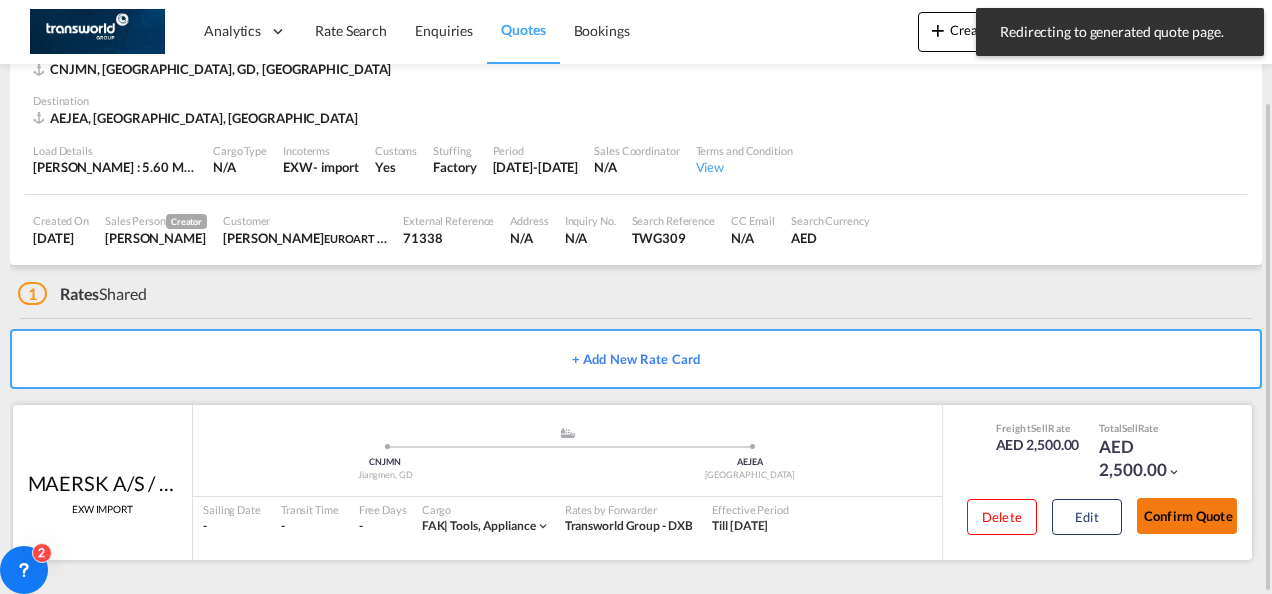 click on "Confirm Quote" at bounding box center [1187, 516] 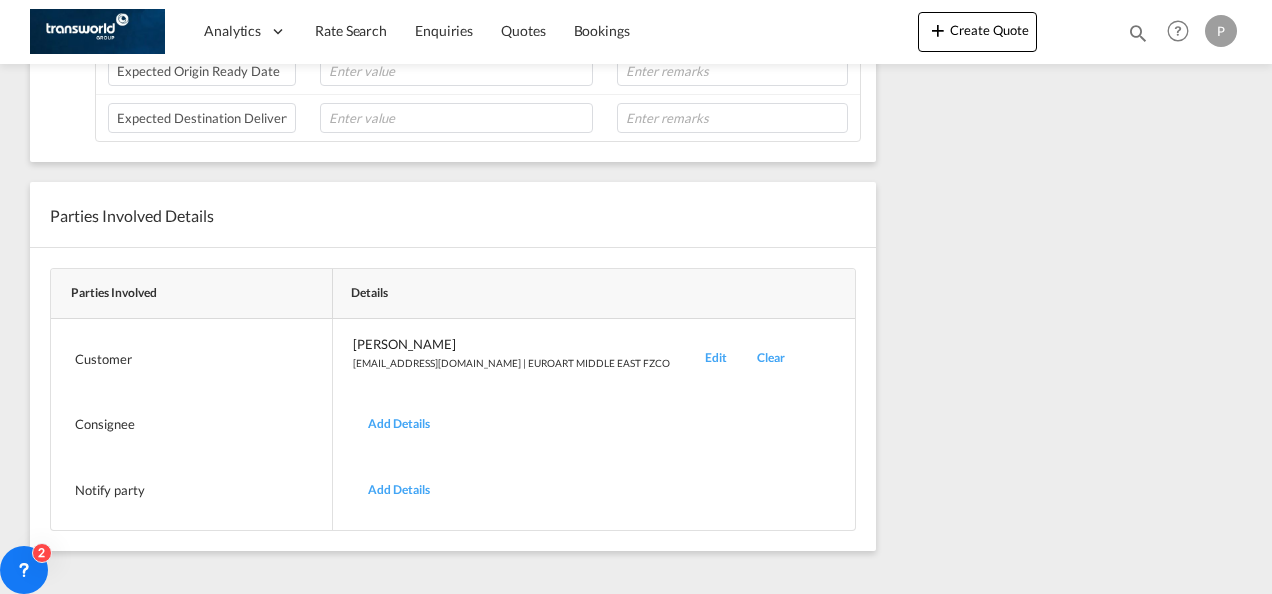 scroll, scrollTop: 0, scrollLeft: 0, axis: both 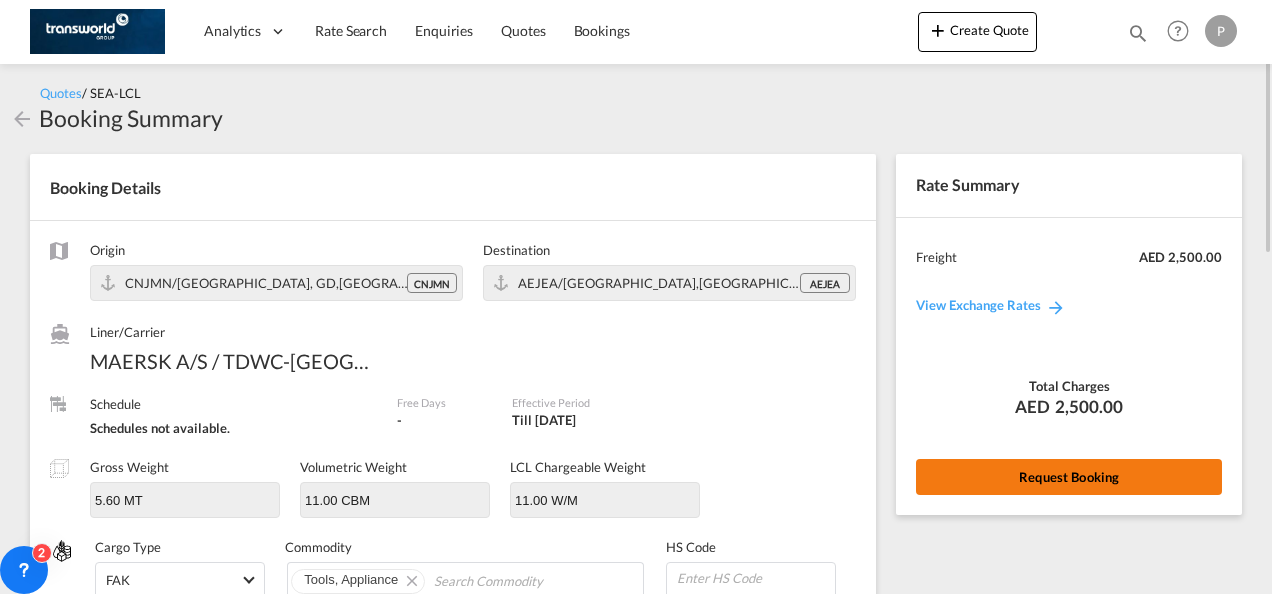 click on "Request Booking" at bounding box center (1069, 477) 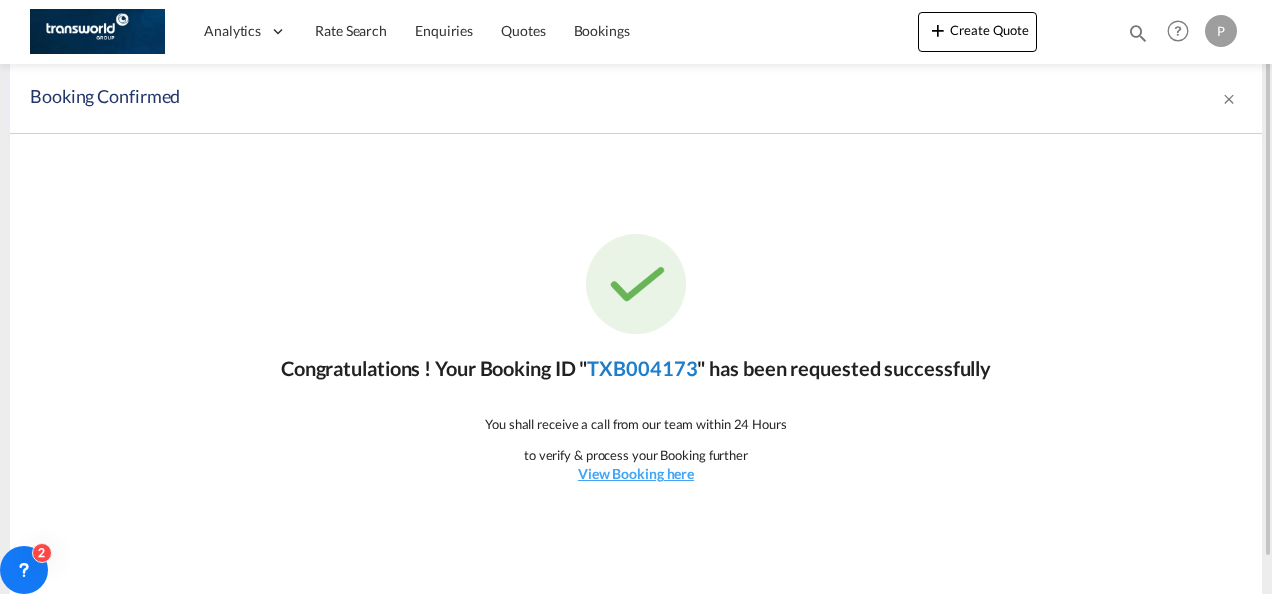 click on "TXB004173" 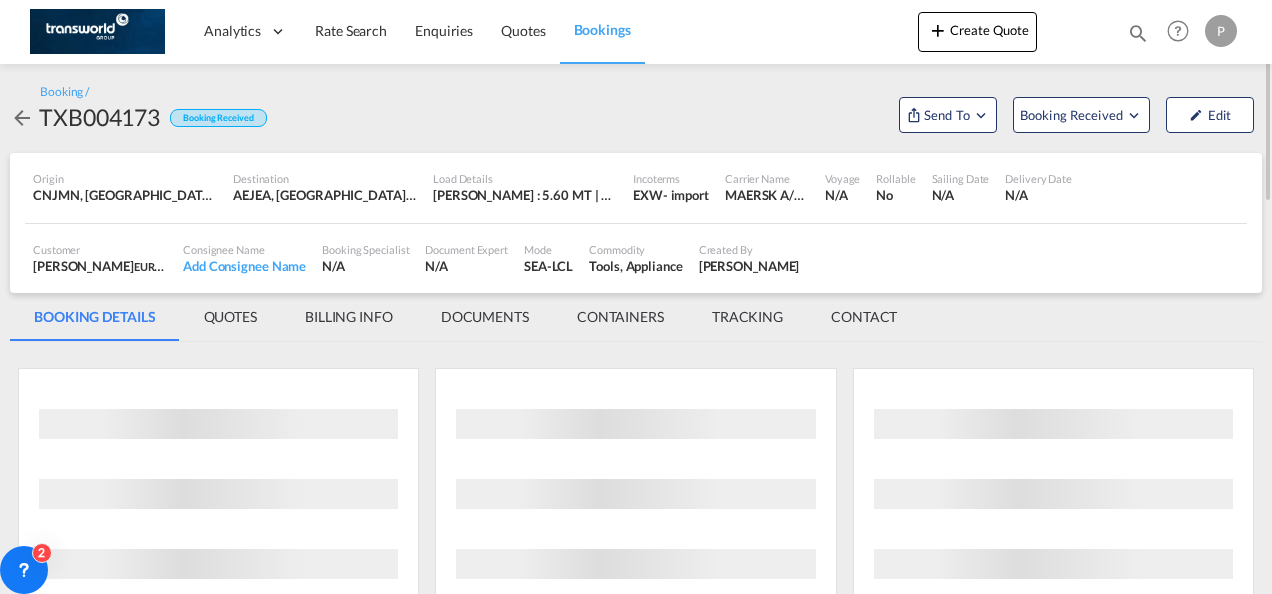 scroll, scrollTop: 0, scrollLeft: 0, axis: both 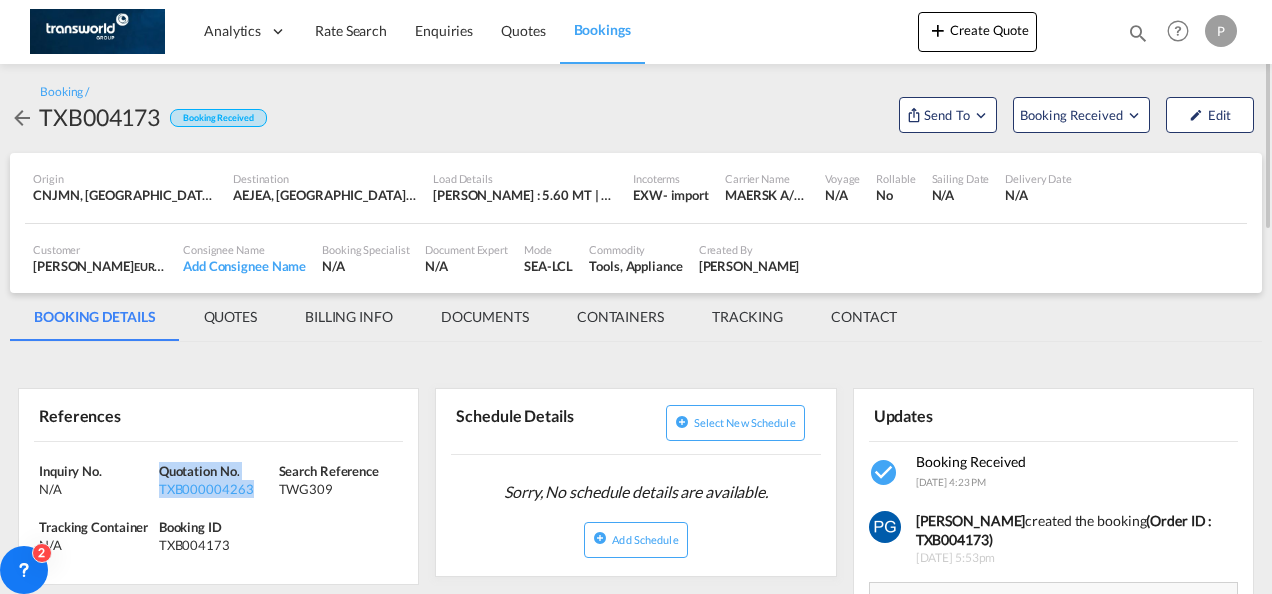 drag, startPoint x: 261, startPoint y: 479, endPoint x: 158, endPoint y: 472, distance: 103.23759 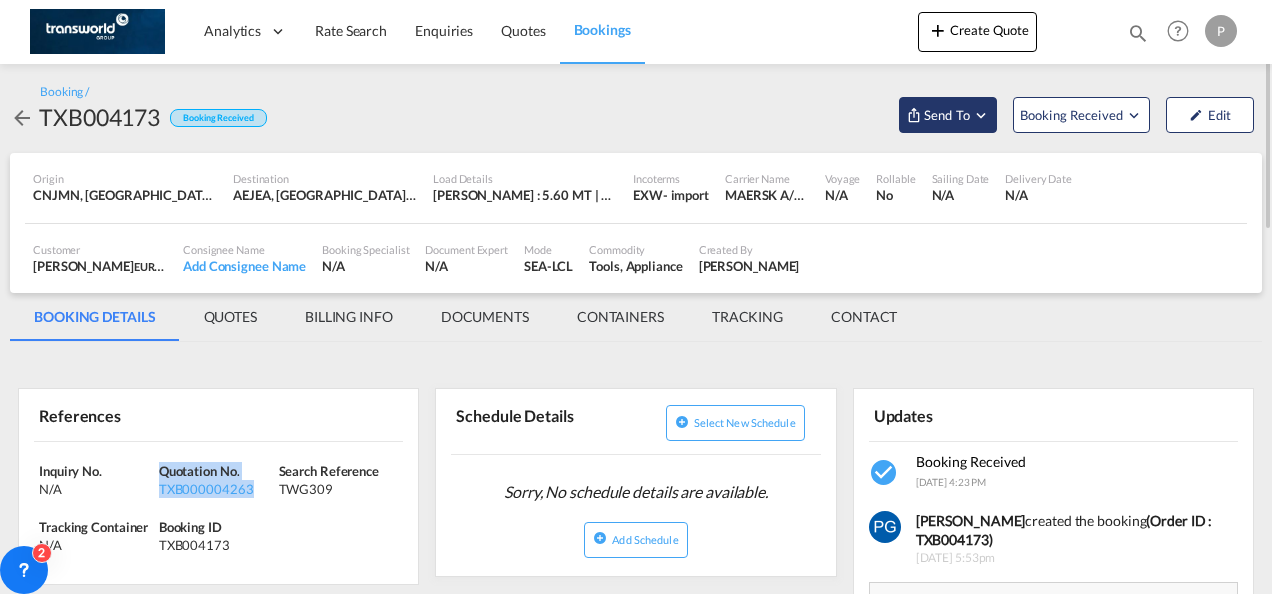 click on "Send To" at bounding box center (947, 115) 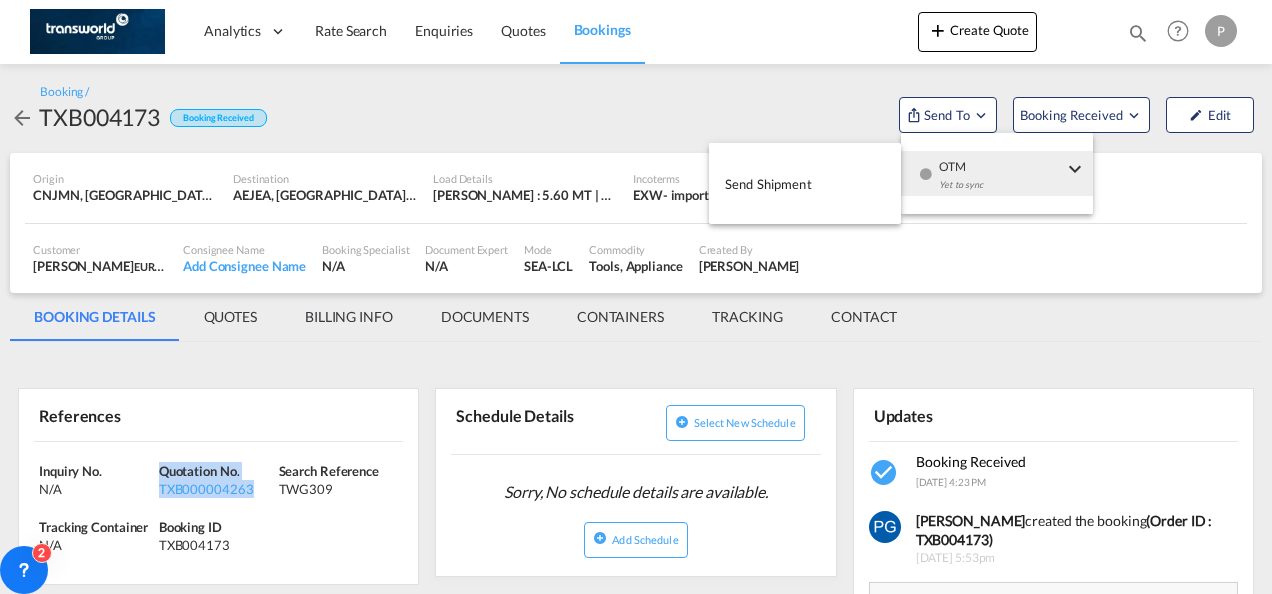 click on "Send Shipment" at bounding box center (805, 183) 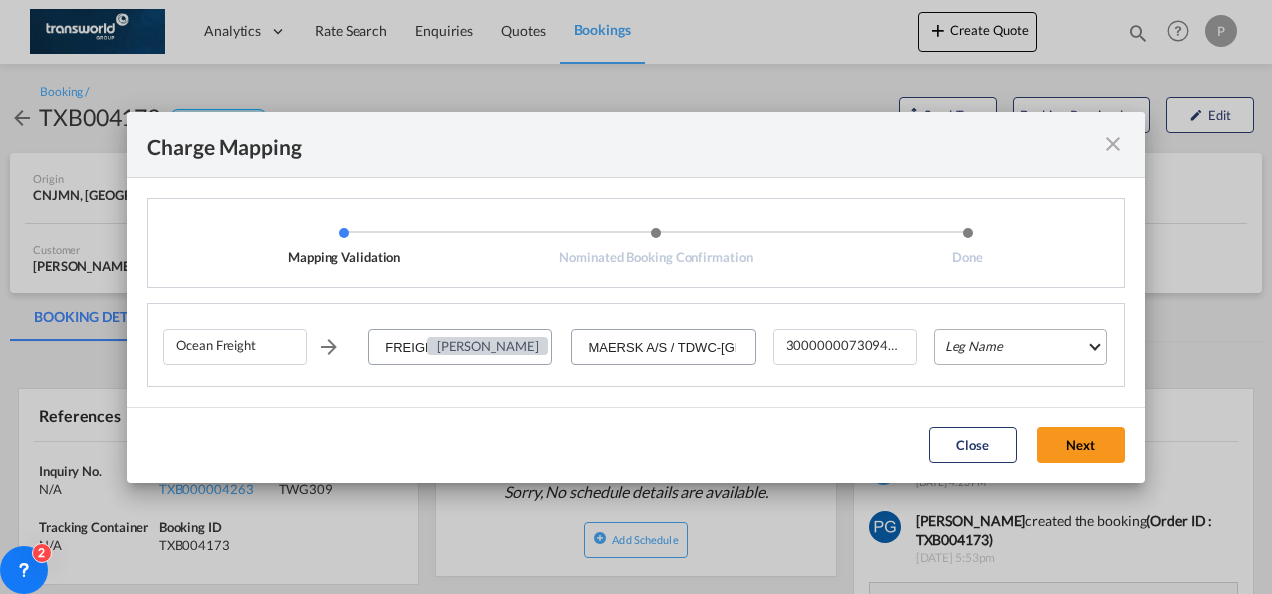 click on "Leg Name HANDLING ORIGIN VESSEL HANDLING DESTINATION OTHERS TL PICK UP CUSTOMS ORIGIN CUSTOMS DESTINATION TL DELIVERY" at bounding box center (1020, 347) 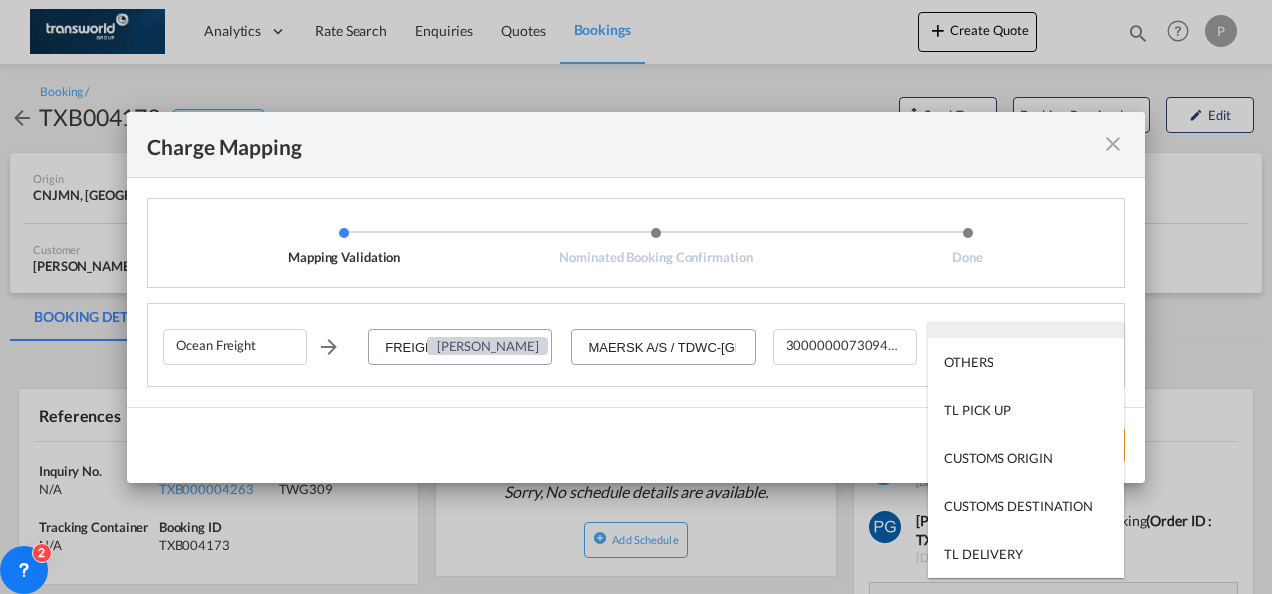 scroll, scrollTop: 0, scrollLeft: 0, axis: both 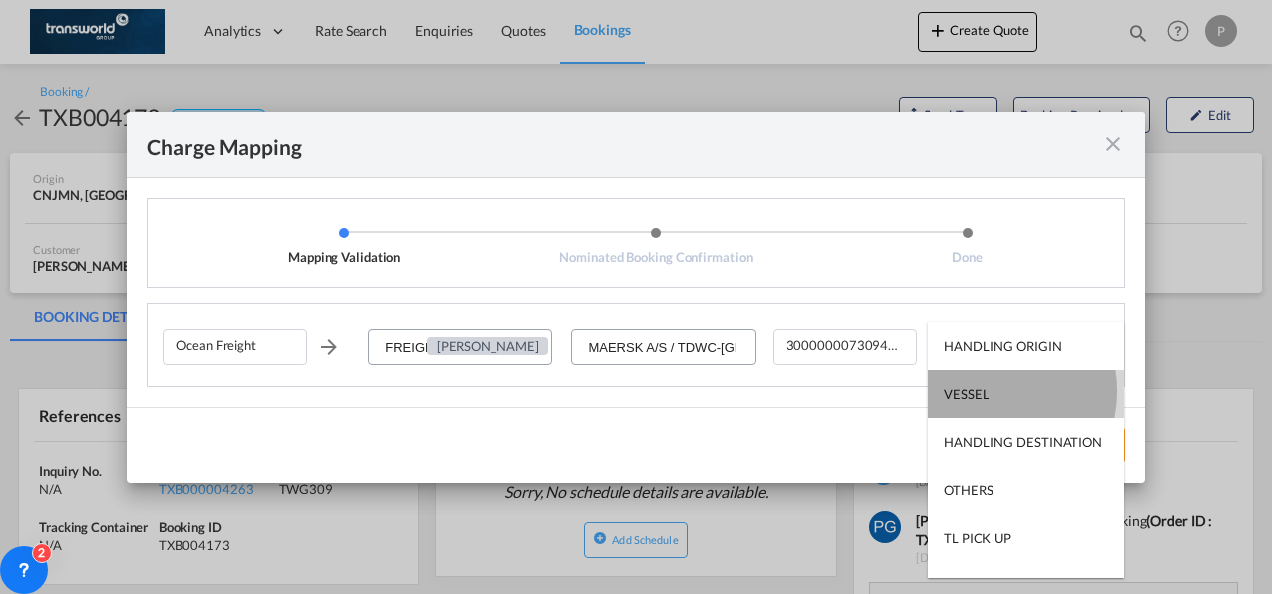 click on "VESSEL" at bounding box center [1026, 394] 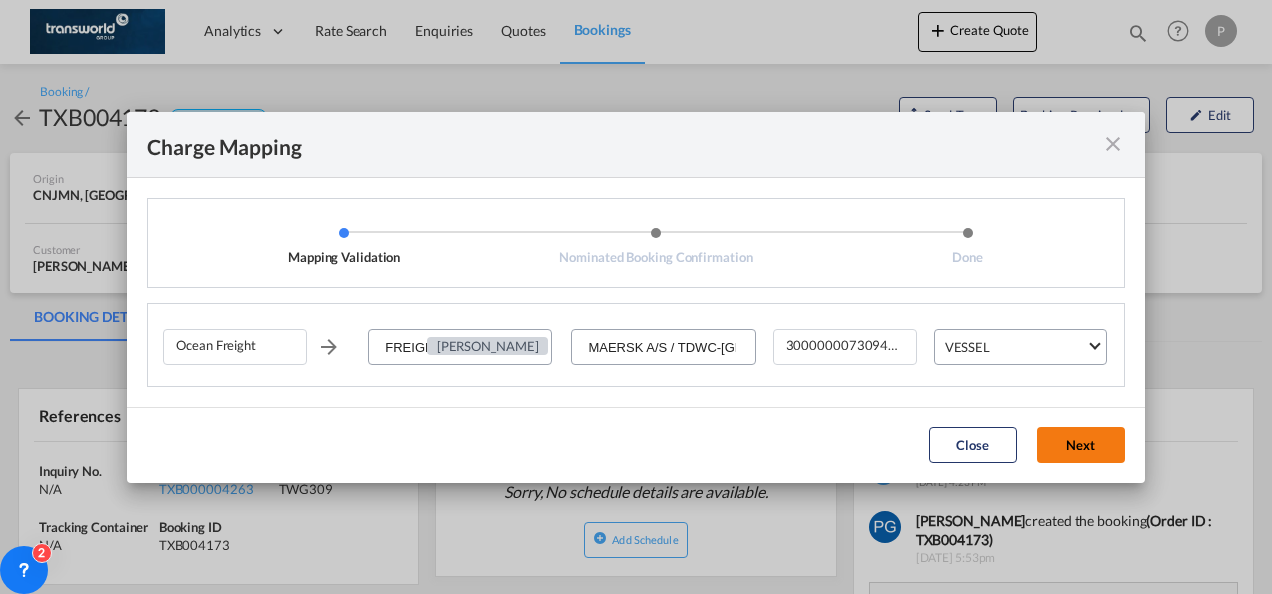 click on "Next" 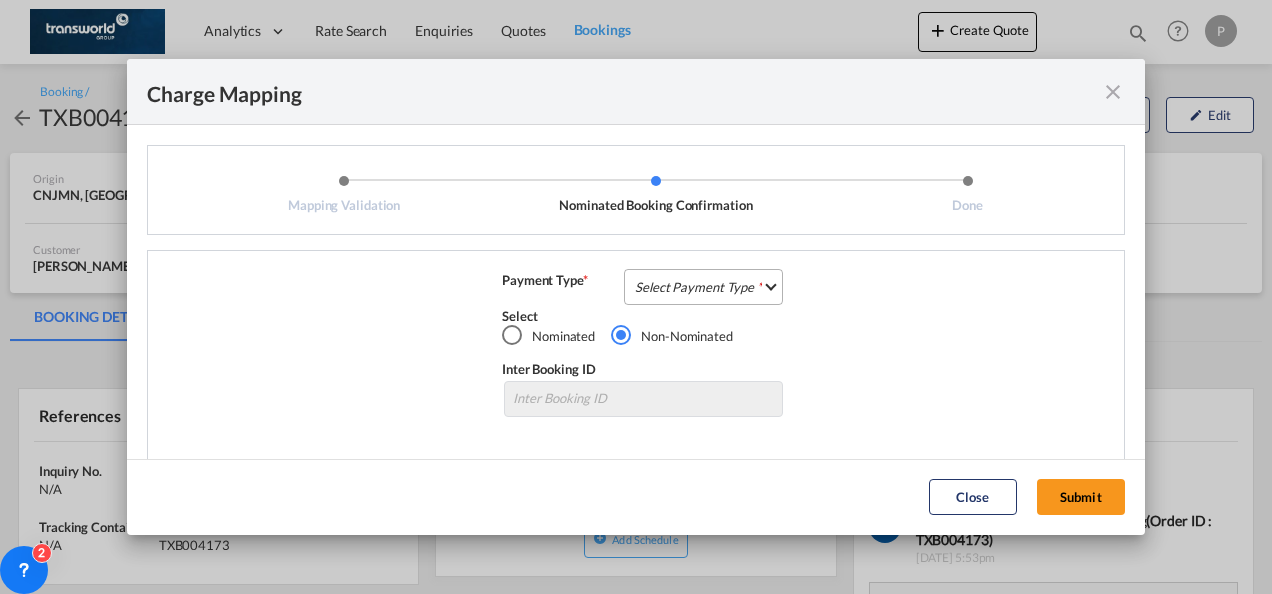 click on "Select Payment Type
COLLECT
PREPAID" at bounding box center (703, 287) 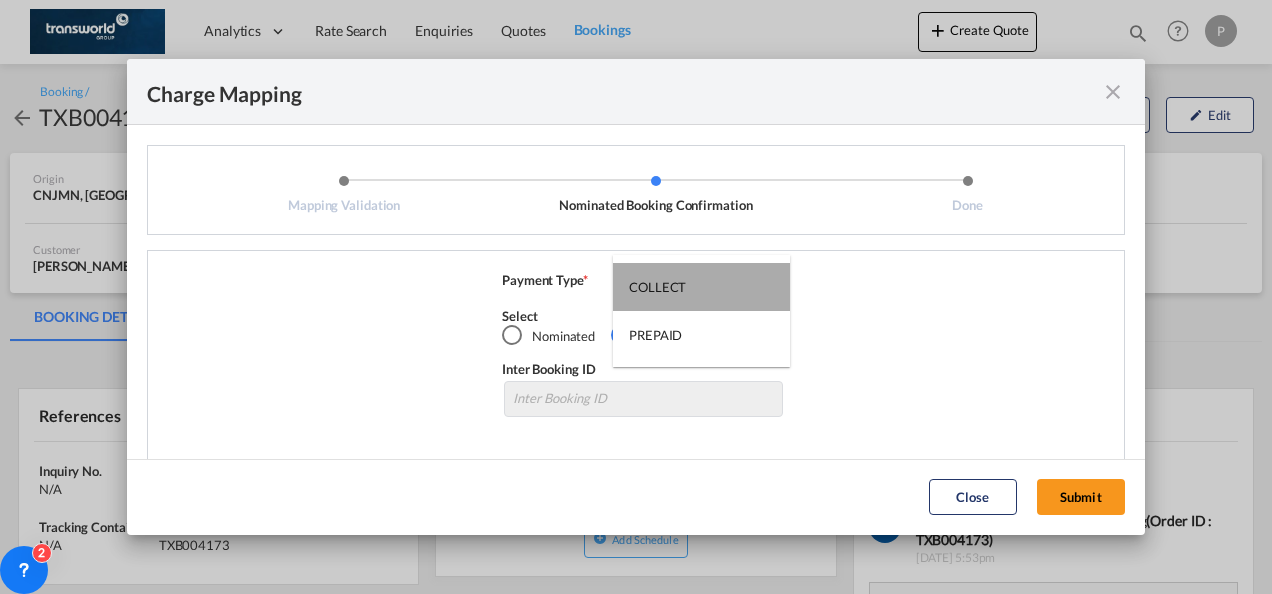 click on "COLLECT" at bounding box center [701, 287] 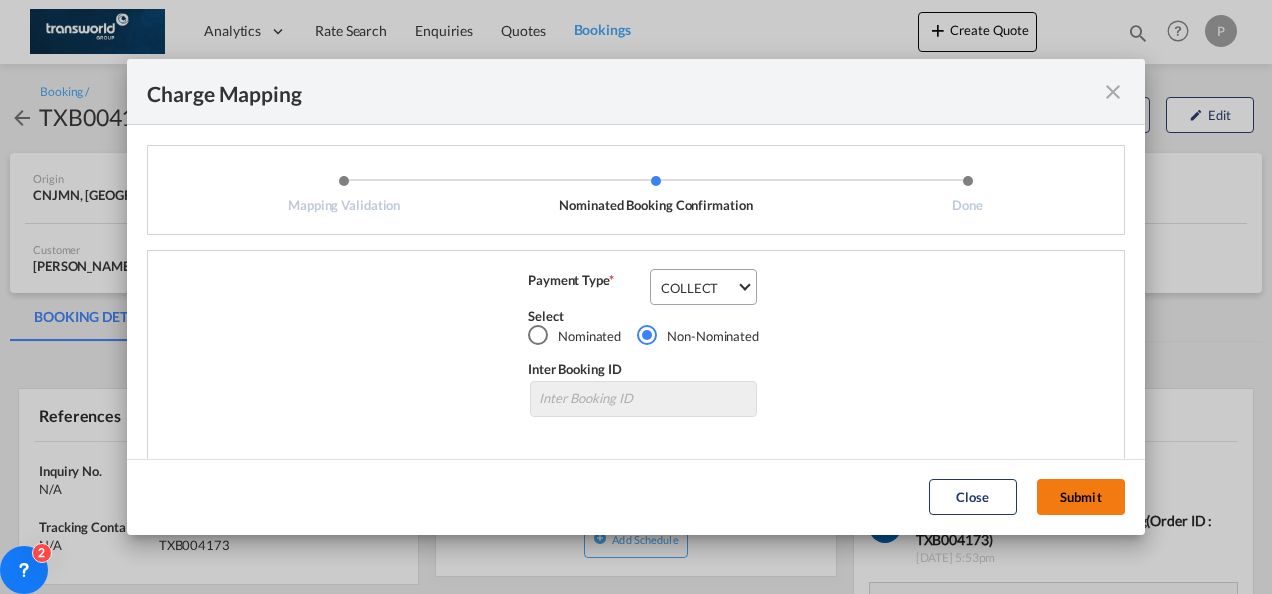click on "Submit" 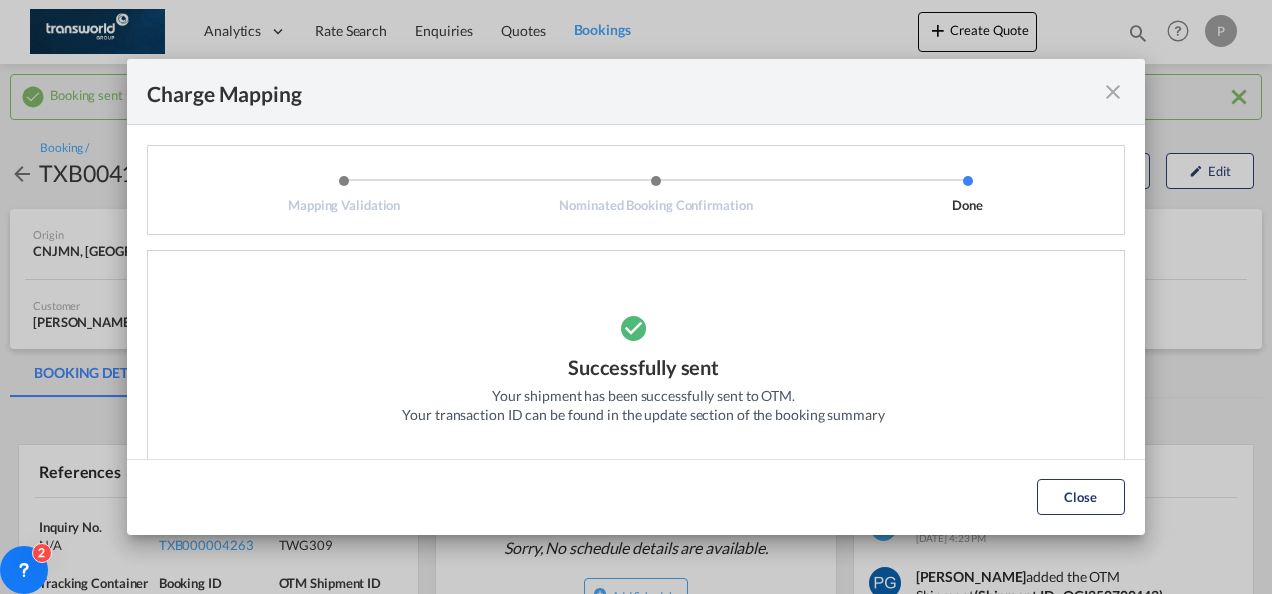 click at bounding box center (1113, 92) 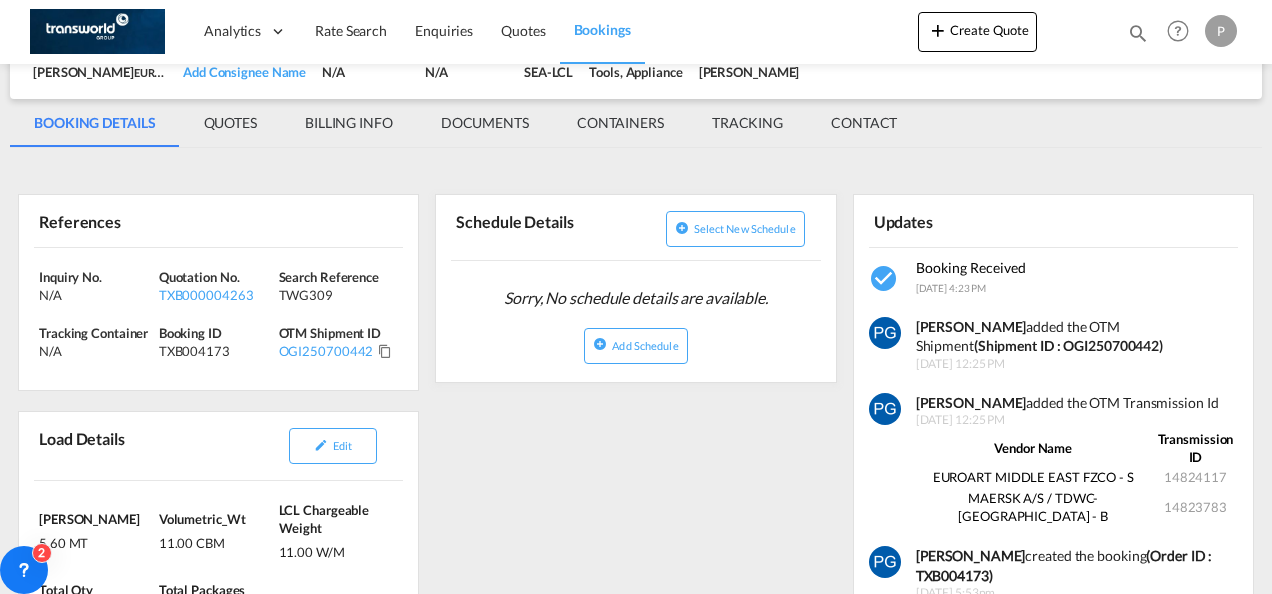 scroll, scrollTop: 252, scrollLeft: 0, axis: vertical 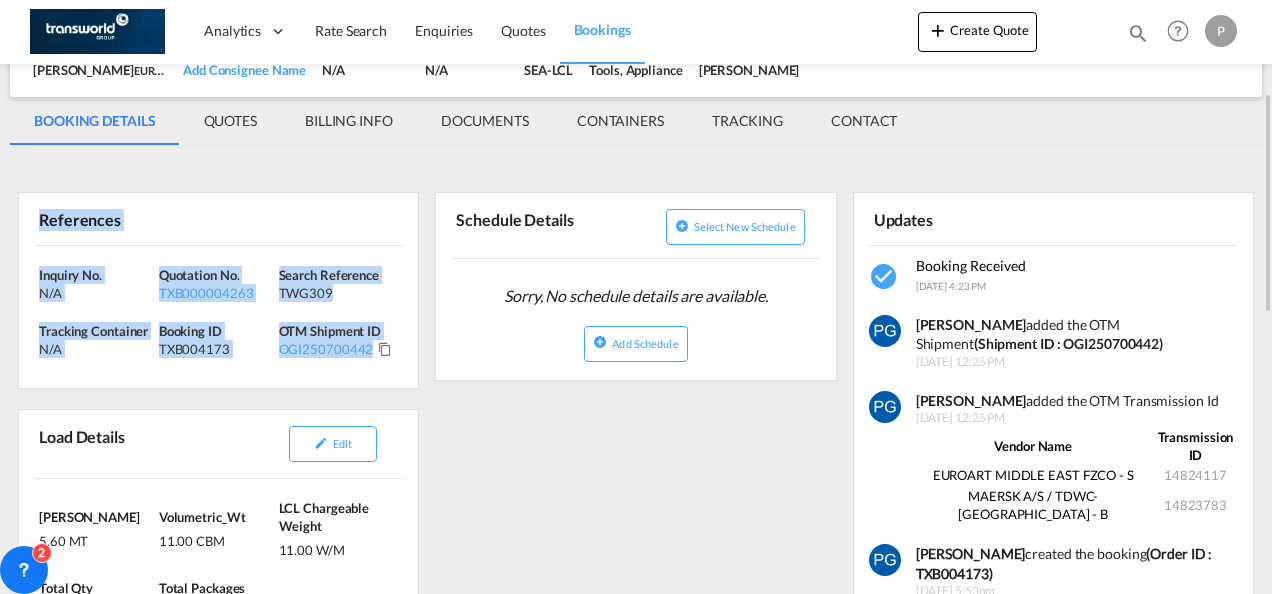 drag, startPoint x: 38, startPoint y: 205, endPoint x: 390, endPoint y: 358, distance: 383.81375 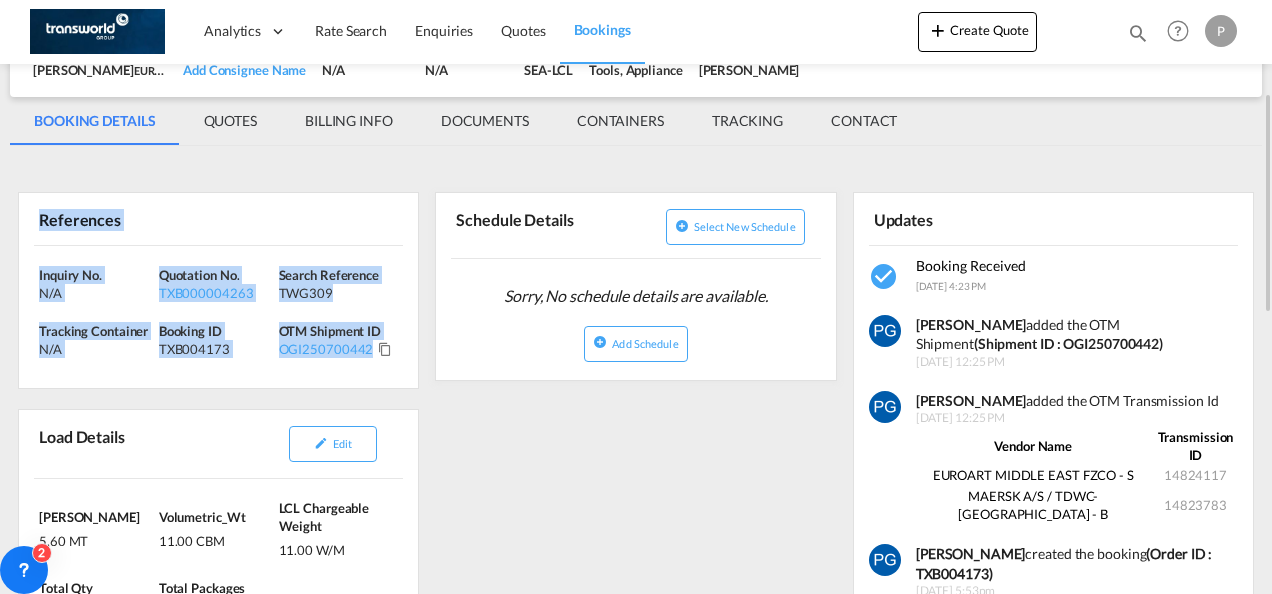 copy on "References Inquiry No. N/A Quotation No. TXB000004263 Search Reference TWG309 Tracking Container
N/A Booking ID TXB004173 OTM Shipment ID OGI250700442" 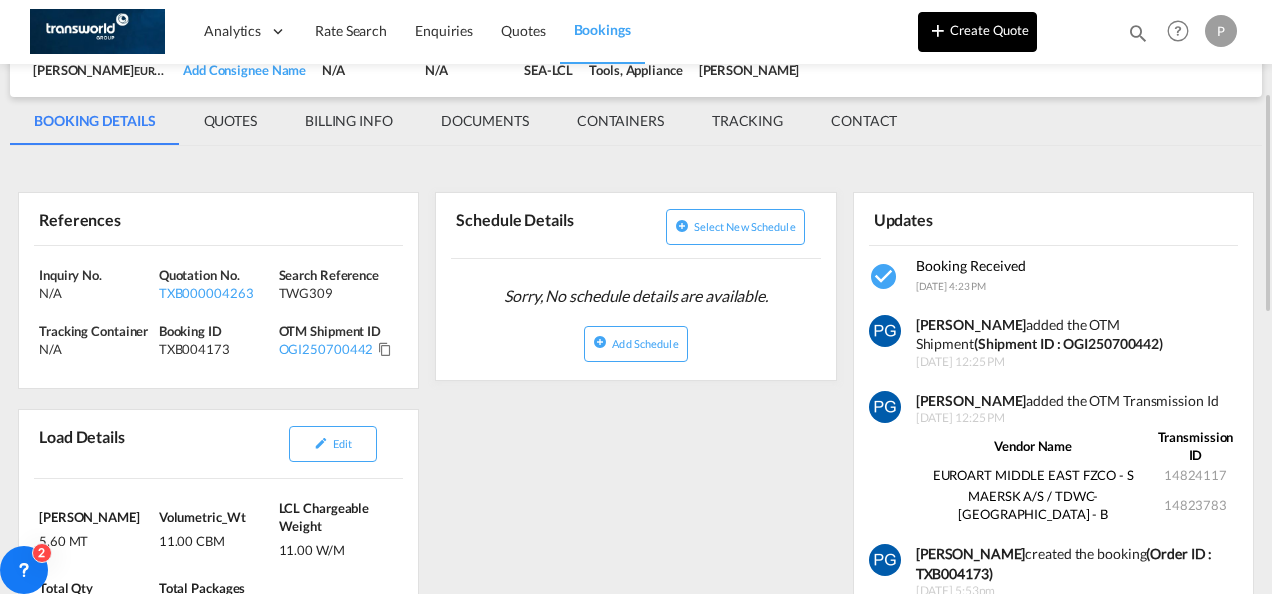 click on "Create Quote" at bounding box center [977, 32] 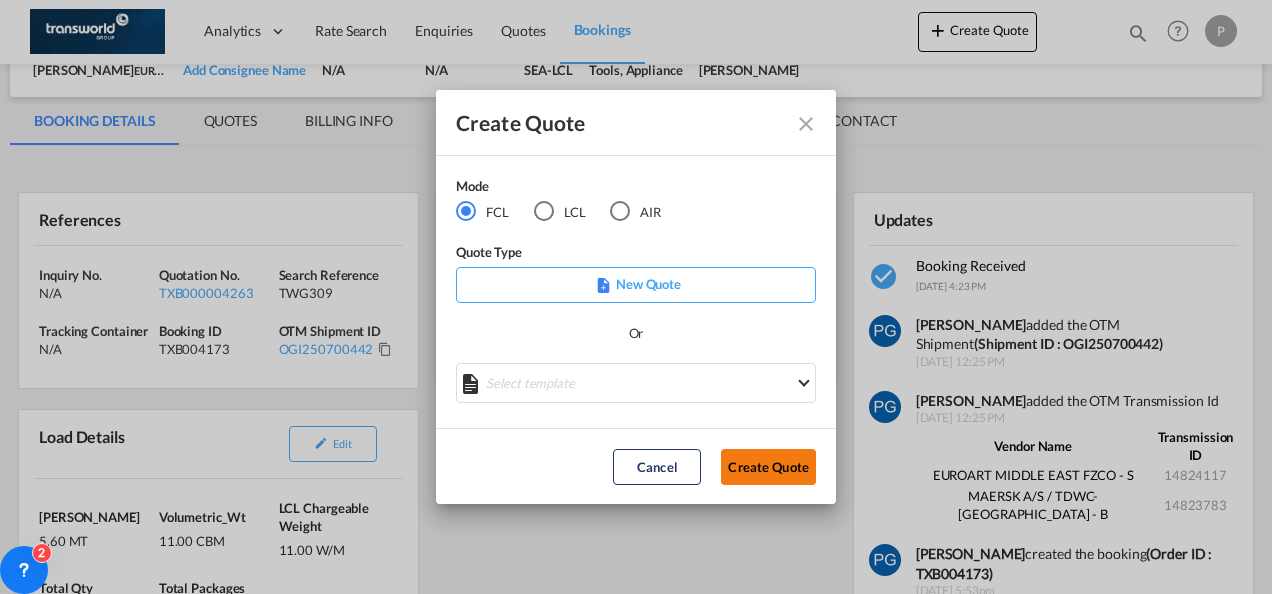 click on "Create Quote" 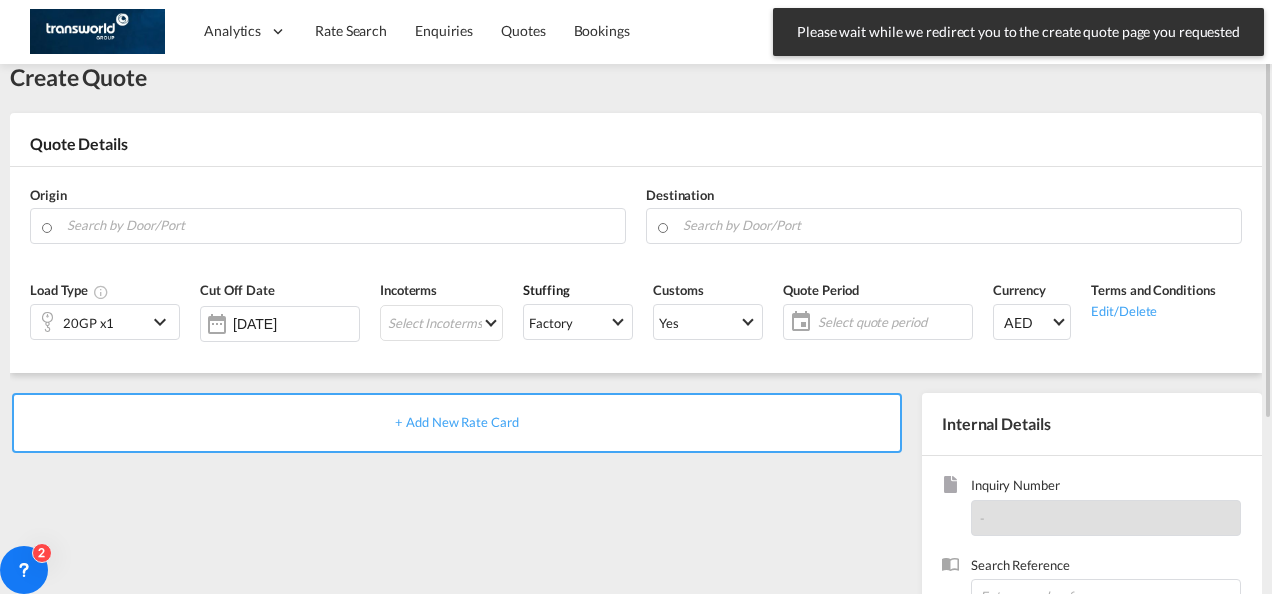 scroll, scrollTop: 16, scrollLeft: 0, axis: vertical 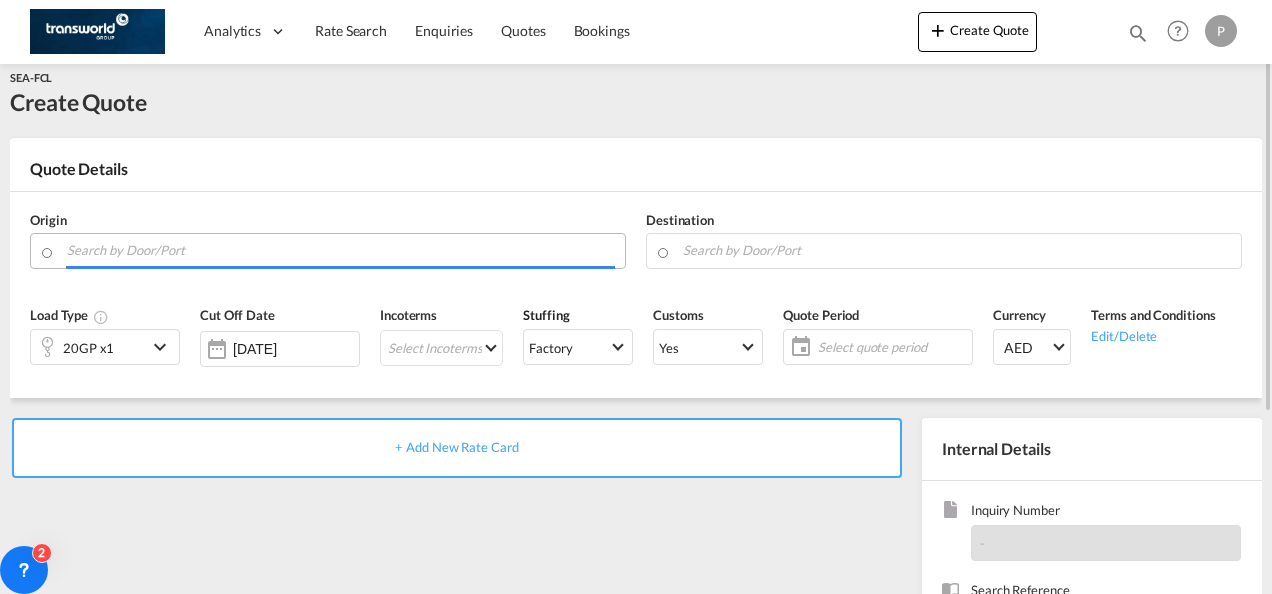 click at bounding box center [341, 250] 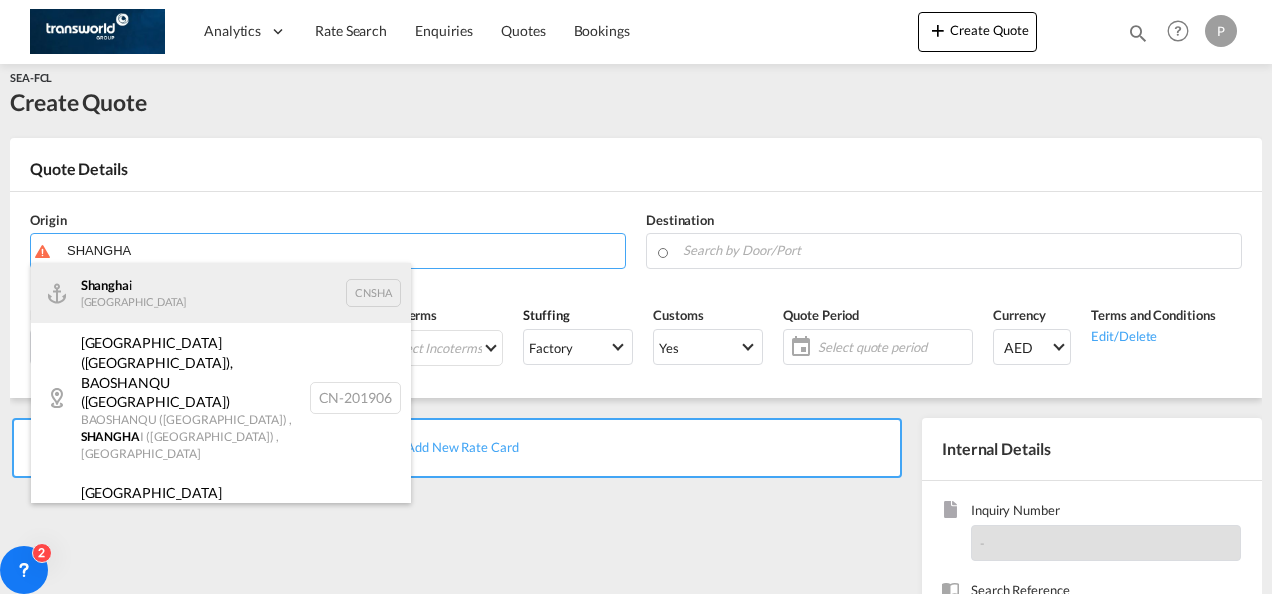 click on "Shangha i [GEOGRAPHIC_DATA]
CNSHA" at bounding box center [221, 293] 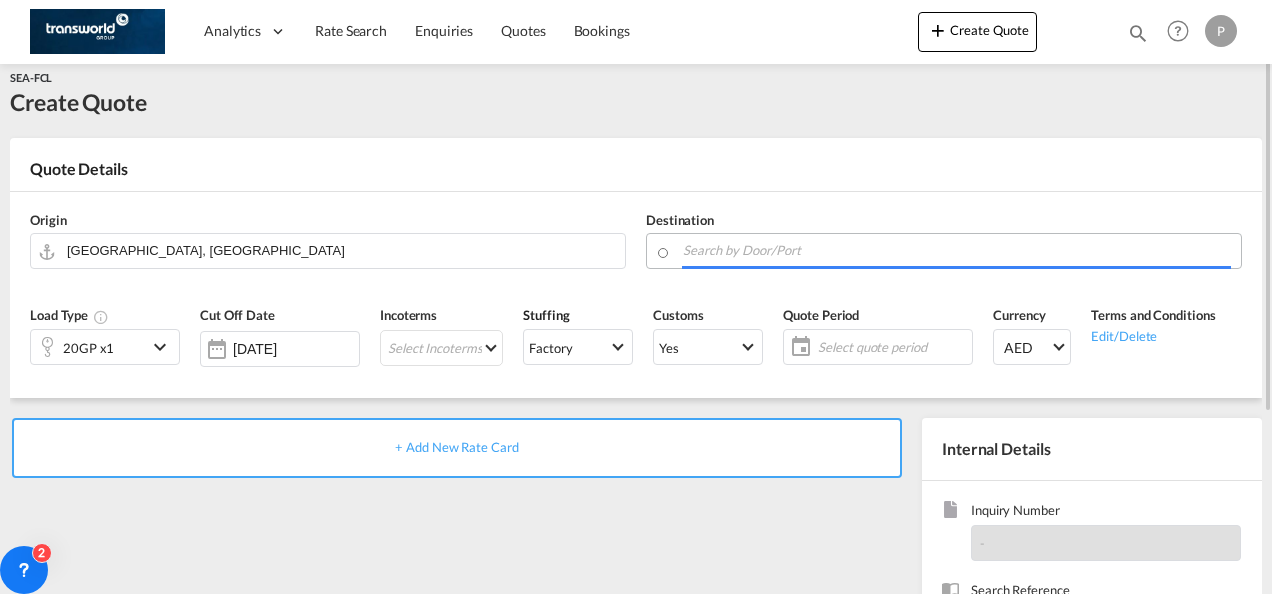 click at bounding box center (957, 250) 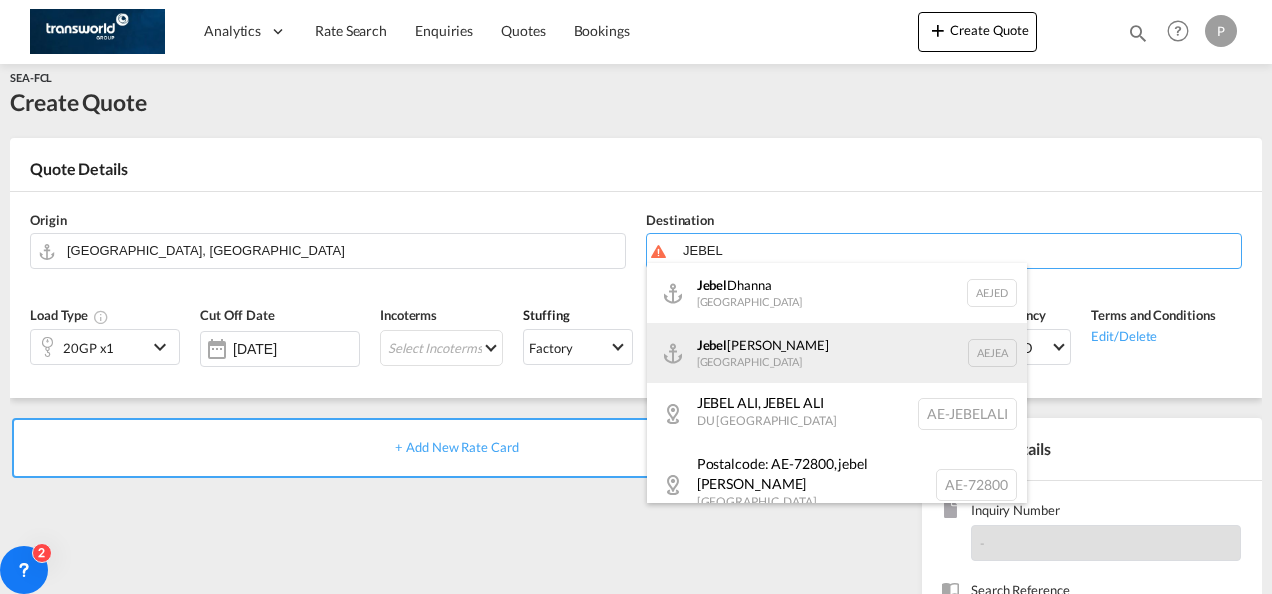 click on "[GEOGRAPHIC_DATA]
[GEOGRAPHIC_DATA]" at bounding box center (837, 353) 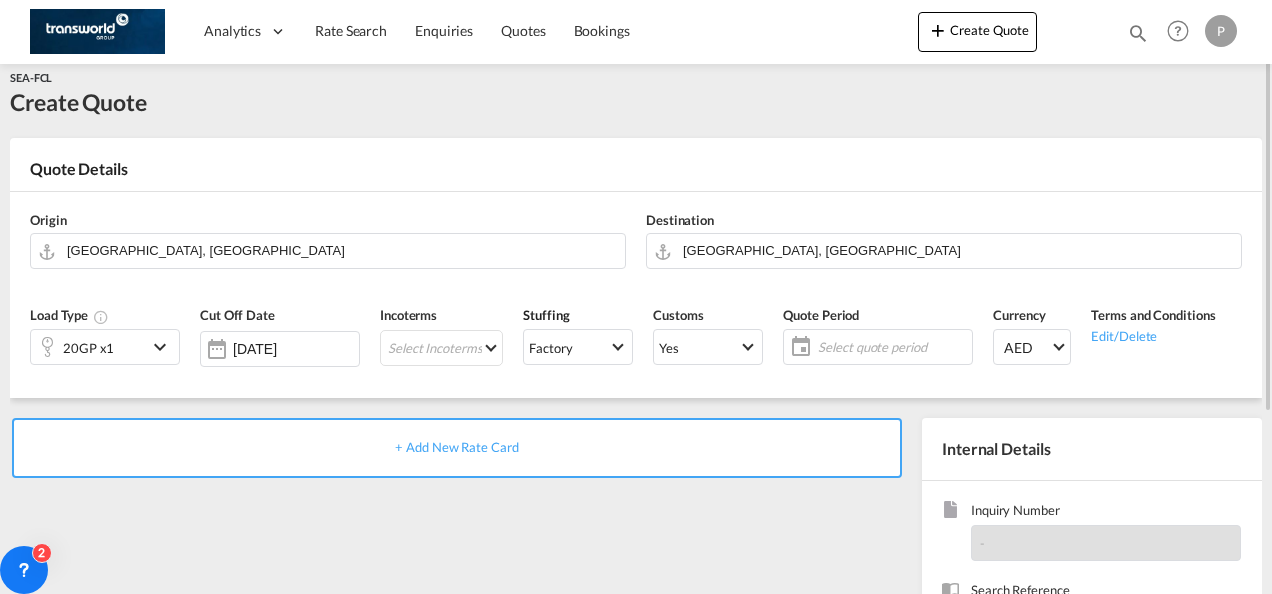 click at bounding box center [163, 347] 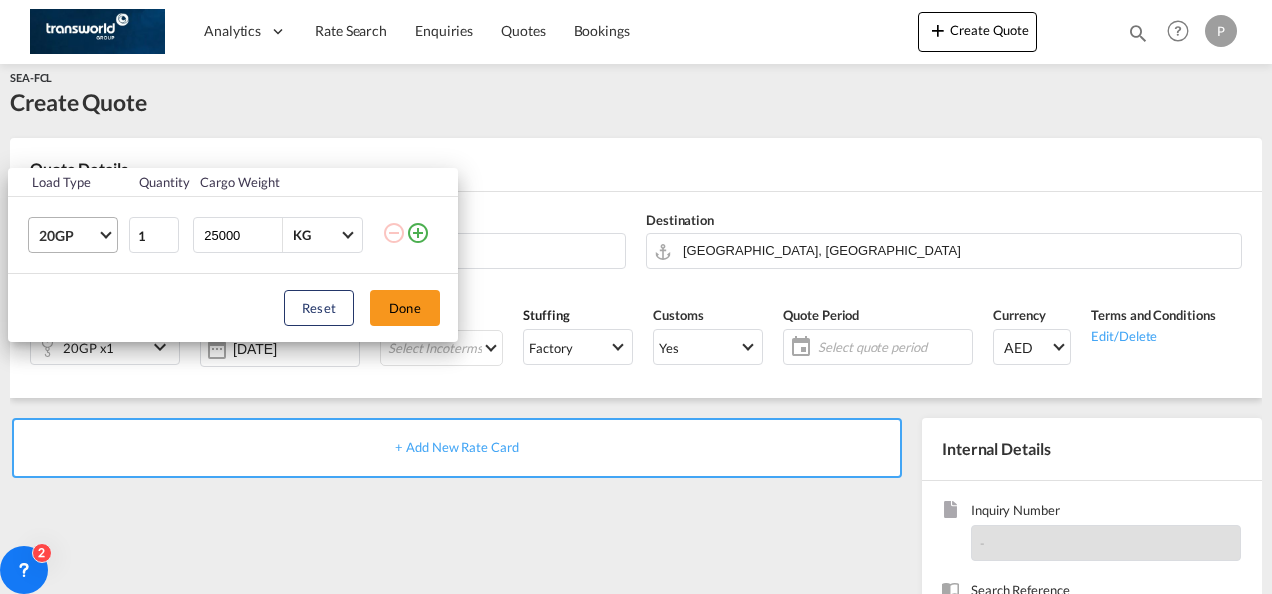 click on "20GP" at bounding box center [68, 236] 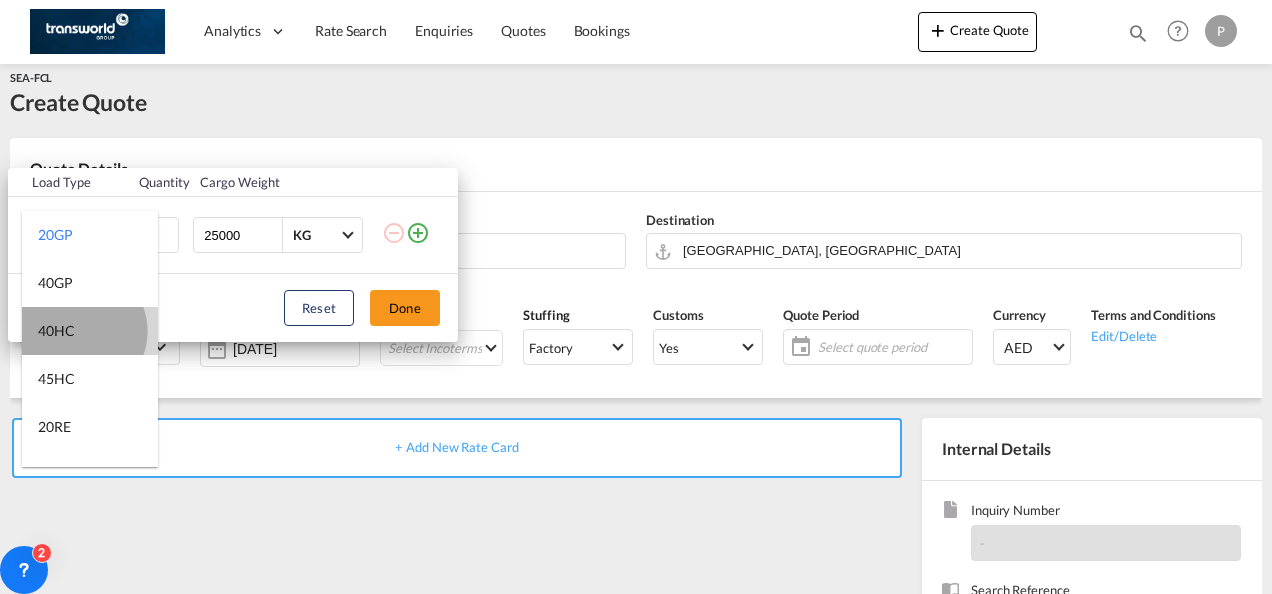 click on "40HC" at bounding box center (90, 331) 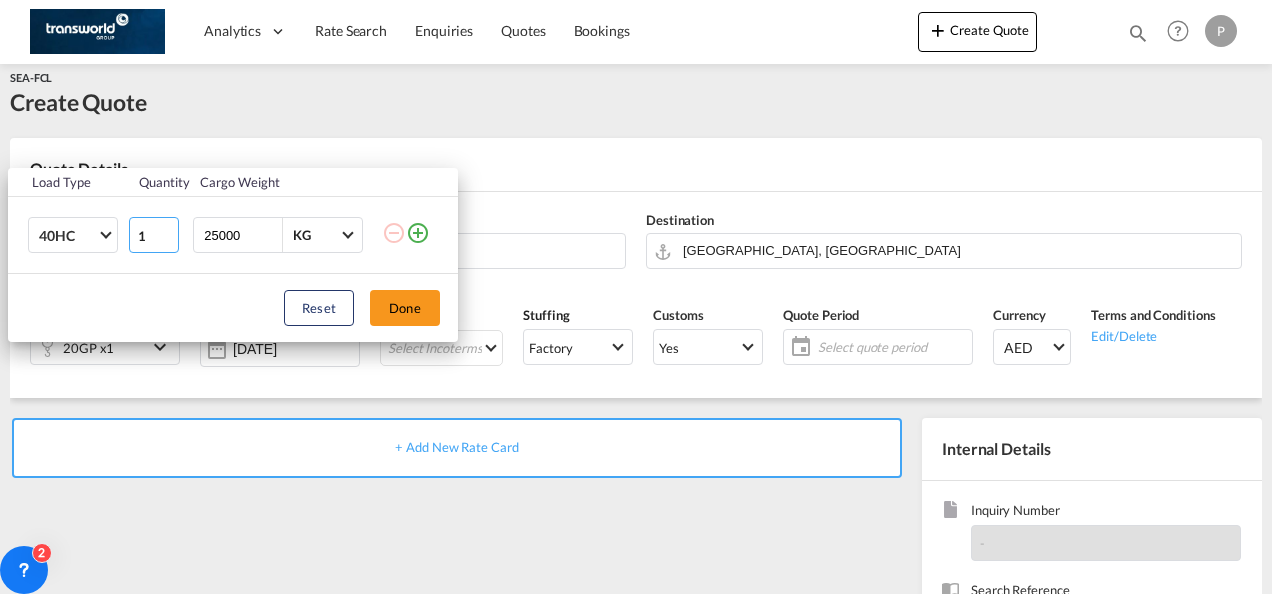 click on "1" at bounding box center (154, 235) 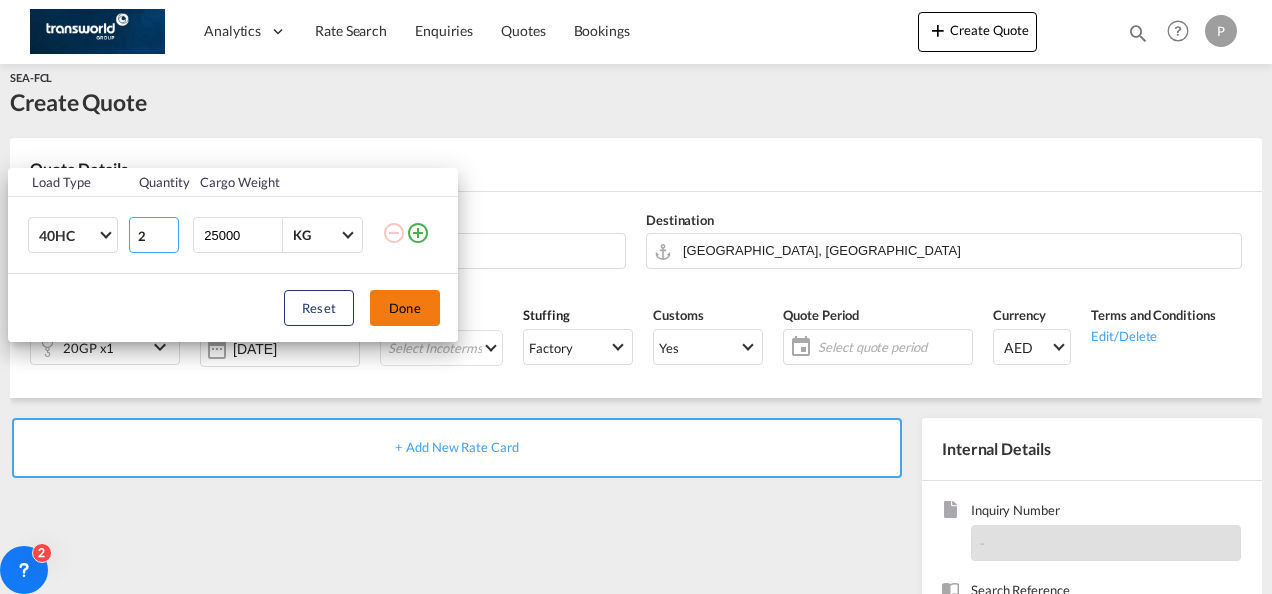type on "2" 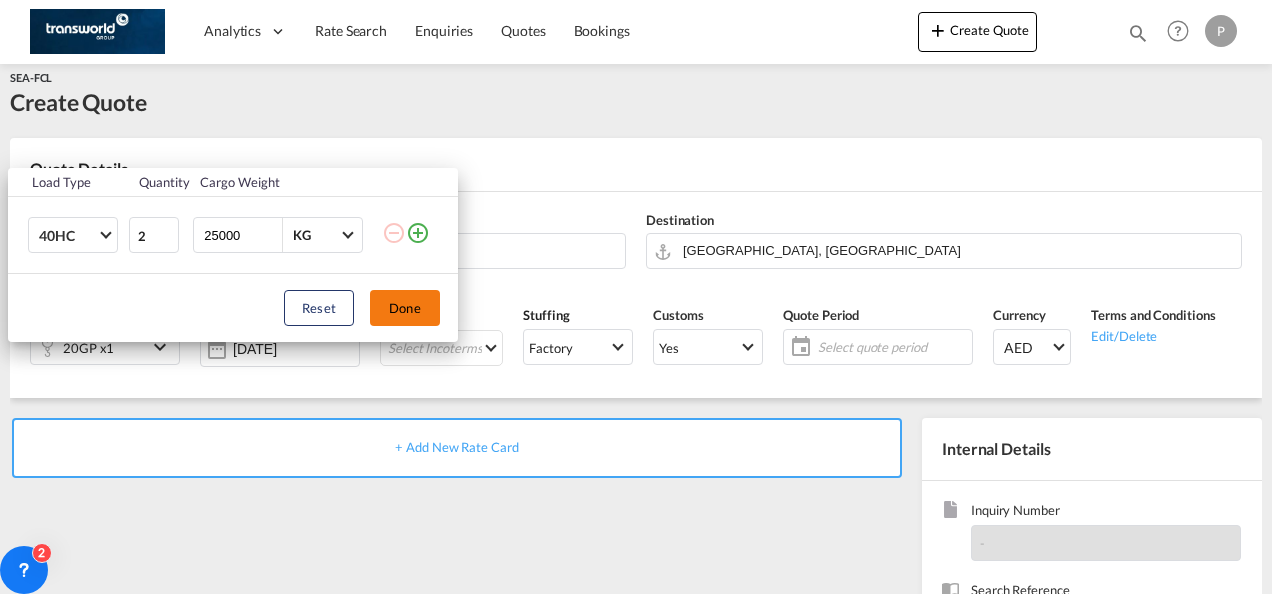 click on "Done" at bounding box center (405, 308) 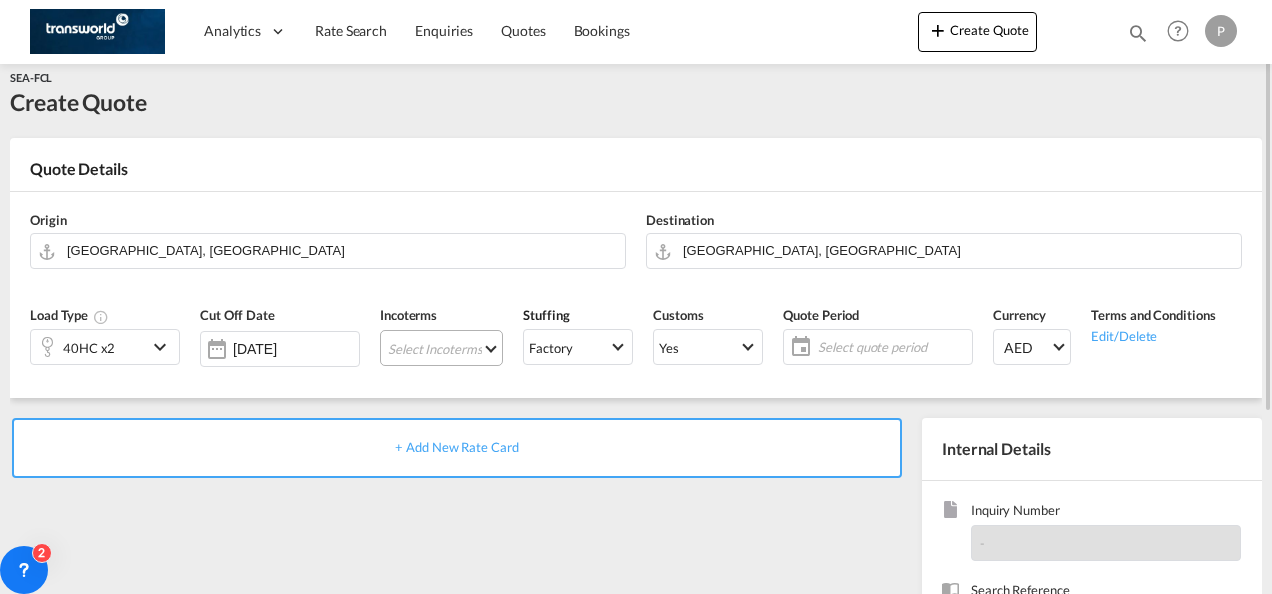 click on "Select Incoterms
FOB - export
Free on Board FOB - import
Free on Board DAP - export
Delivered at Place DPU - export
Delivery at Place Unloaded CFR - import
Cost and Freight CPT - import
Carrier Paid to CIP - export
Carriage and Insurance Paid to CIF - import
Cost,Insurance and Freight DDP - export
Delivery Duty Paid CPT - export
Carrier Paid to CIF - export
Cost,Insurance and Freight FAS - import
Free Alongside Ship EXW - import
Ex Works FAS - export
Free Alongside Ship FCA - import
Free Carrier DAP - import
Delivered at Place CIP - import
Carriage and Insurance Paid to EXW - export
Ex Works DPU - import
Delivery at Place Unloaded FCA - export
Free Carrier CFR - export
Cost and Freight" at bounding box center (441, 348) 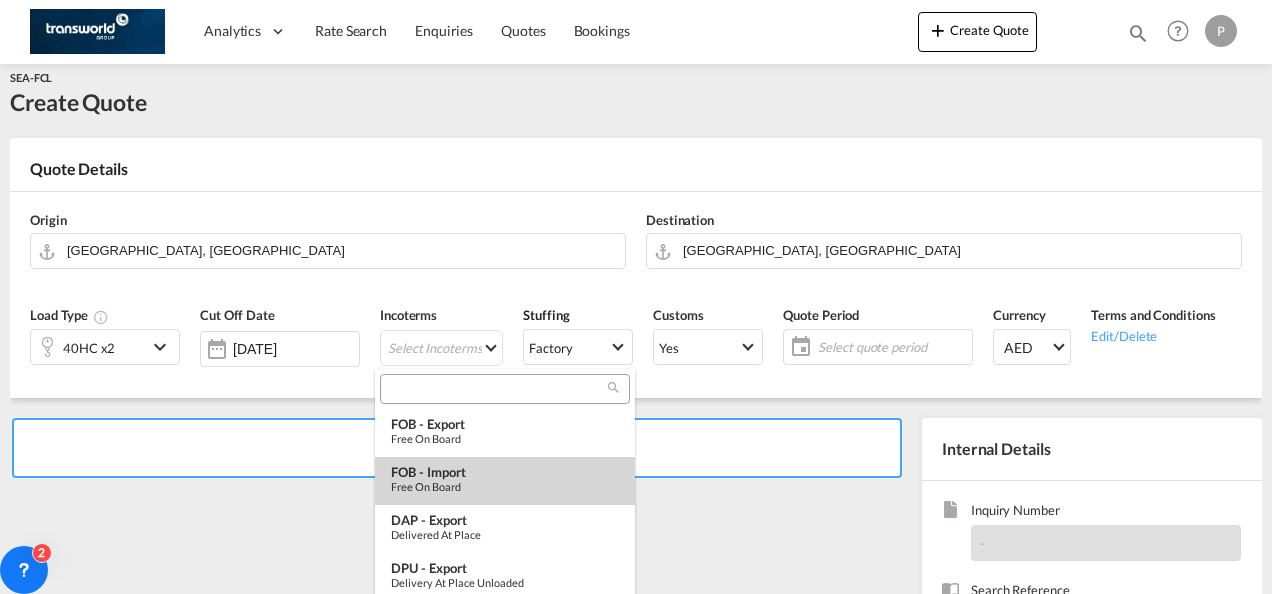 click on "FOB - import
Free on Board" at bounding box center [505, 481] 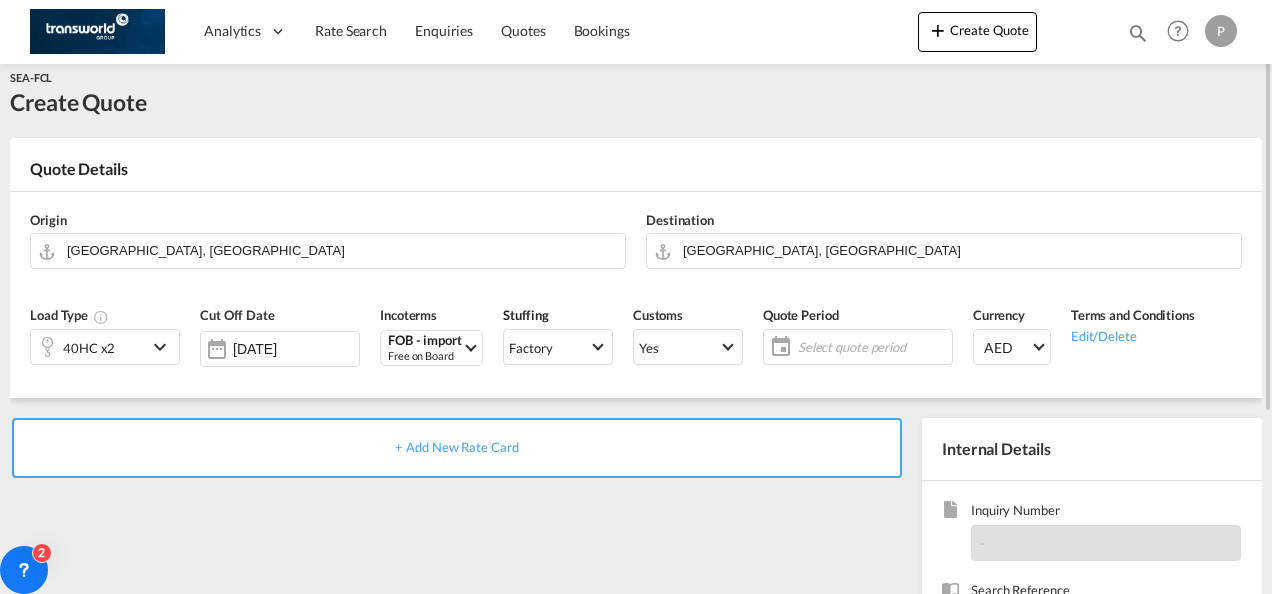 click on "Select quote period" 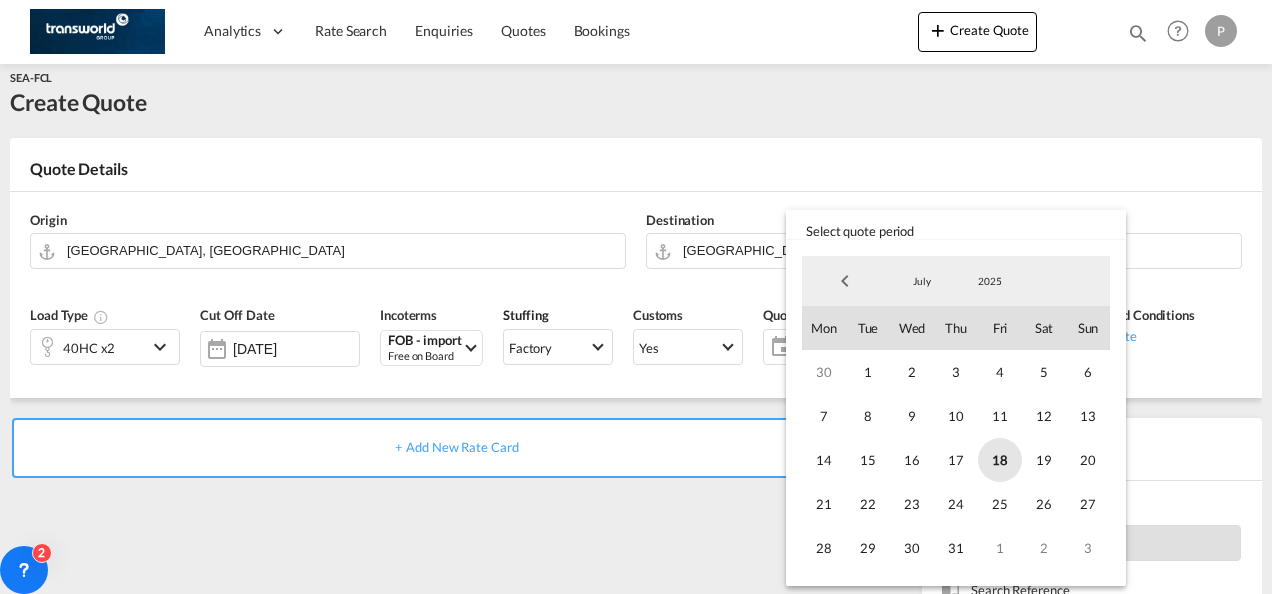 click on "18" at bounding box center [1000, 460] 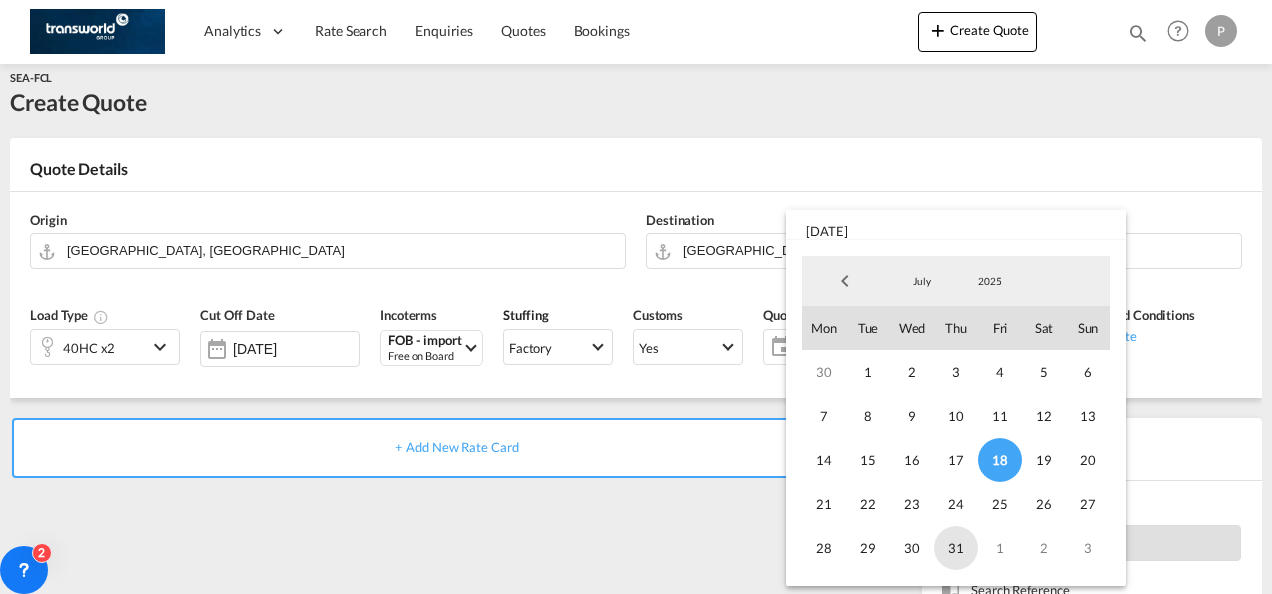 click on "31" at bounding box center [956, 548] 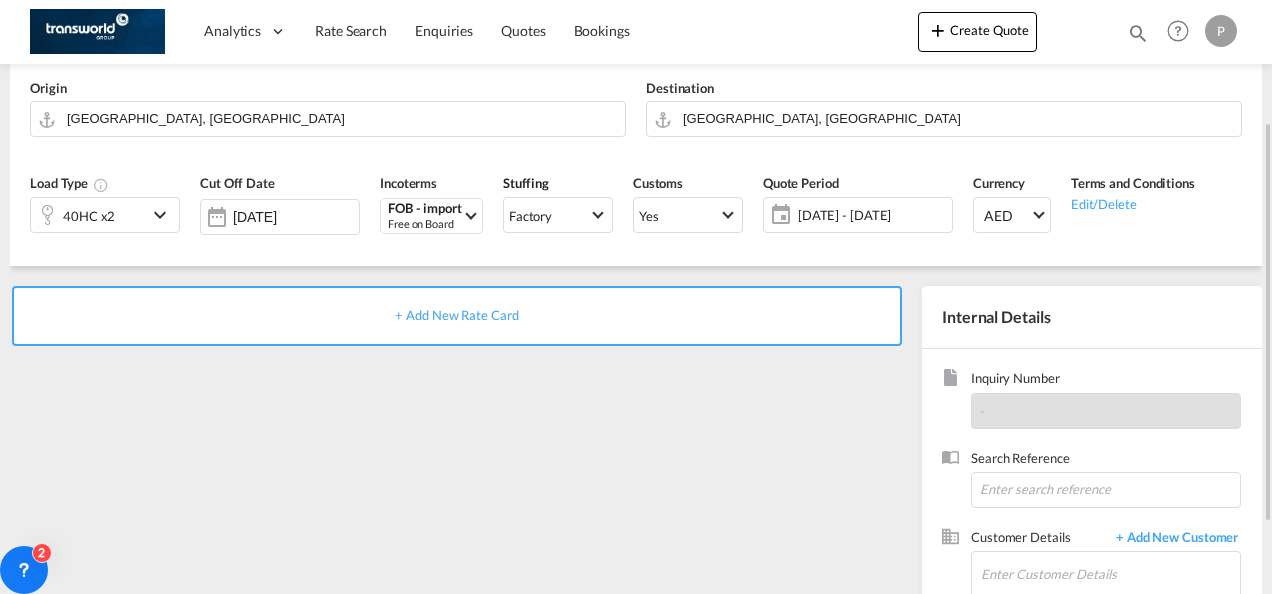 scroll, scrollTop: 160, scrollLeft: 0, axis: vertical 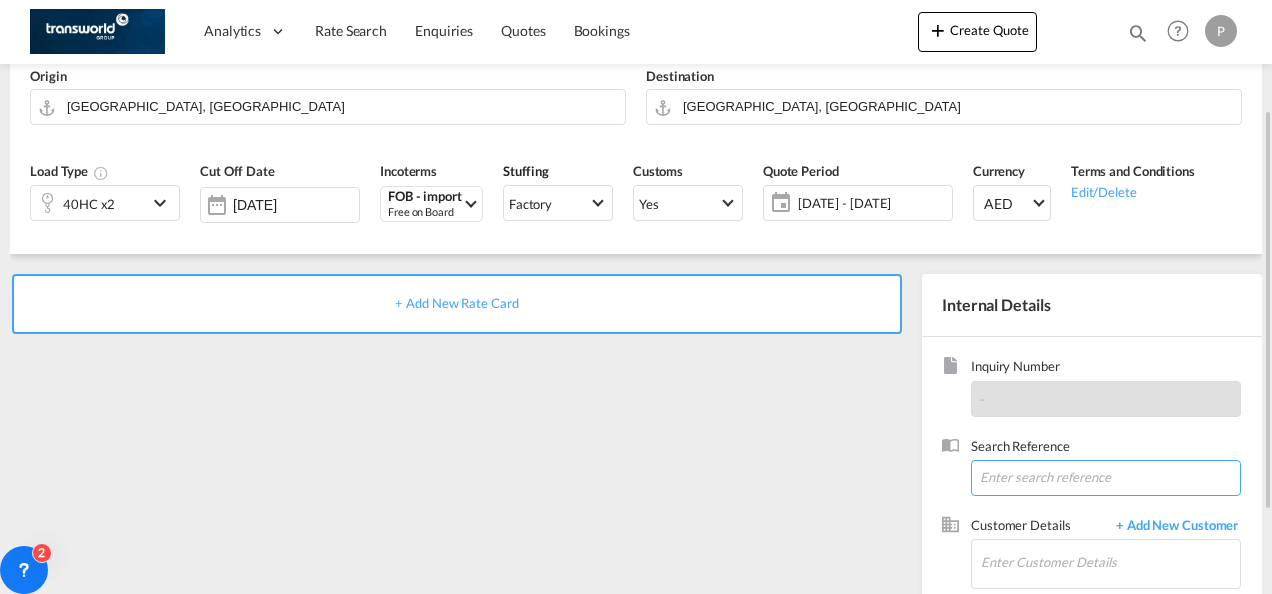 click at bounding box center (1106, 478) 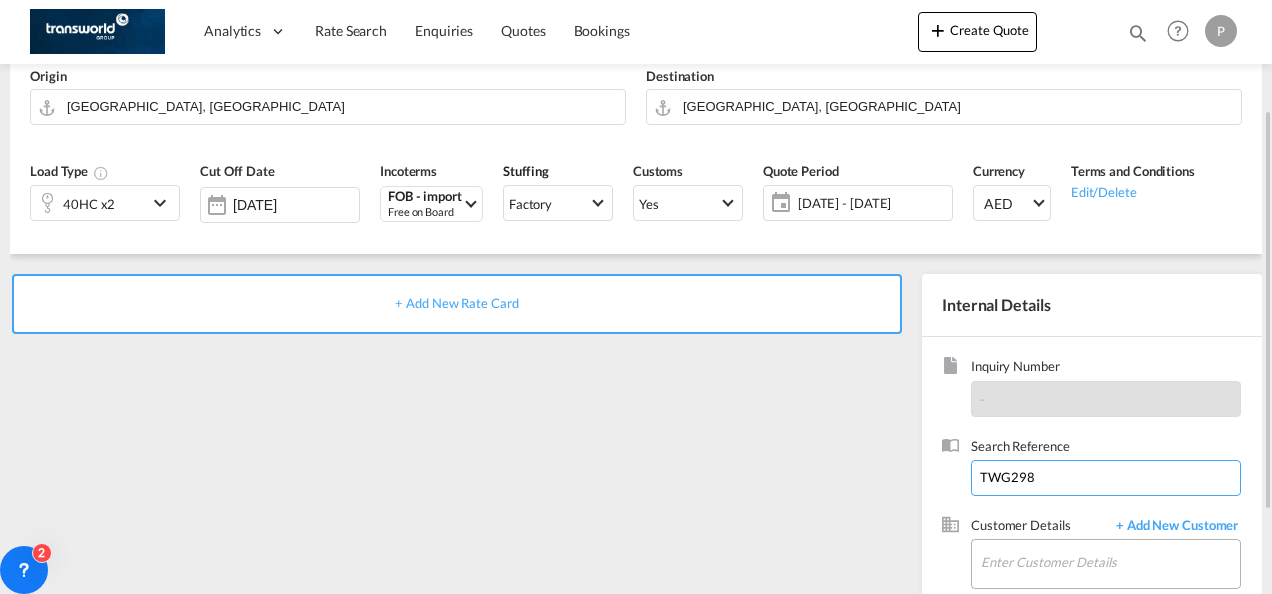 type on "TWG298" 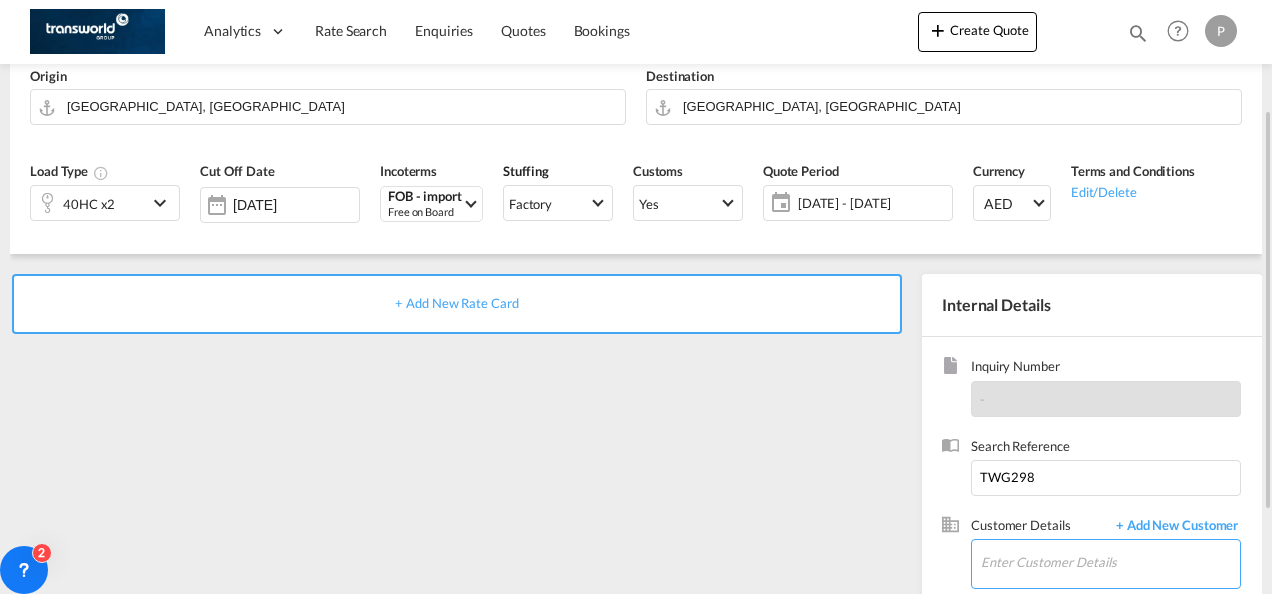 click on "Enter Customer Details" at bounding box center (1110, 562) 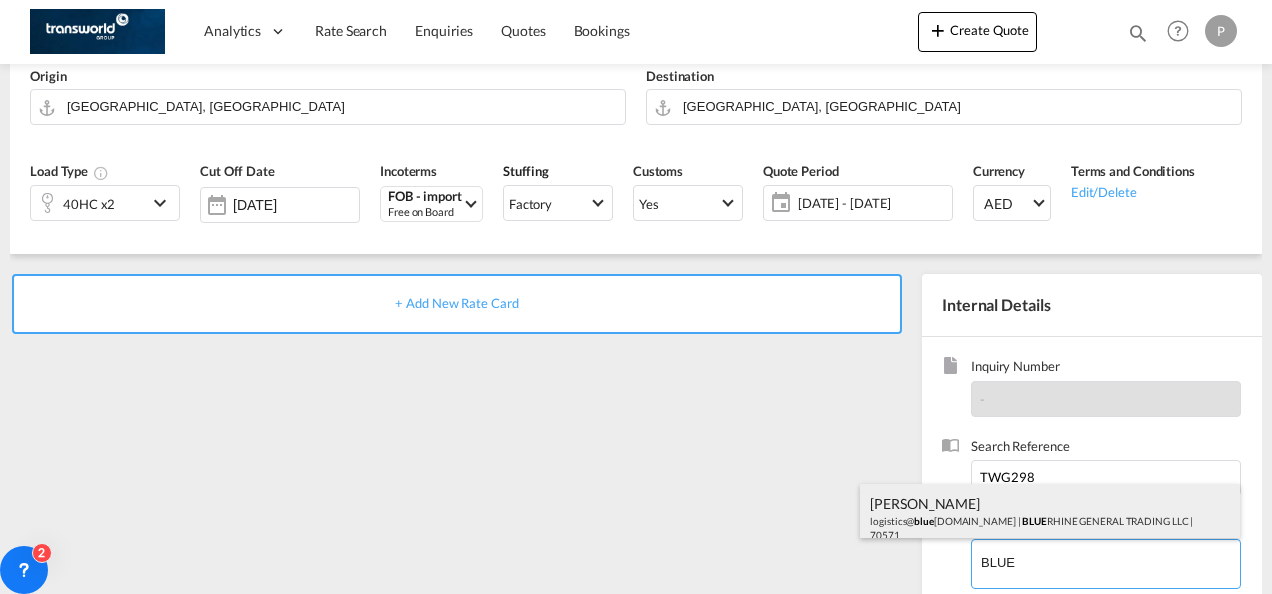 click on "[PERSON_NAME] logistics@ blue [DOMAIN_NAME]    |    BLUE  RHINE GENERAL TRADING LLC
|      70571" at bounding box center [1050, 518] 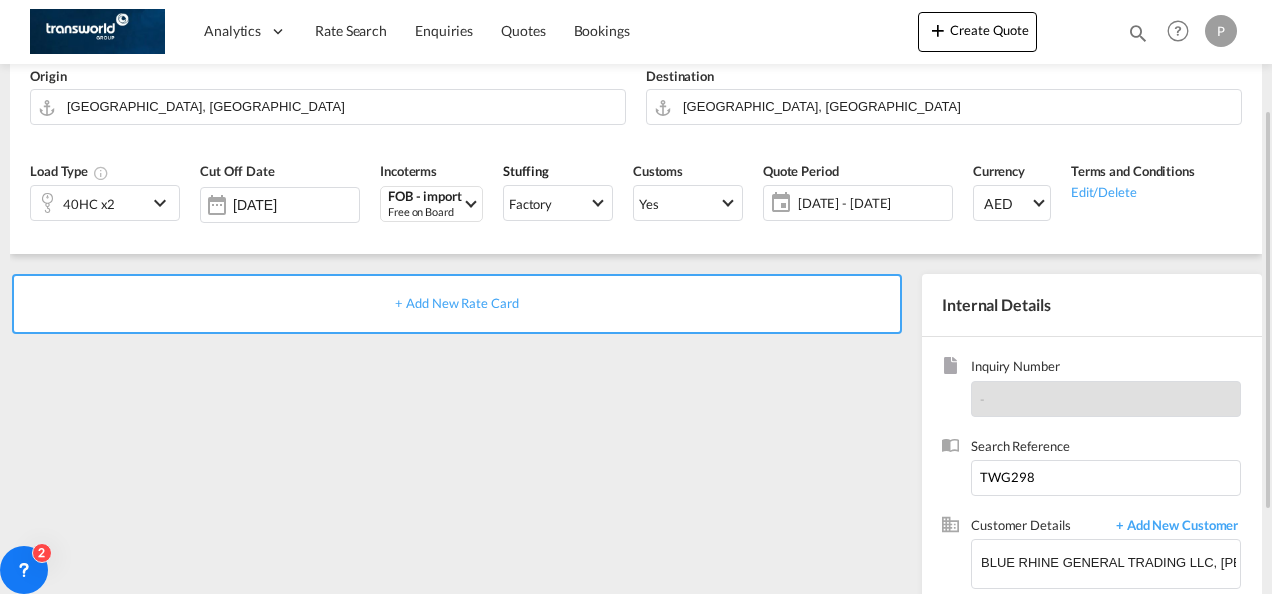 click on "+ Add New Rate Card" at bounding box center (457, 304) 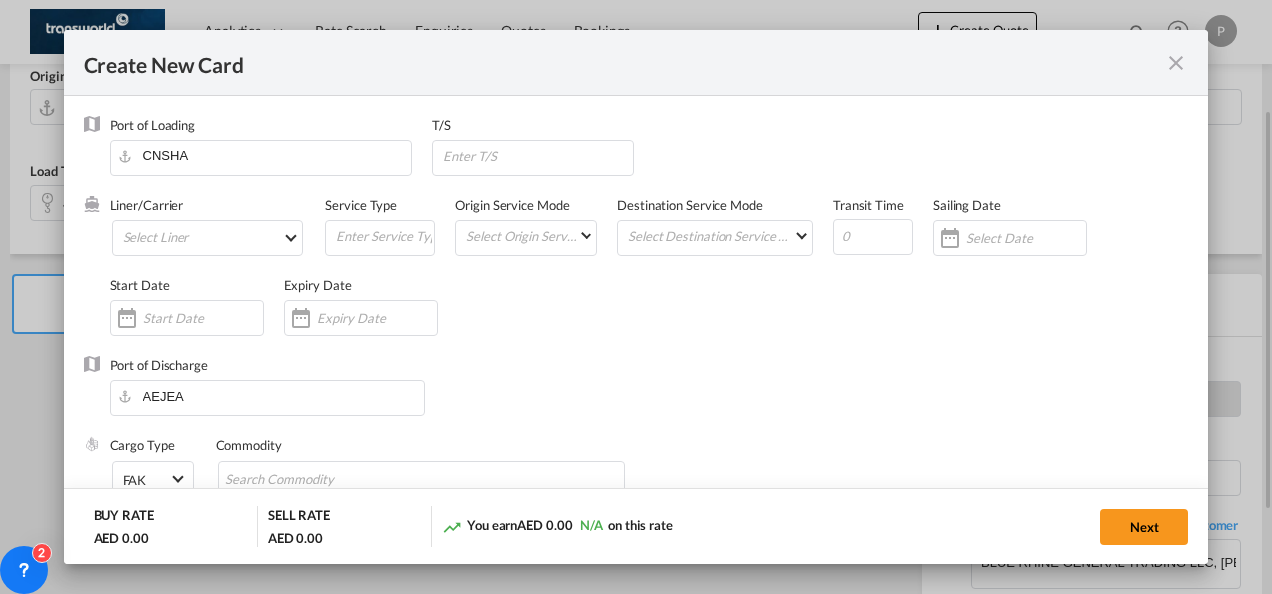 type on "Basic Ocean Freight" 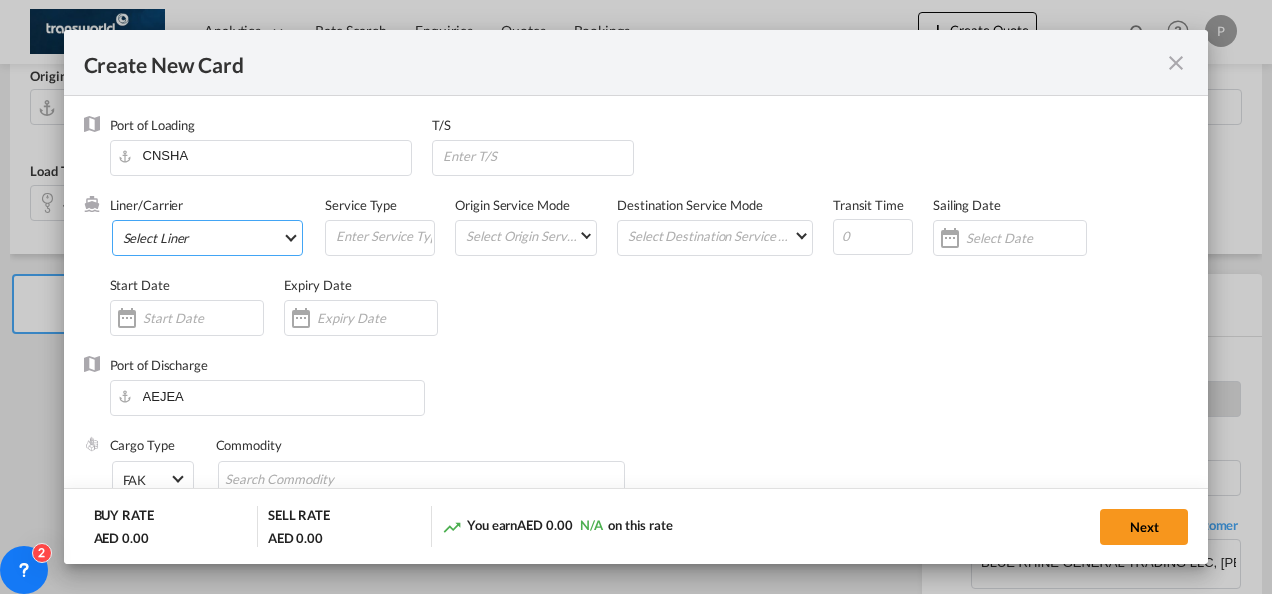 click on "Select Liner   2HM LOGISTICS D.O.O 2HM LOGISTICS D.O.O. / TDWC-CAPODISTRI 2HM LOGISTICS D.O.O. / TDWC-KOPER 2HM LOGISTICS KFT / TDWC-ANKARANSKA 3A INTERNATIONAL LOGISTICS JOINT STOCK COMPANY / T 3P LOGISTICS / TDWC - [GEOGRAPHIC_DATA] A & G INTERNATIONAL CARGO ([GEOGRAPHIC_DATA])  / TDWC-BANGK A A X L GLOBAL SHIPPING LINES L.L.C / TDWC-[GEOGRAPHIC_DATA] A AND G INTERNATIONAL CARGO / TDWC-[GEOGRAPHIC_DATA] A J WORLDWIDE SERVICES INC / TDWC-SADDLE BRO A K ENTERPRISES / TDWC-[GEOGRAPHIC_DATA] A.J WORLDWIDE SERVICES LTD / TDWC-WESTDRAYTO AA AND S SHIPPING LLC / TDWC-DUBAI AA&S SHIPPING LLC / TDWC-[GEOGRAPHIC_DATA] AAA CHINA LIMITED / TDWC-[GEOGRAPHIC_DATA] [PERSON_NAME] SHIPPING L.L.C / TDWC-[GEOGRAPHIC_DATA] AAS FREIGHT EUROPE GMBH / TDWC-[GEOGRAPHIC_DATA] [GEOGRAPHIC_DATA] COMMERCIAL FZE / TDWC-[GEOGRAPHIC_DATA] AAXL GLOBAL SHIPPING LINES LLC [PERSON_NAME] / TDWC-[GEOGRAPHIC_DATA] [PERSON_NAME] TRADING LLC / TDWC-[GEOGRAPHIC_DATA] ABC EUROPEAN AIR AND SEA CARGO DISTRI / TDWC-BEOGR ABDA CARGO SERVICES DMCC / TDWC-DUBAI [PERSON_NAME] SHIPPING LLC [PERSON_NAME] SHIPPING LLC / TDWC-[GEOGRAPHIC_DATA] ABRAO SHIPPING / TDWC-[GEOGRAPHIC_DATA] ABRECO FREIGHT LLC / TDWC-[GEOGRAPHIC_DATA]" at bounding box center (208, 238) 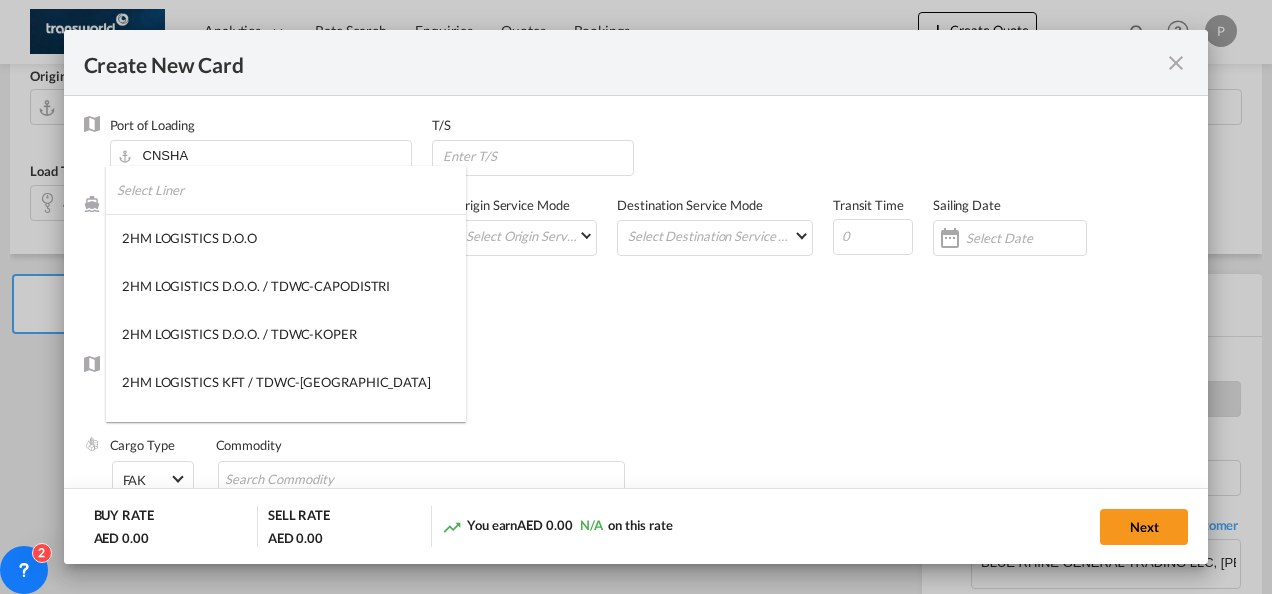 click at bounding box center (291, 190) 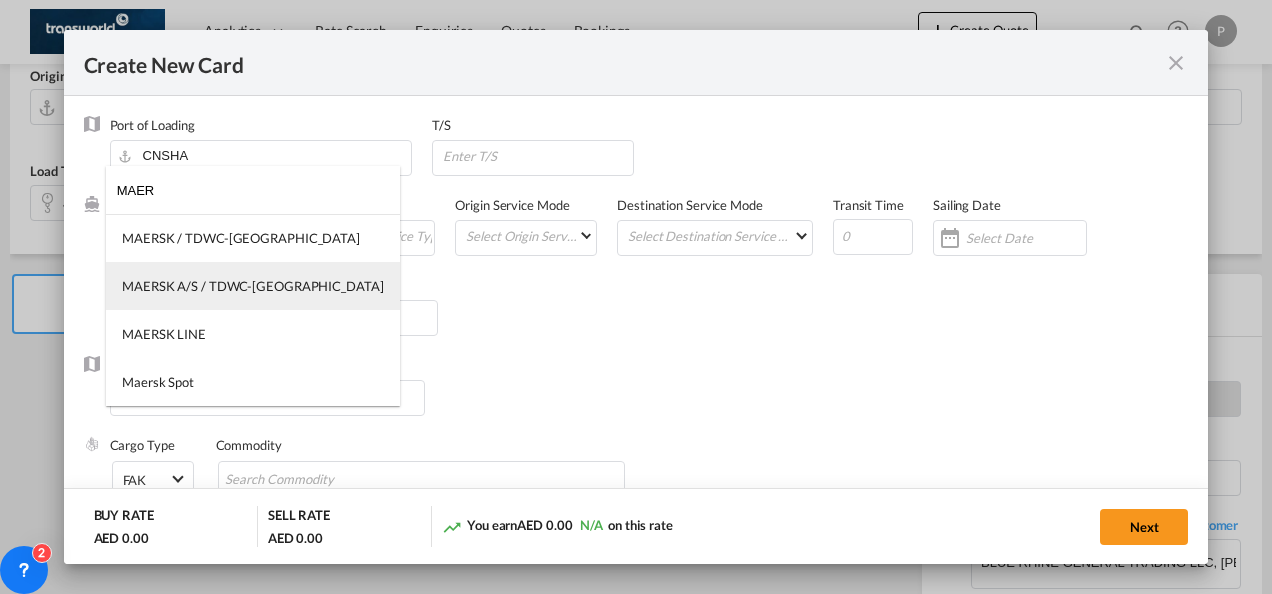 type on "MAER" 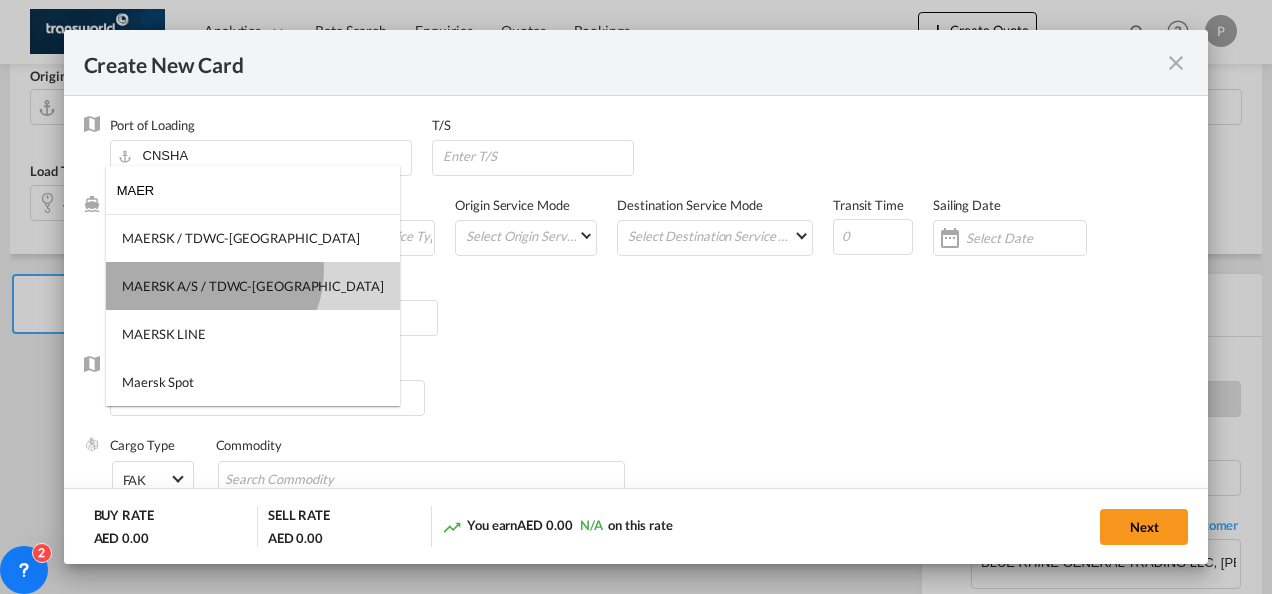 click on "MAERSK A/S / TDWC-[GEOGRAPHIC_DATA]" at bounding box center [253, 286] 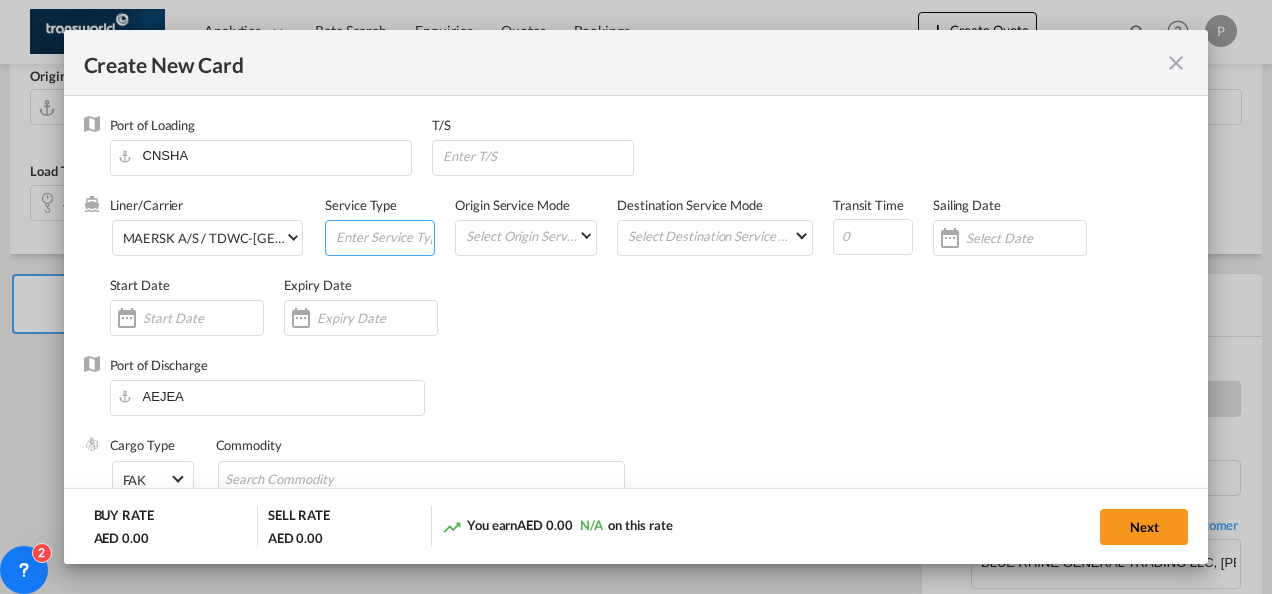 click at bounding box center (384, 236) 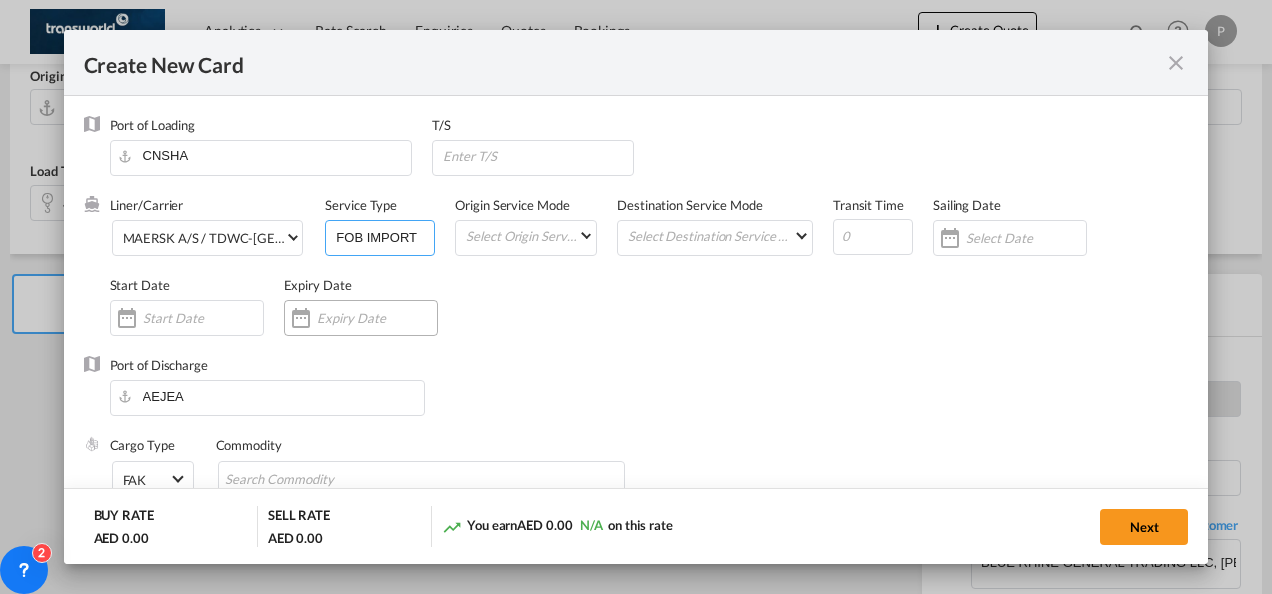type on "FOB IMPORT" 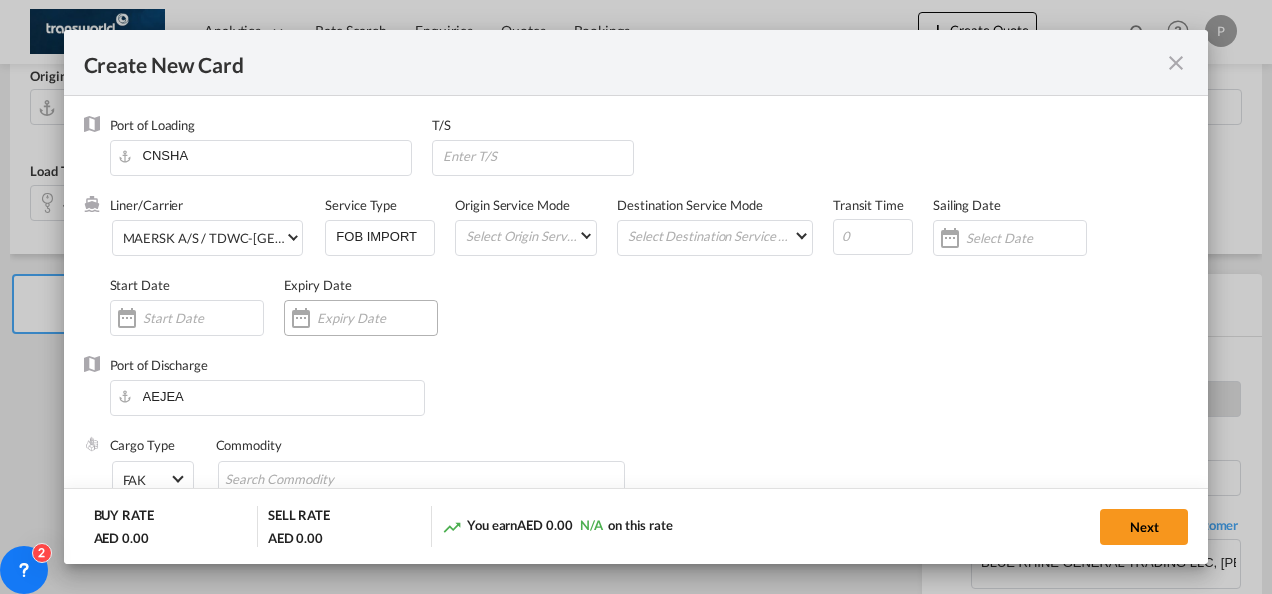 click at bounding box center [377, 318] 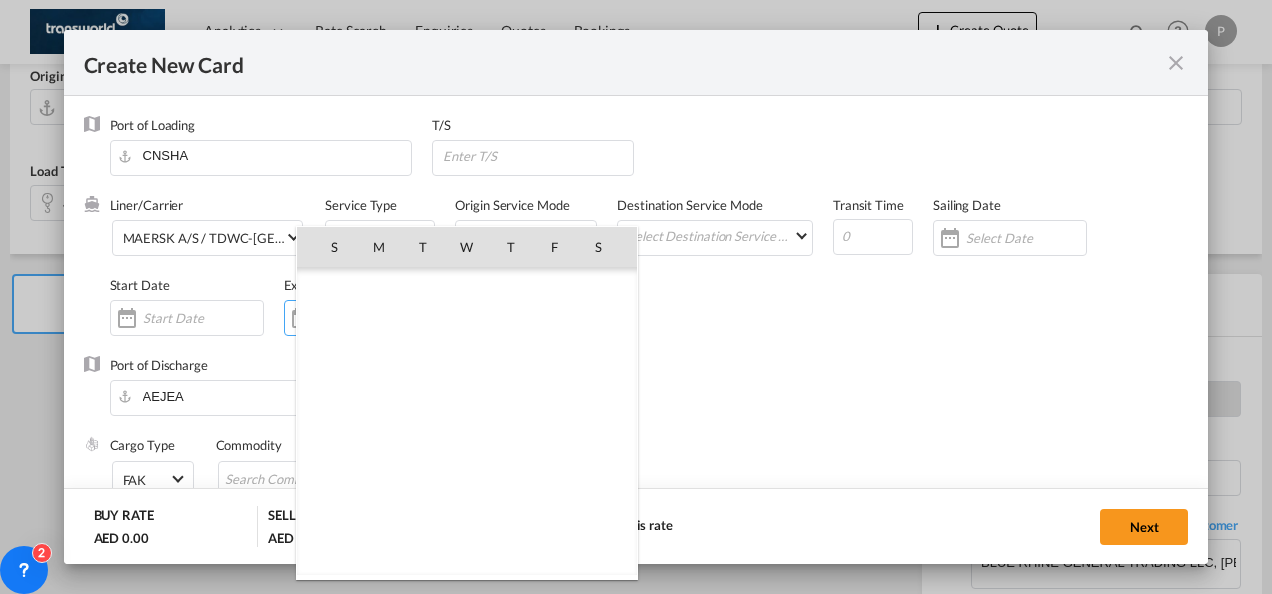 scroll, scrollTop: 462690, scrollLeft: 0, axis: vertical 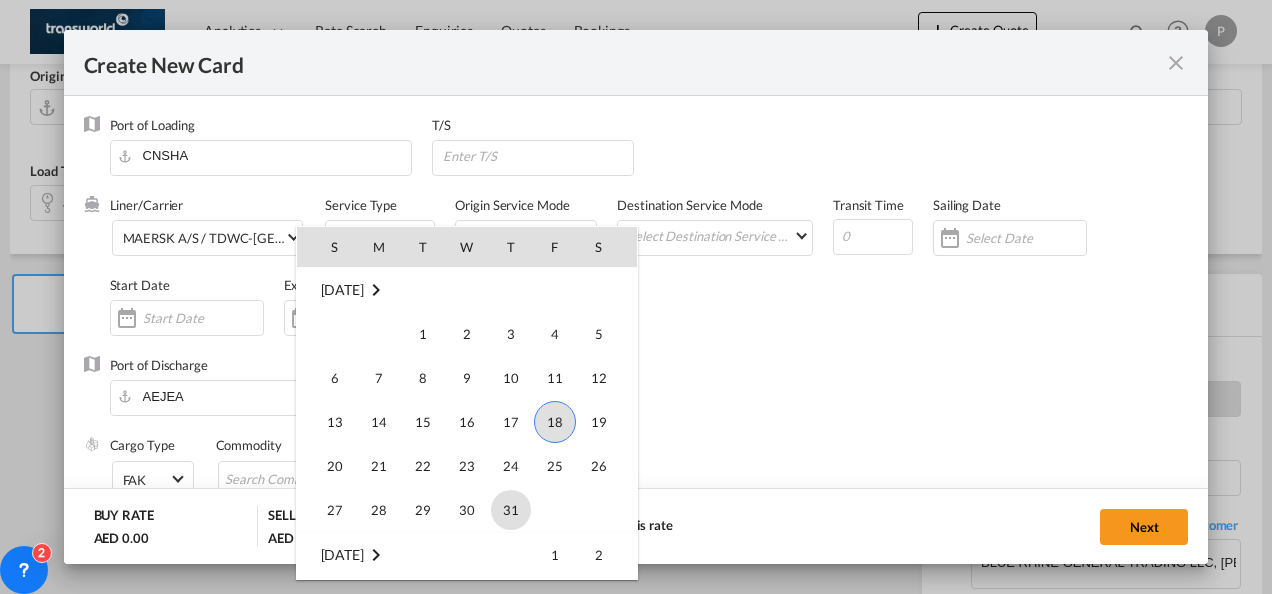 click on "31" at bounding box center (511, 510) 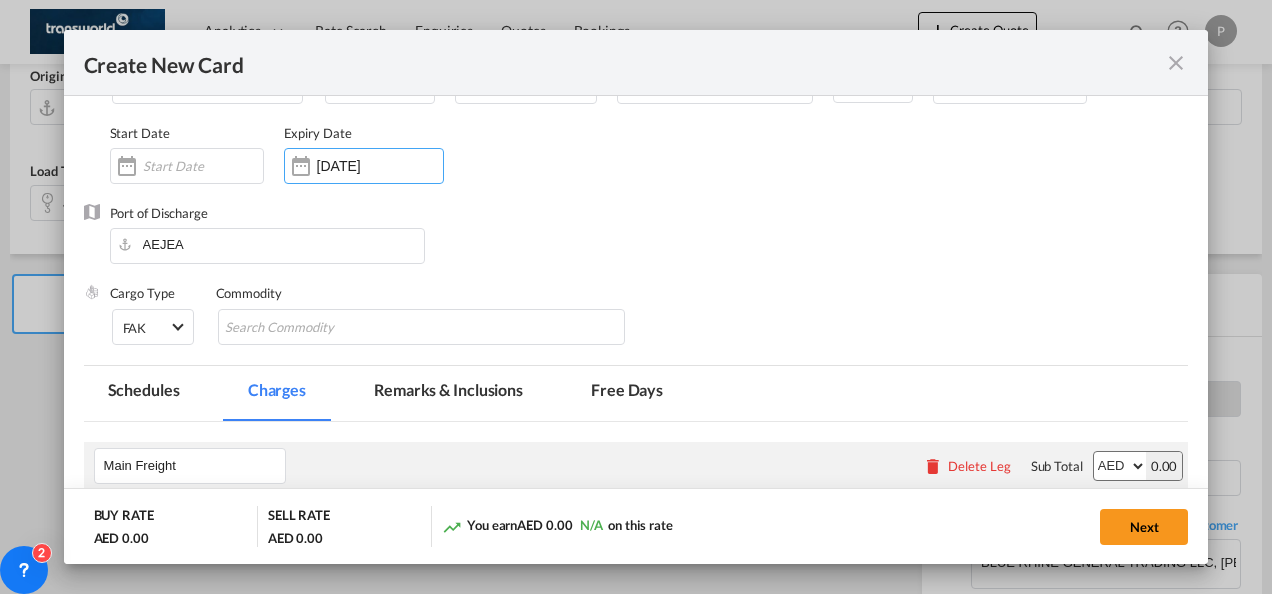 scroll, scrollTop: 155, scrollLeft: 0, axis: vertical 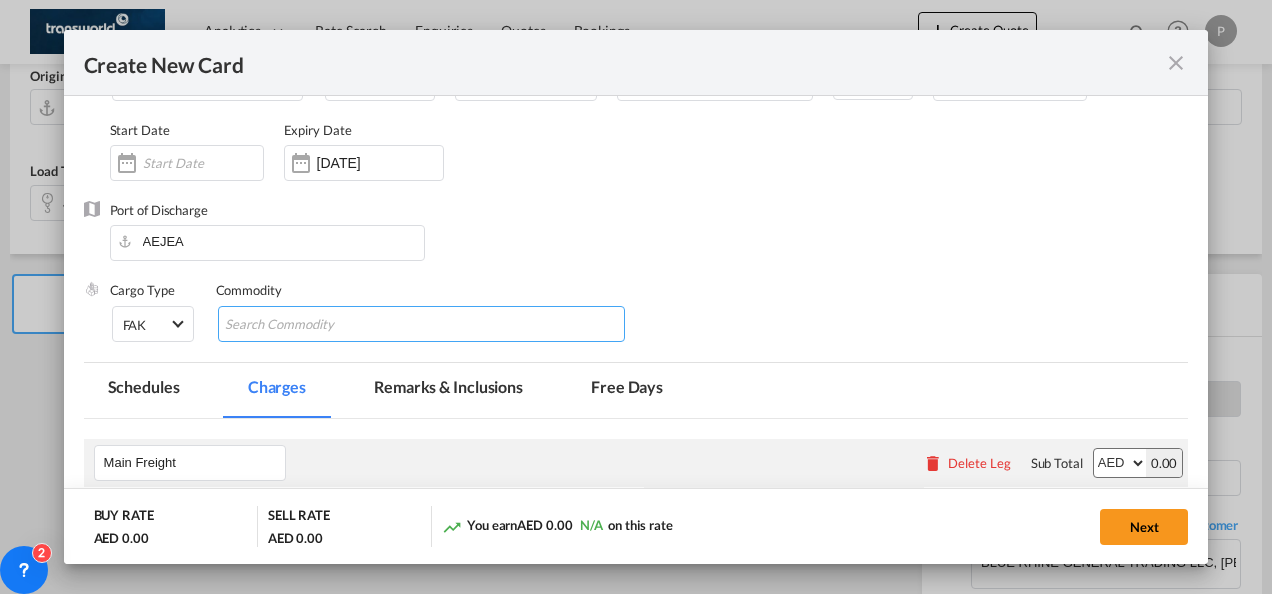 click at bounding box center [316, 325] 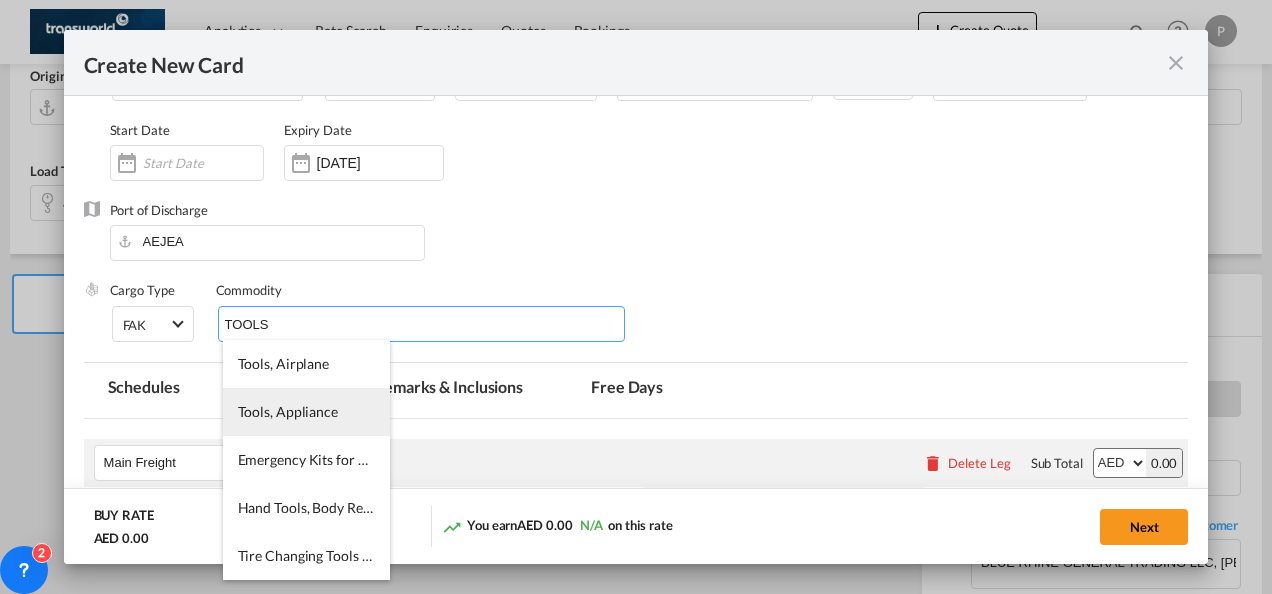 type on "TOOLS" 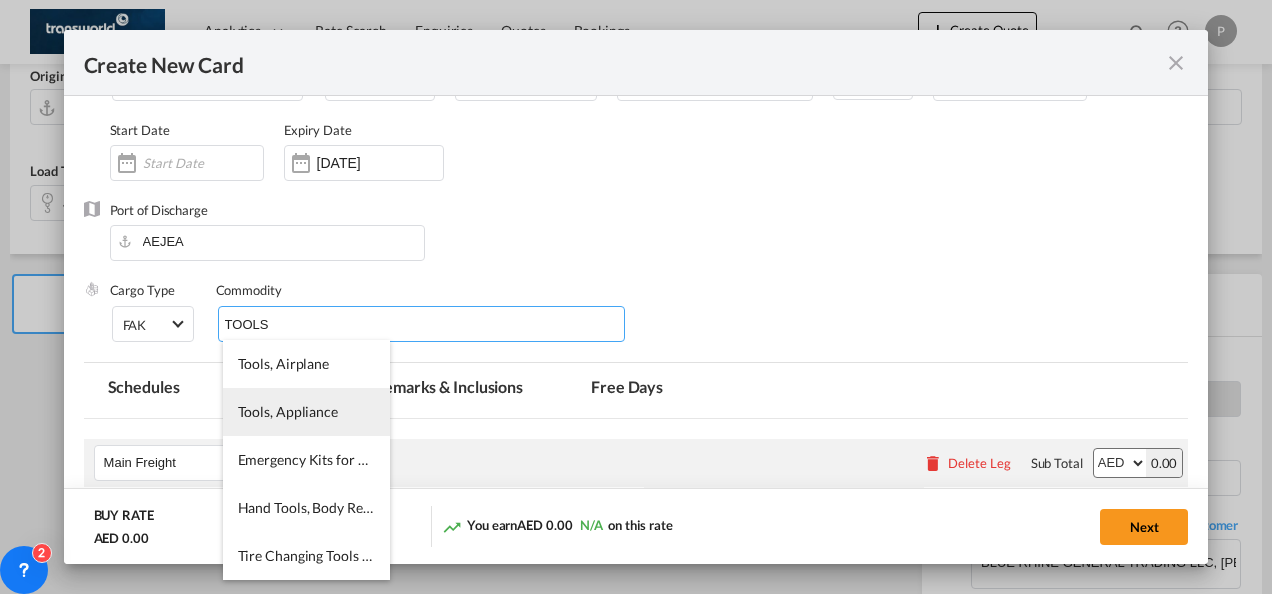 click on "Tools, Appliance" at bounding box center (288, 411) 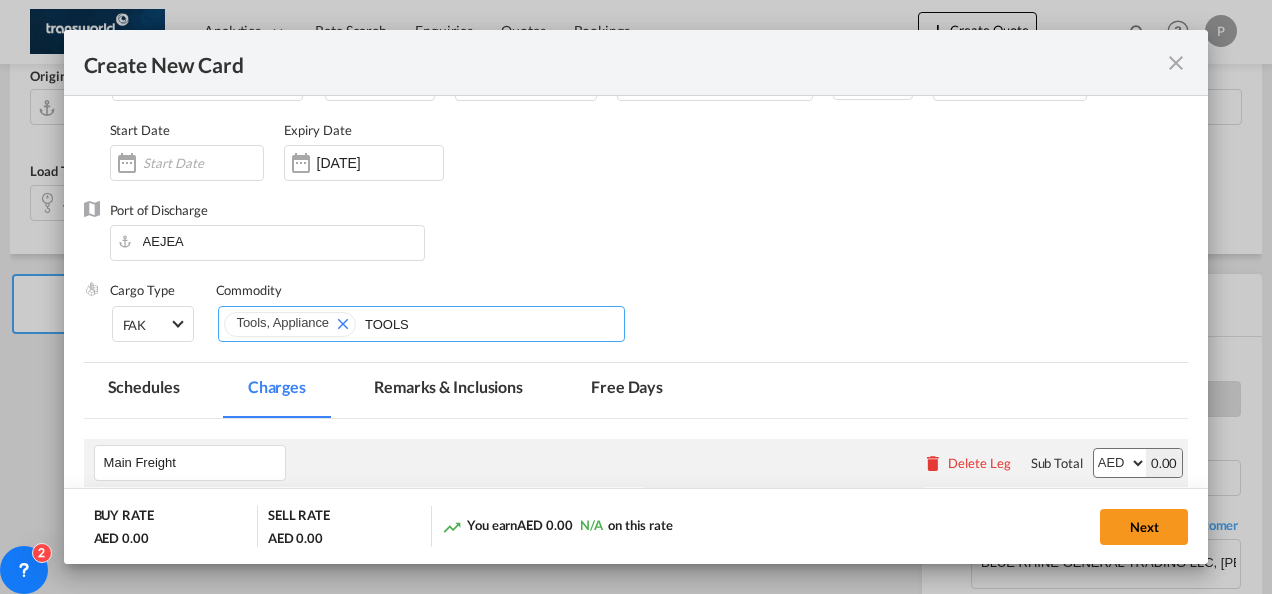 type 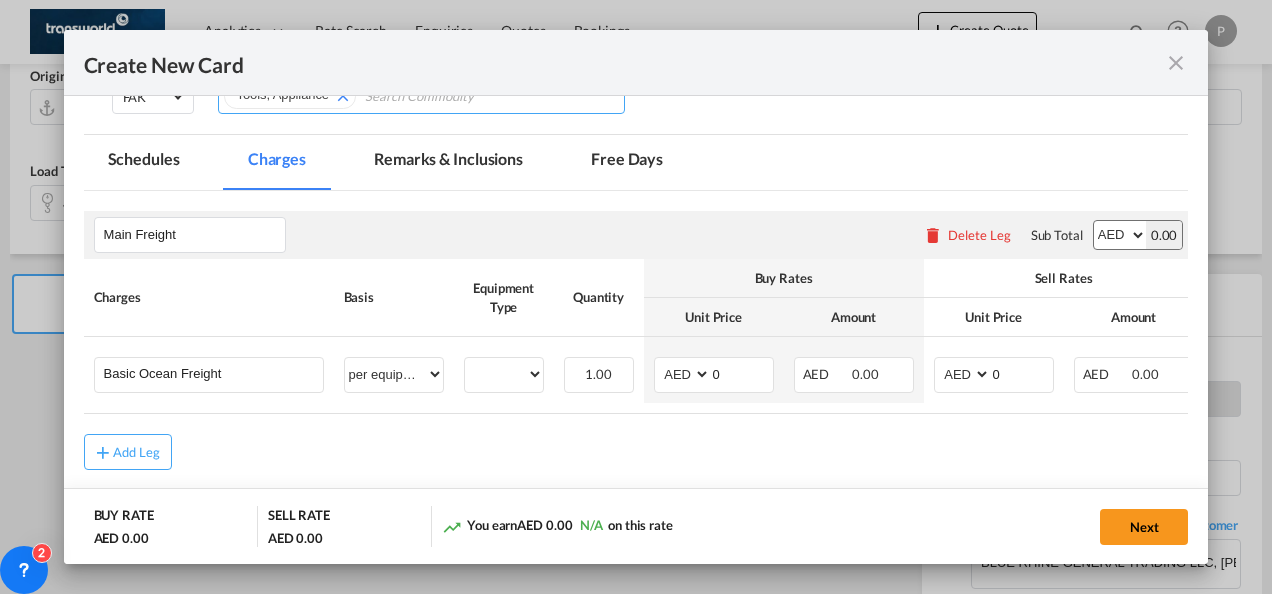 scroll, scrollTop: 384, scrollLeft: 0, axis: vertical 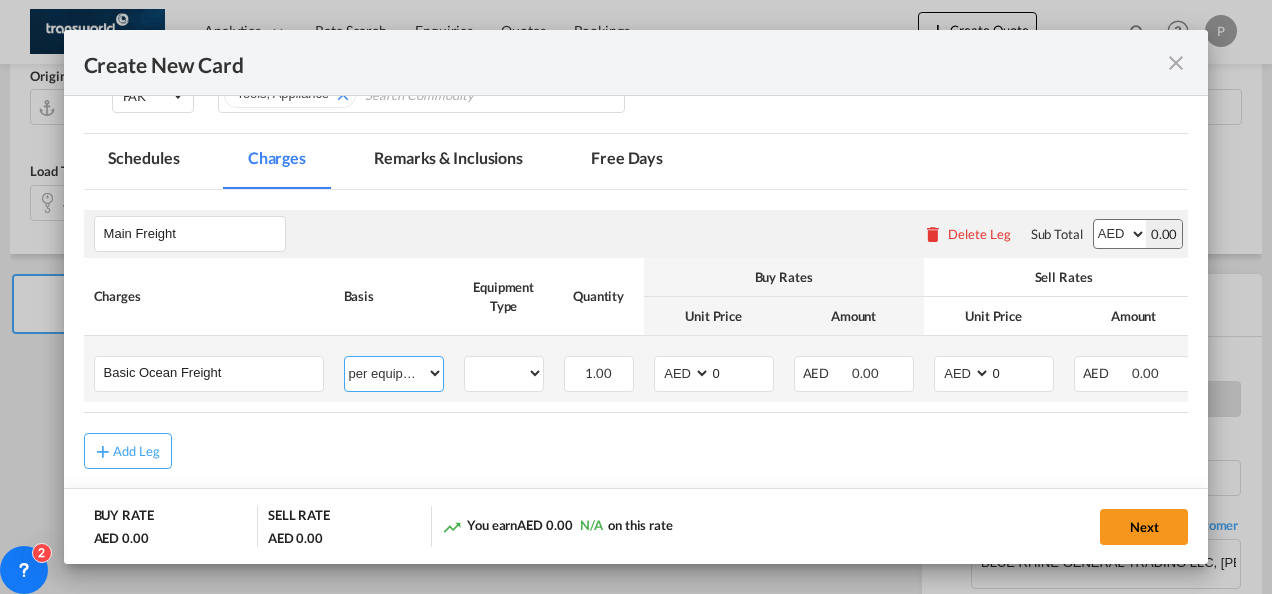 click on "per equipment
per container
per B/L
per shipping bill
per shipment
% on freight
per pallet
per carton
per vehicle
per shift
per invoice
per package
per day
per revalidation
per teu
per kg
per ton
per hour
flat
per_hbl
per belt
per_declaration
per_document
per chasis split
per clearance" at bounding box center (394, 373) 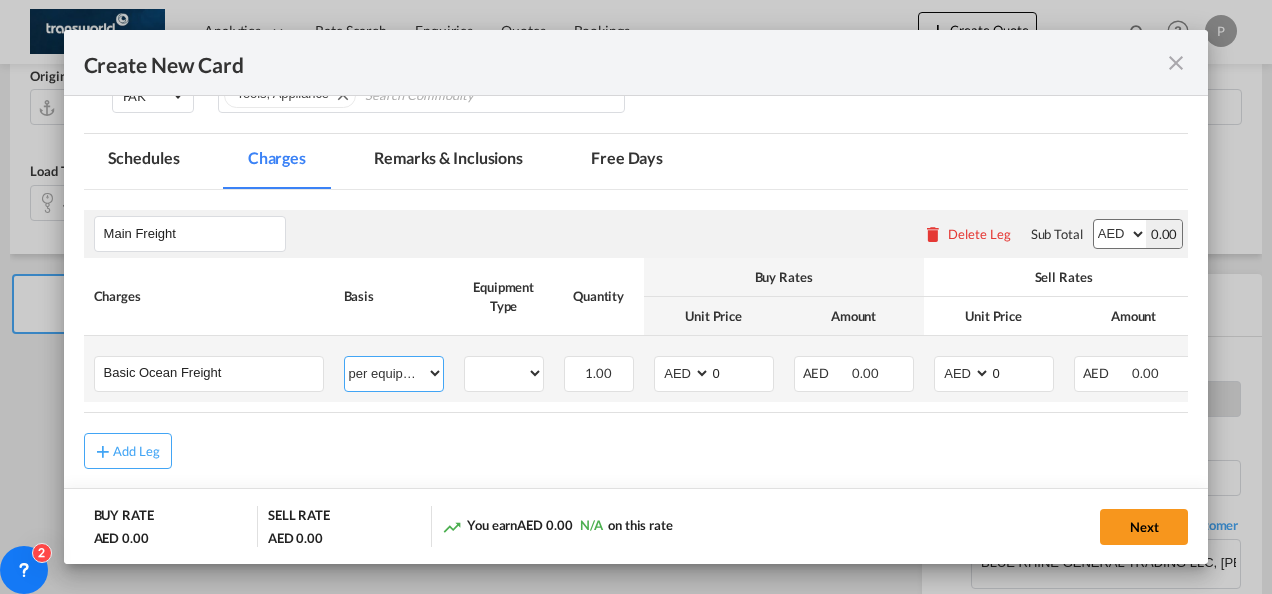 select on "per shipment" 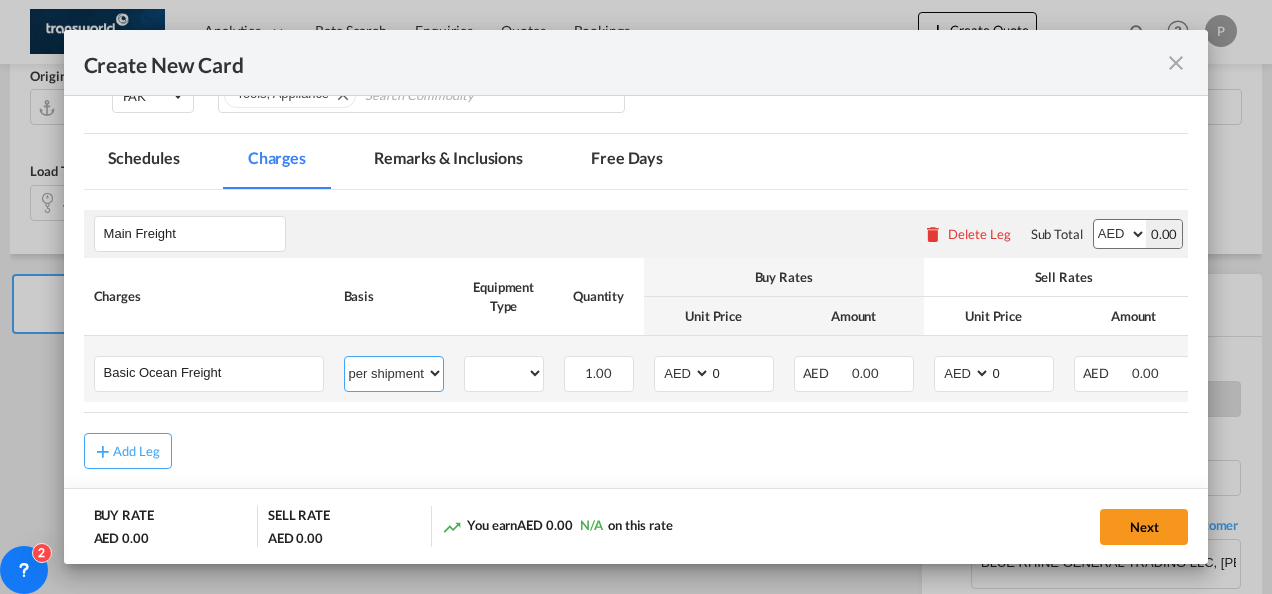 click on "per equipment
per container
per B/L
per shipping bill
per shipment
% on freight
per pallet
per carton
per vehicle
per shift
per invoice
per package
per day
per revalidation
per teu
per kg
per ton
per hour
flat
per_hbl
per belt
per_declaration
per_document
per chasis split
per clearance" at bounding box center [394, 373] 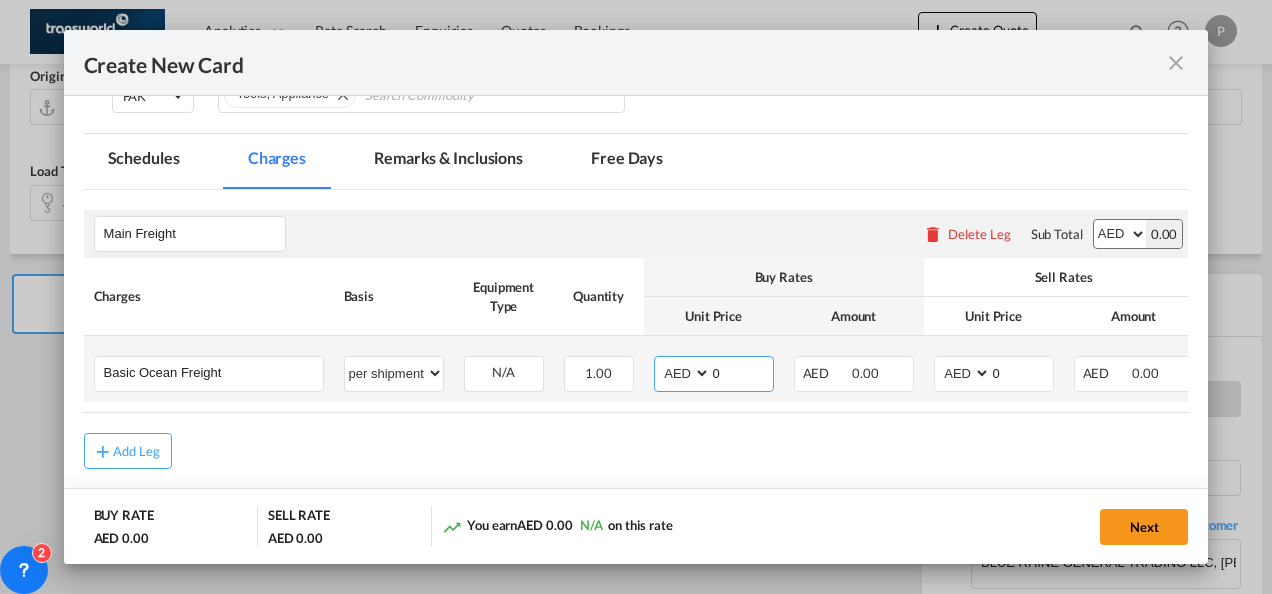 click on "AED AFN ALL AMD ANG AOA ARS AUD AWG AZN BAM BBD BDT BGN BHD BIF BMD BND BOB BRL BSD BTN BWP BYN BZD CAD CDF CHF CLP CNY COP CRC CUC CUP CVE CZK DJF DKK DOP DZD EGP ERN ETB EUR FJD FKP FOK GBP GEL GGP GHS GIP GMD GNF GTQ GYD HKD HNL HRK HTG HUF IDR ILS IMP INR IQD IRR ISK JMD JOD JPY KES KGS KHR KID KMF KRW KWD KYD KZT LAK LBP LKR LRD LSL LYD MAD MDL MGA MKD MMK MNT MOP MRU MUR MVR MWK MXN MYR MZN NAD NGN NIO NOK NPR NZD OMR PAB PEN PGK PHP PKR PLN PYG QAR RON RSD RUB RWF SAR SBD SCR SDG SEK SGD SHP SLL SOS SRD SSP STN SYP SZL THB TJS TMT TND TOP TRY TTD TVD TWD TZS UAH UGX USD UYU UZS VES VND VUV WST XAF XCD XDR XOF XPF YER ZAR ZMW" at bounding box center [684, 373] 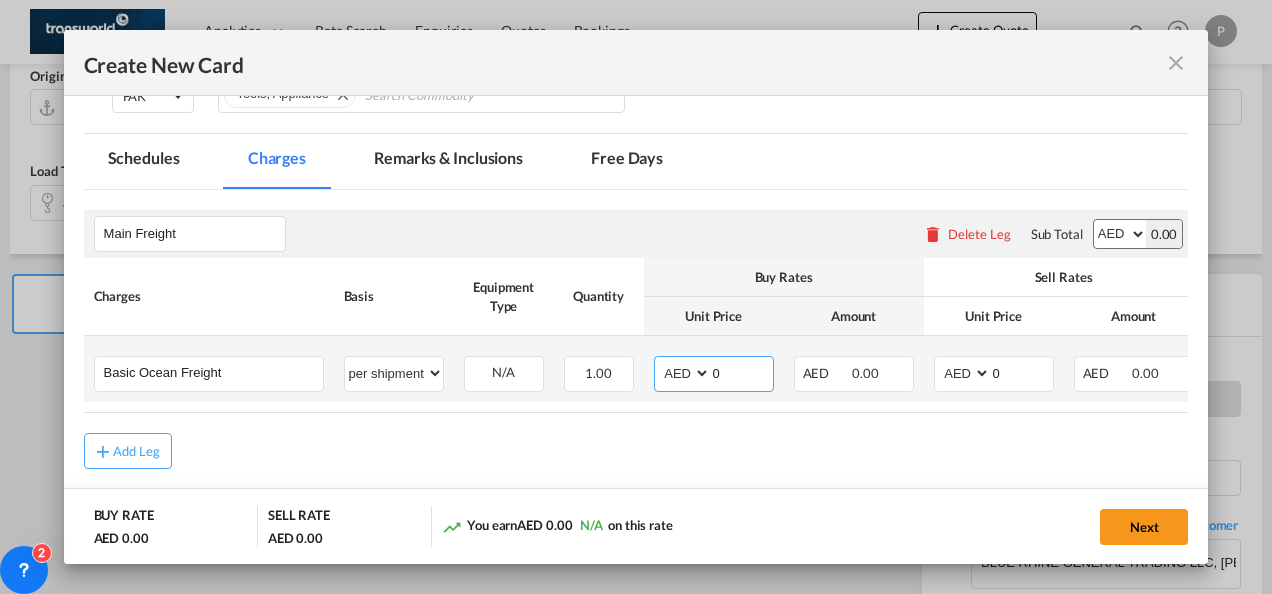 select on "string:USD" 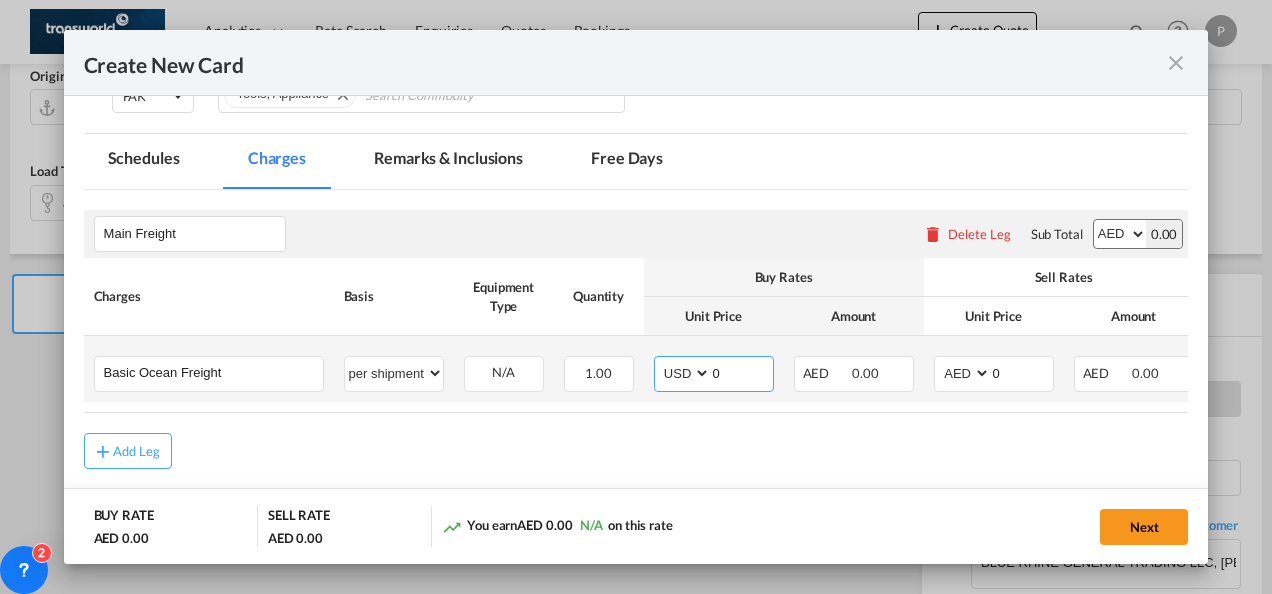 click on "AED AFN ALL AMD ANG AOA ARS AUD AWG AZN BAM BBD BDT BGN BHD BIF BMD BND BOB BRL BSD BTN BWP BYN BZD CAD CDF CHF CLP CNY COP CRC CUC CUP CVE CZK DJF DKK DOP DZD EGP ERN ETB EUR FJD FKP FOK GBP GEL GGP GHS GIP GMD GNF GTQ GYD HKD HNL HRK HTG HUF IDR ILS IMP INR IQD IRR ISK JMD JOD JPY KES KGS KHR KID KMF KRW KWD KYD KZT LAK LBP LKR LRD LSL LYD MAD MDL MGA MKD MMK MNT MOP MRU MUR MVR MWK MXN MYR MZN NAD NGN NIO NOK NPR NZD OMR PAB PEN PGK PHP PKR PLN PYG QAR RON RSD RUB RWF SAR SBD SCR SDG SEK SGD SHP SLL SOS SRD SSP STN SYP SZL THB TJS TMT TND TOP TRY TTD TVD TWD TZS UAH UGX USD UYU UZS VES VND VUV WST XAF XCD XDR XOF XPF YER ZAR ZMW" at bounding box center [684, 373] 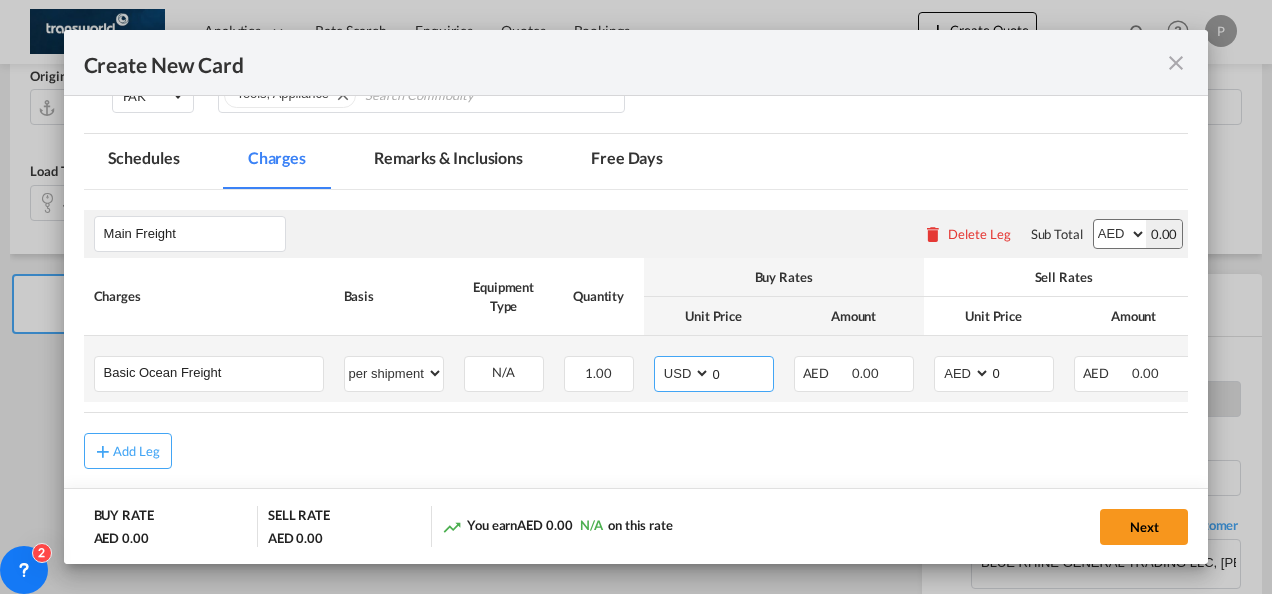 click on "0" at bounding box center (742, 372) 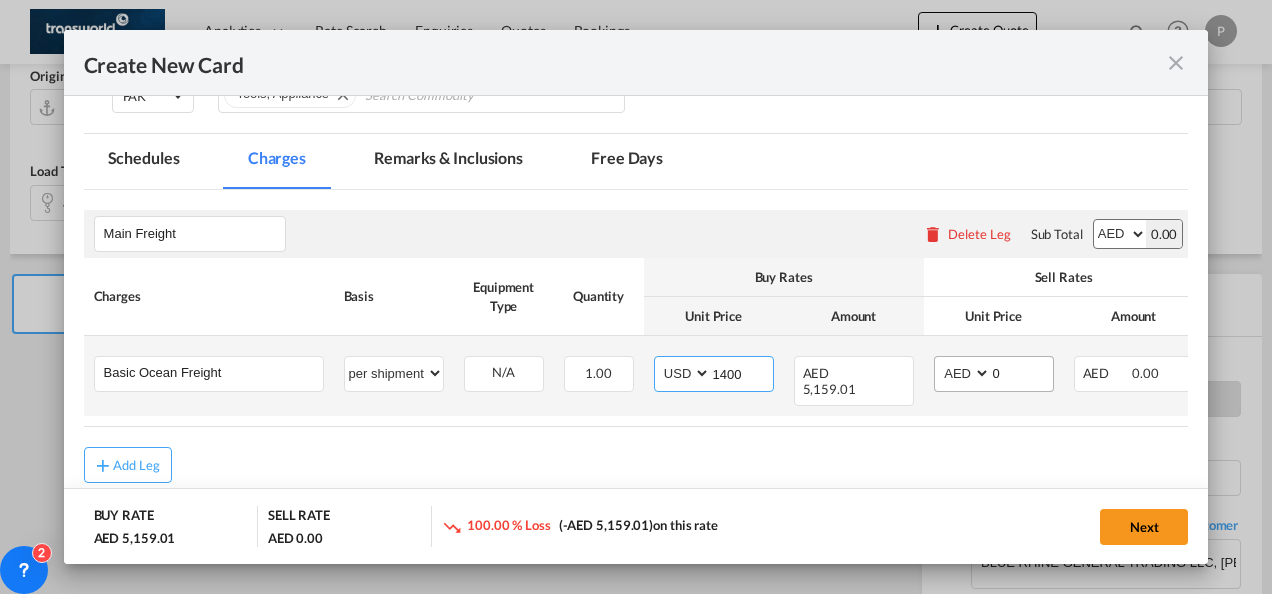type on "1400" 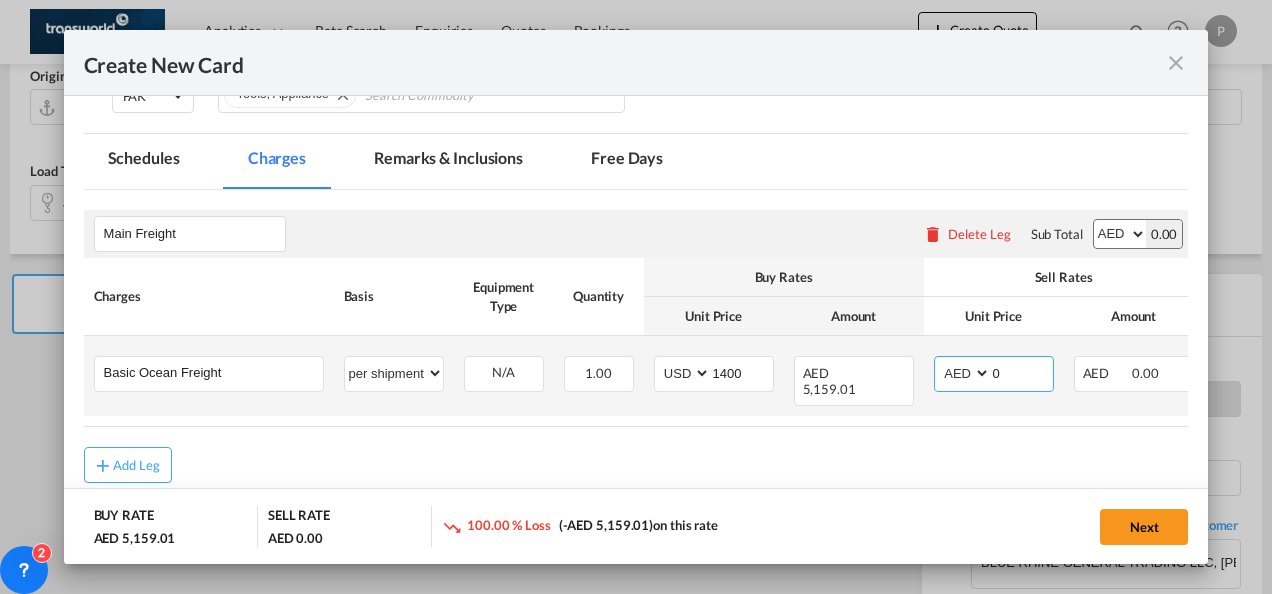 click on "AED AFN ALL AMD ANG AOA ARS AUD AWG AZN BAM BBD BDT BGN BHD BIF BMD BND BOB BRL BSD BTN BWP BYN BZD CAD CDF CHF CLP CNY COP CRC CUC CUP CVE CZK DJF DKK DOP DZD EGP ERN ETB EUR FJD FKP FOK GBP GEL GGP GHS GIP GMD GNF GTQ GYD HKD HNL HRK HTG HUF IDR ILS IMP INR IQD IRR ISK JMD JOD JPY KES KGS KHR KID KMF KRW KWD KYD KZT LAK LBP LKR LRD LSL LYD MAD MDL MGA MKD MMK MNT MOP MRU MUR MVR MWK MXN MYR MZN NAD NGN NIO NOK NPR NZD OMR PAB PEN PGK PHP PKR PLN PYG QAR RON RSD RUB RWF SAR SBD SCR SDG SEK SGD SHP SLL SOS SRD SSP STN SYP SZL THB TJS TMT TND TOP TRY TTD TVD TWD TZS UAH UGX USD UYU UZS VES VND VUV WST XAF XCD XDR XOF XPF YER ZAR ZMW" at bounding box center [964, 373] 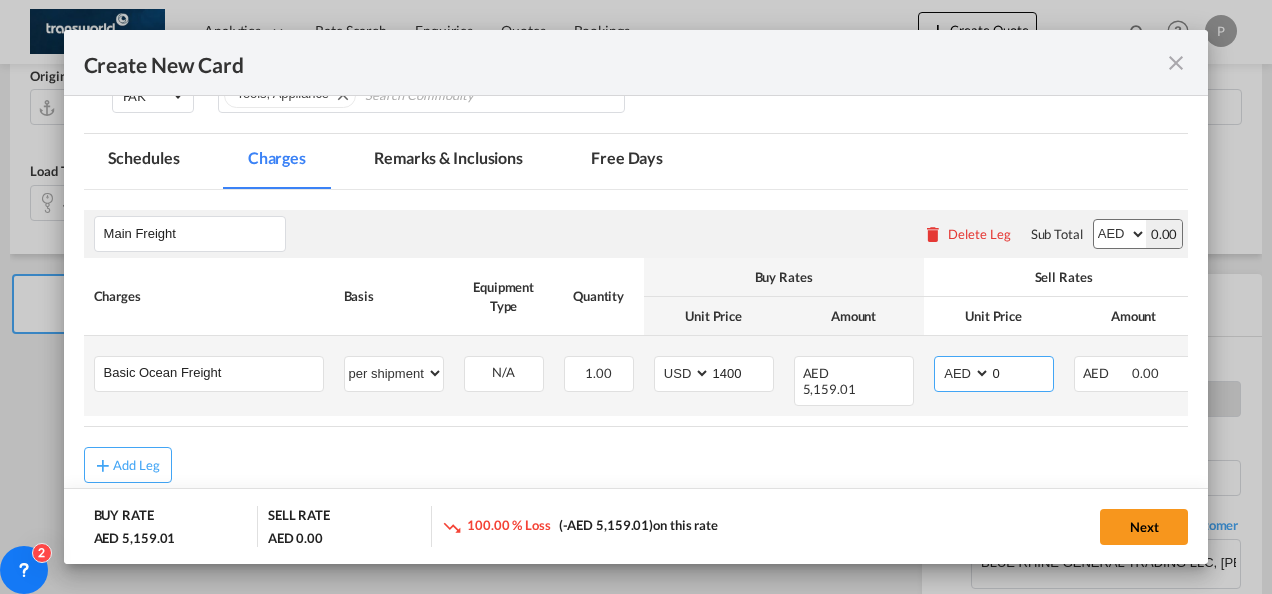 select on "string:USD" 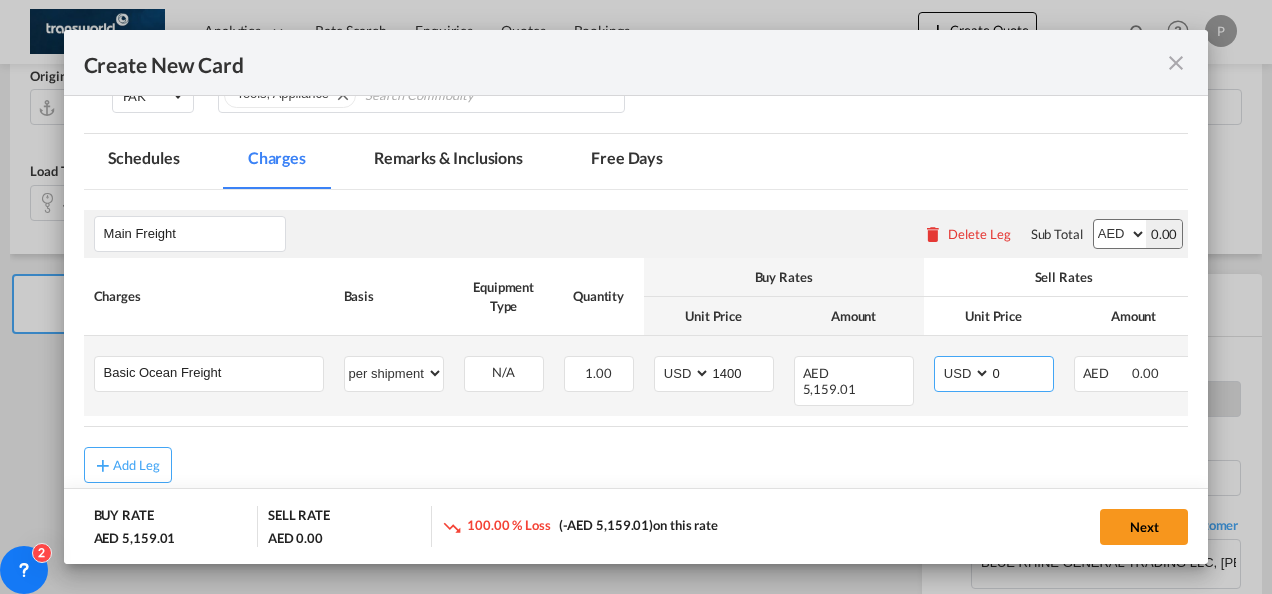 click on "AED AFN ALL AMD ANG AOA ARS AUD AWG AZN BAM BBD BDT BGN BHD BIF BMD BND BOB BRL BSD BTN BWP BYN BZD CAD CDF CHF CLP CNY COP CRC CUC CUP CVE CZK DJF DKK DOP DZD EGP ERN ETB EUR FJD FKP FOK GBP GEL GGP GHS GIP GMD GNF GTQ GYD HKD HNL HRK HTG HUF IDR ILS IMP INR IQD IRR ISK JMD JOD JPY KES KGS KHR KID KMF KRW KWD KYD KZT LAK LBP LKR LRD LSL LYD MAD MDL MGA MKD MMK MNT MOP MRU MUR MVR MWK MXN MYR MZN NAD NGN NIO NOK NPR NZD OMR PAB PEN PGK PHP PKR PLN PYG QAR RON RSD RUB RWF SAR SBD SCR SDG SEK SGD SHP SLL SOS SRD SSP STN SYP SZL THB TJS TMT TND TOP TRY TTD TVD TWD TZS UAH UGX USD UYU UZS VES VND VUV WST XAF XCD XDR XOF XPF YER ZAR ZMW" at bounding box center (964, 373) 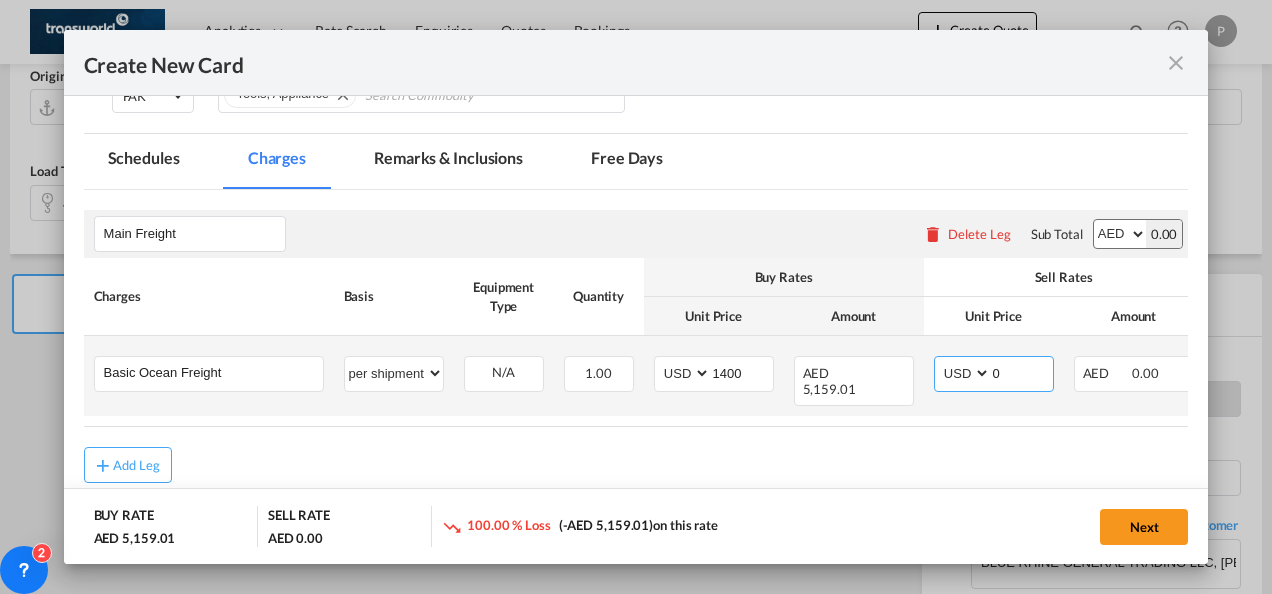 click on "0" at bounding box center (1022, 372) 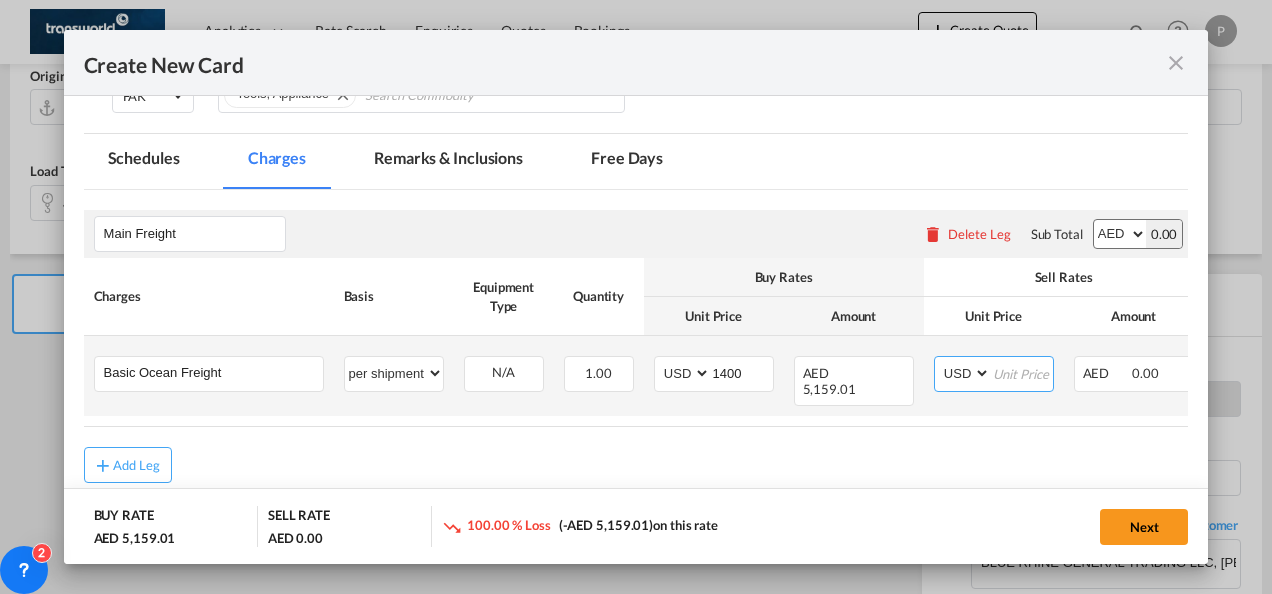 type 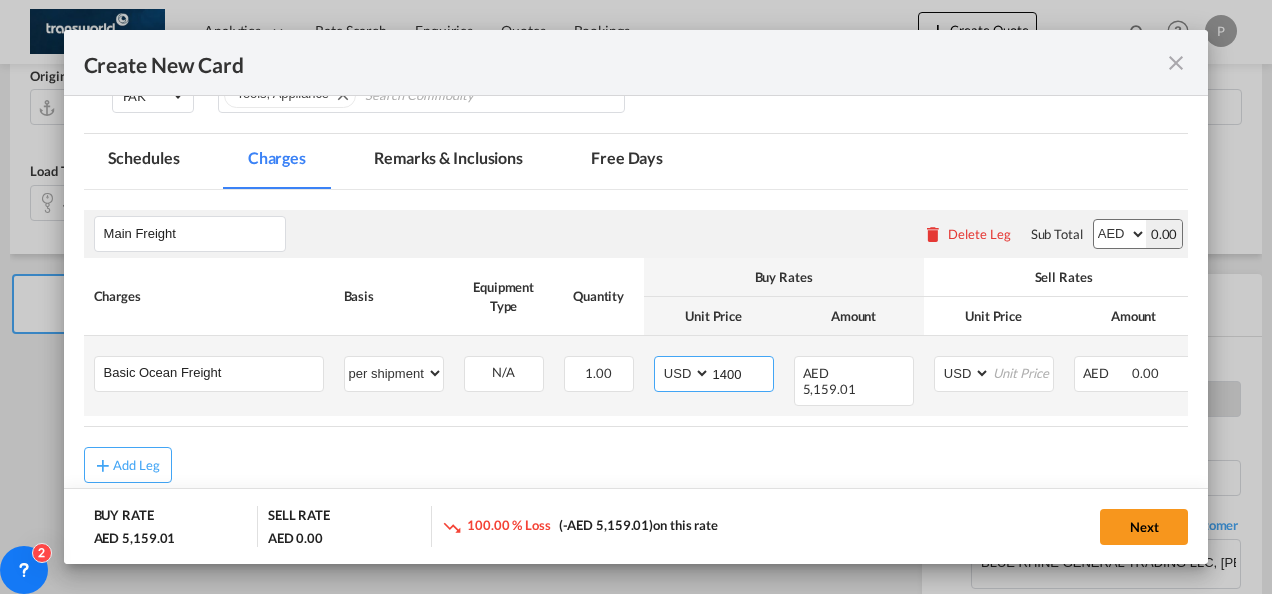 click on "1400" at bounding box center [742, 372] 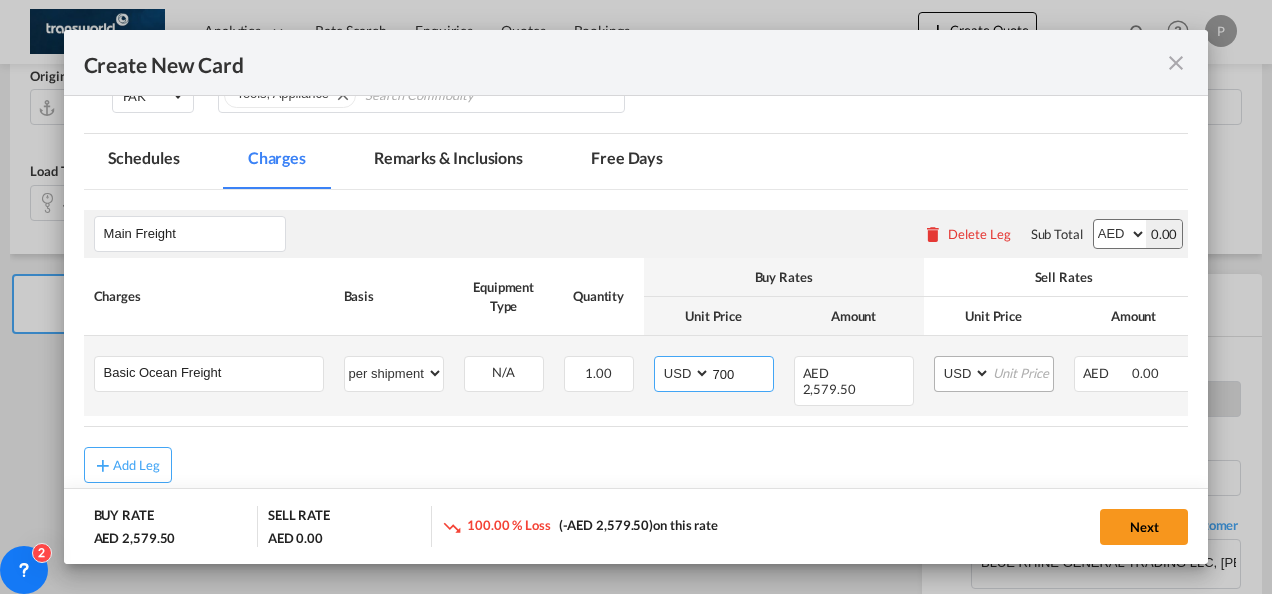 type on "700" 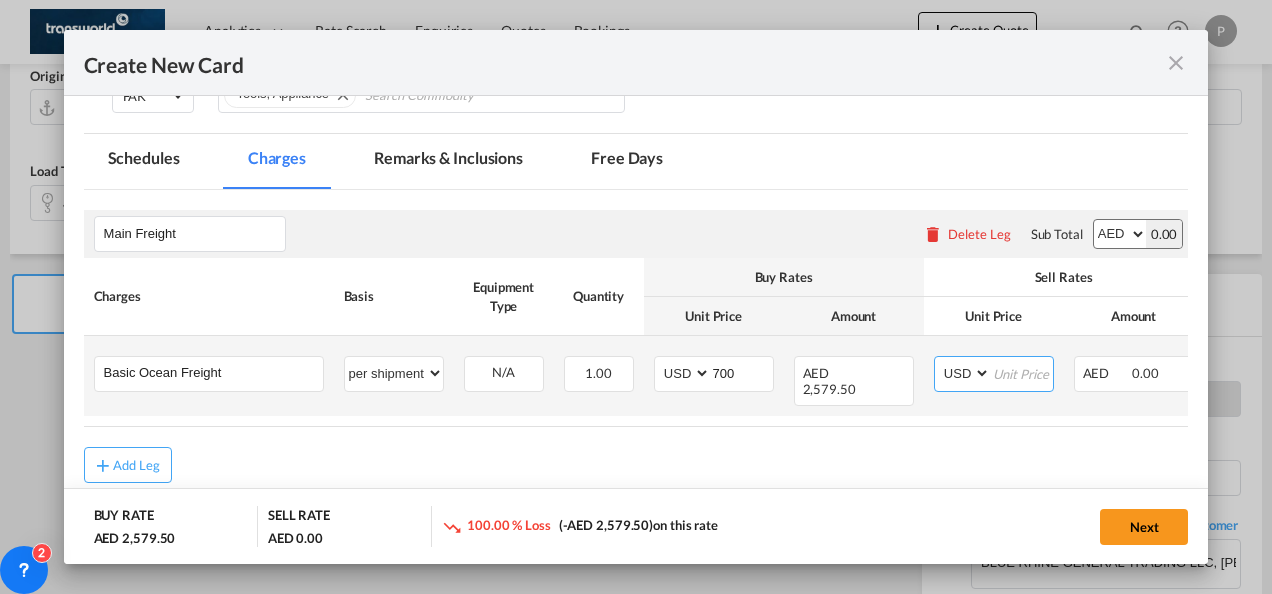 click at bounding box center [1022, 372] 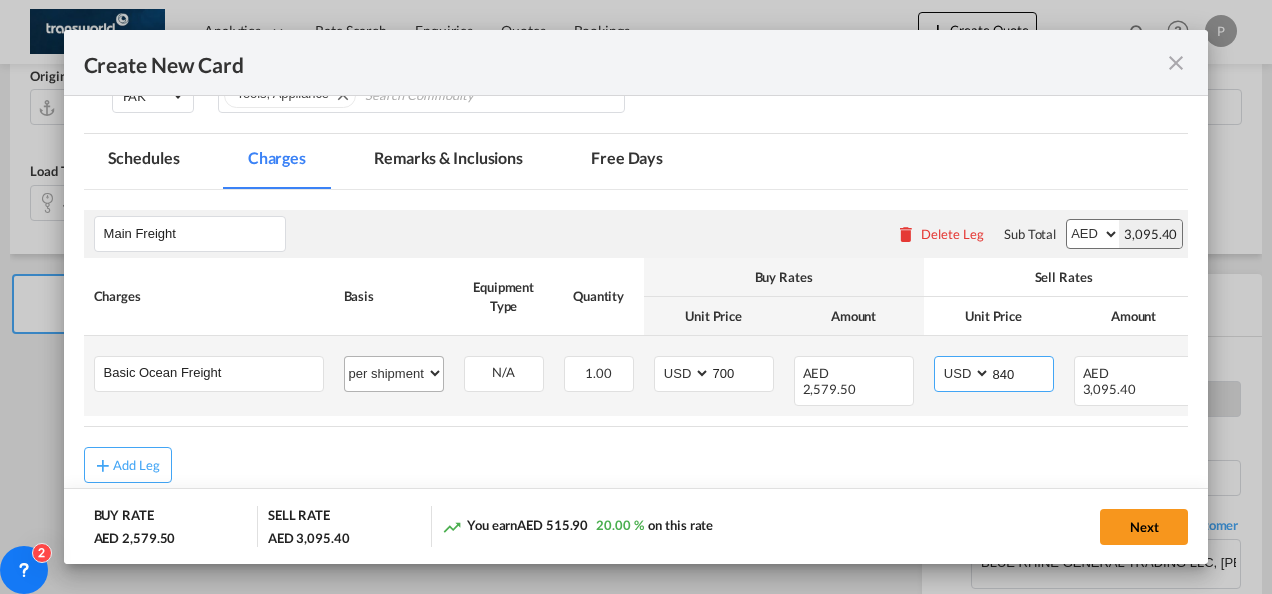 type on "840" 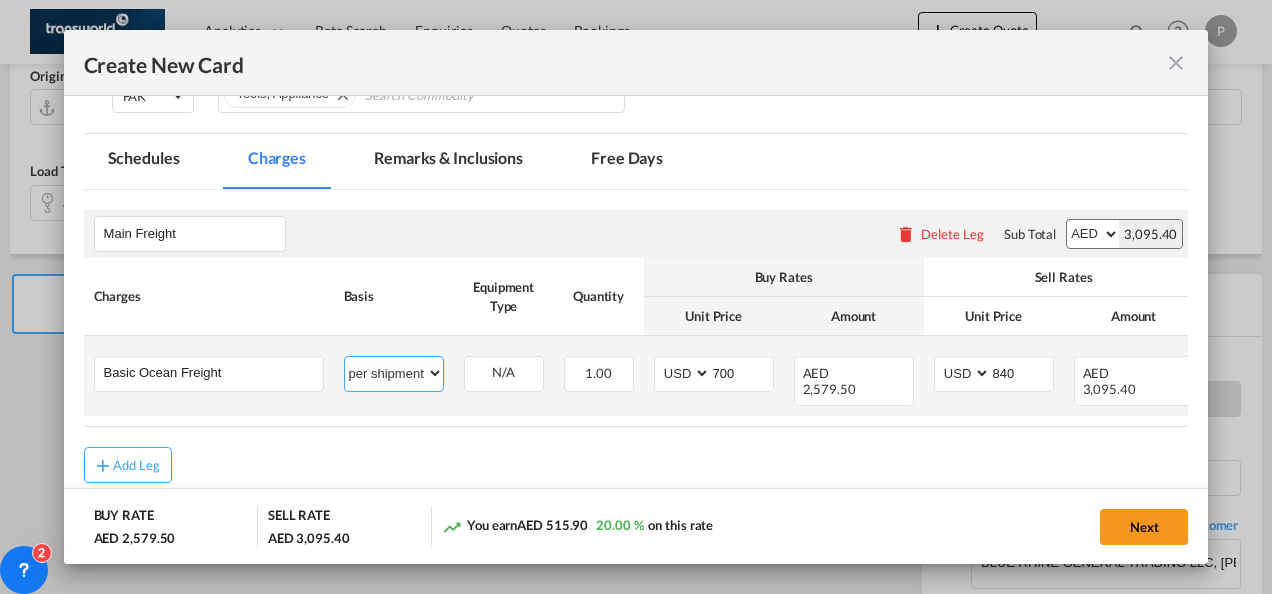 click on "per equipment
per container
per B/L
per shipping bill
per shipment
% on freight
per pallet
per carton
per vehicle
per shift
per invoice
per package
per day
per revalidation
per teu
per kg
per ton
per hour
flat
per_hbl
per belt
per_declaration
per_document
per chasis split
per clearance" at bounding box center (394, 373) 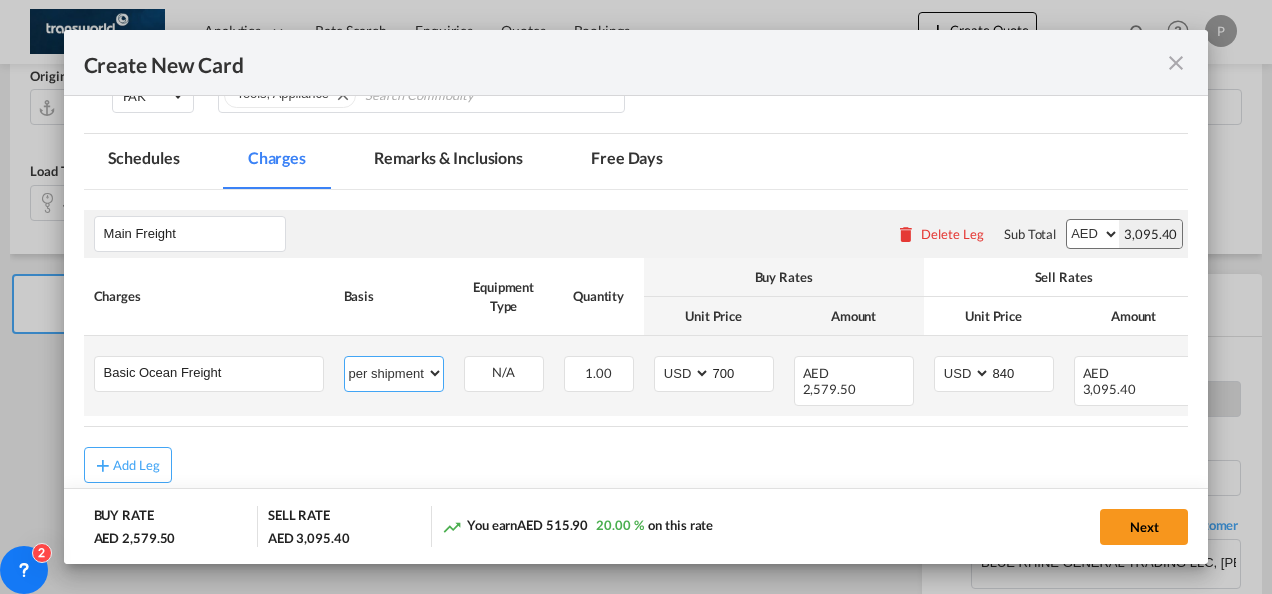 select on "per container" 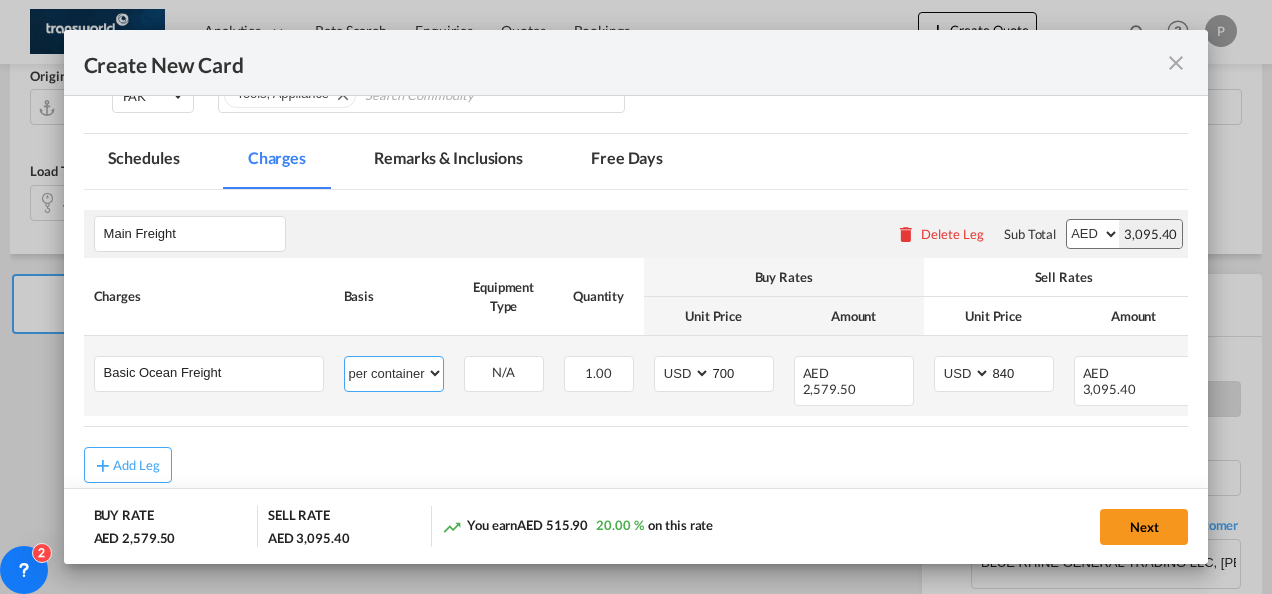 click on "per equipment
per container
per B/L
per shipping bill
per shipment
% on freight
per pallet
per carton
per vehicle
per shift
per invoice
per package
per day
per revalidation
per teu
per kg
per ton
per hour
flat
per_hbl
per belt
per_declaration
per_document
per chasis split
per clearance" at bounding box center [394, 373] 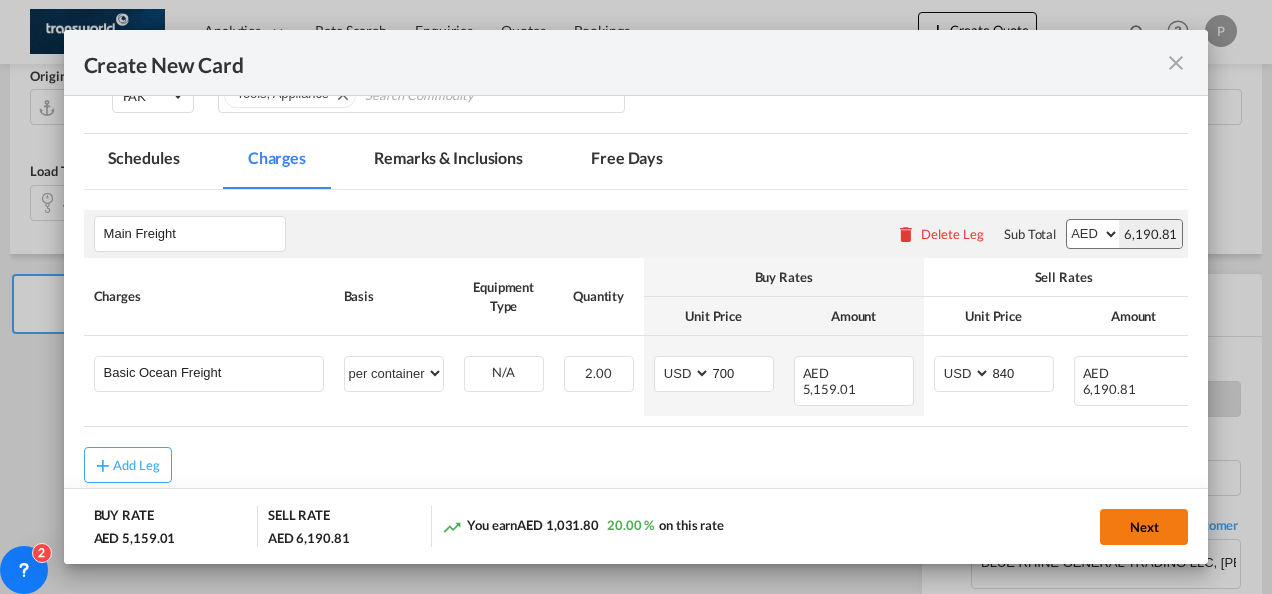 click on "Next" 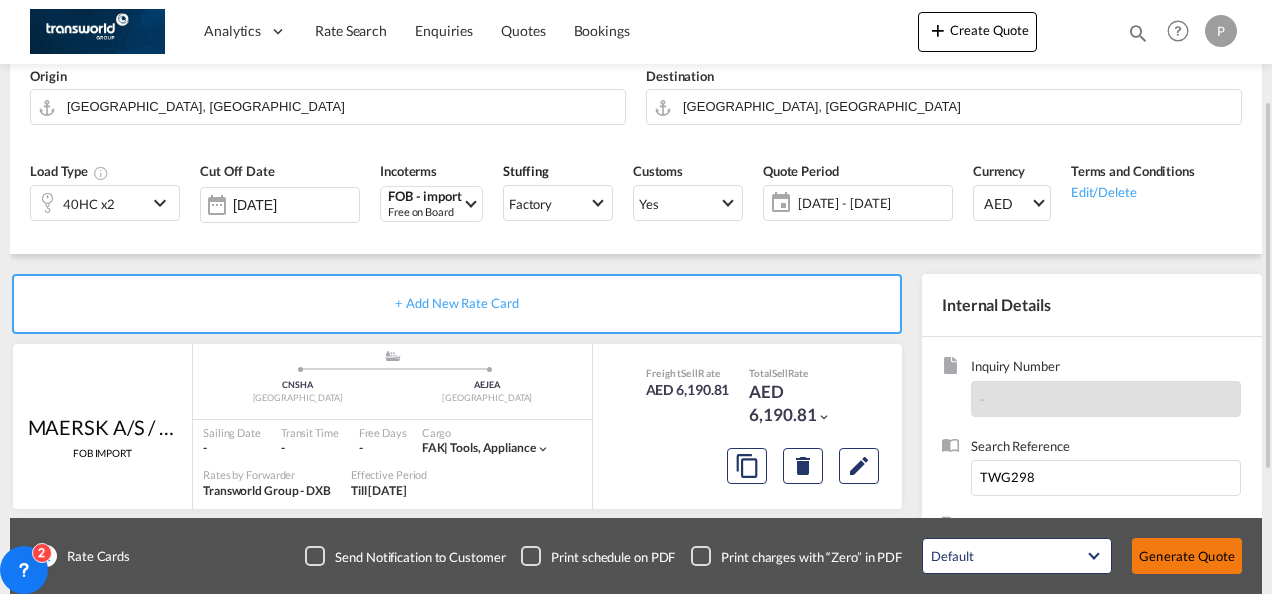 click on "Generate Quote" at bounding box center (1187, 556) 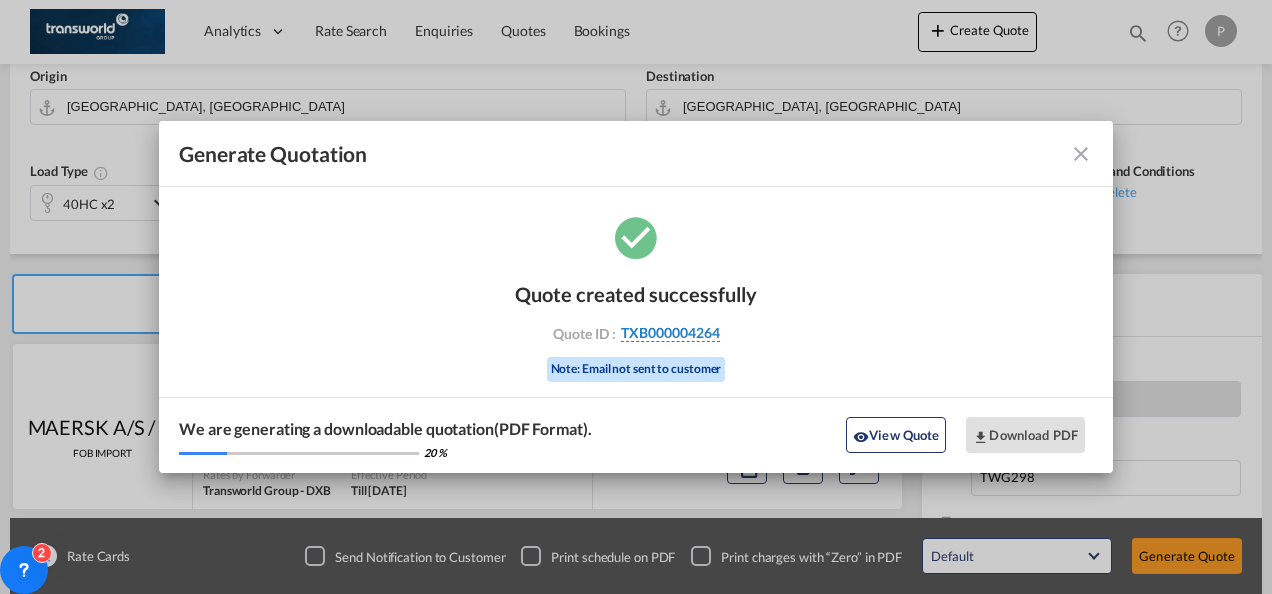 click on "TXB000004264" at bounding box center [670, 333] 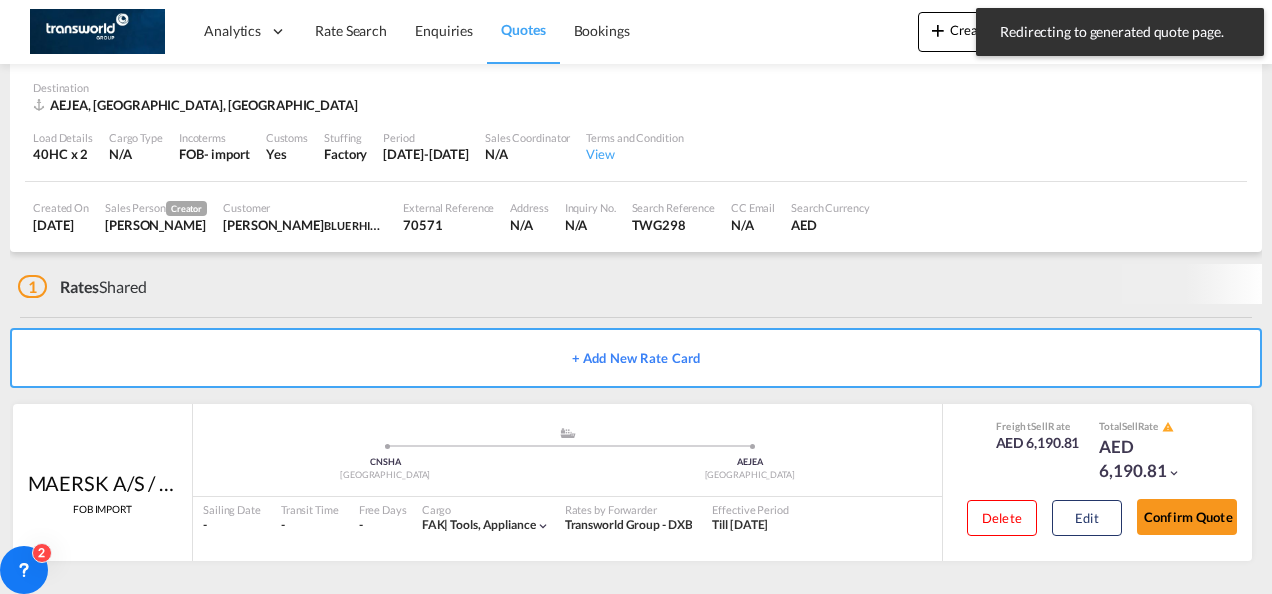 scroll, scrollTop: 124, scrollLeft: 0, axis: vertical 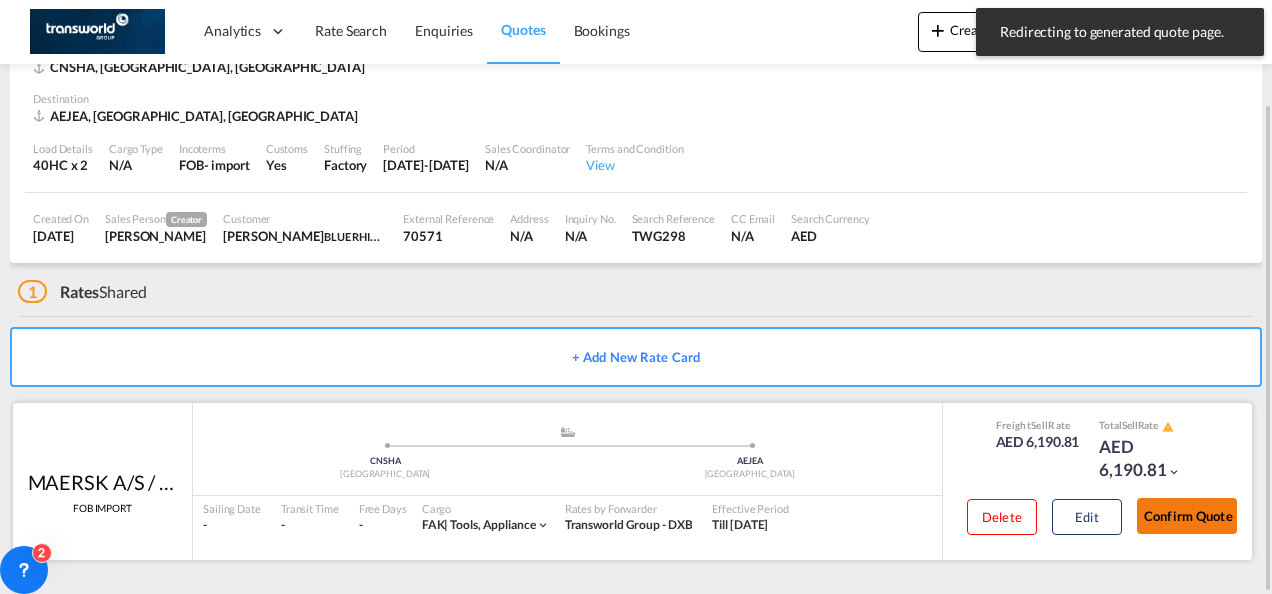 click on "Confirm Quote" at bounding box center (1187, 516) 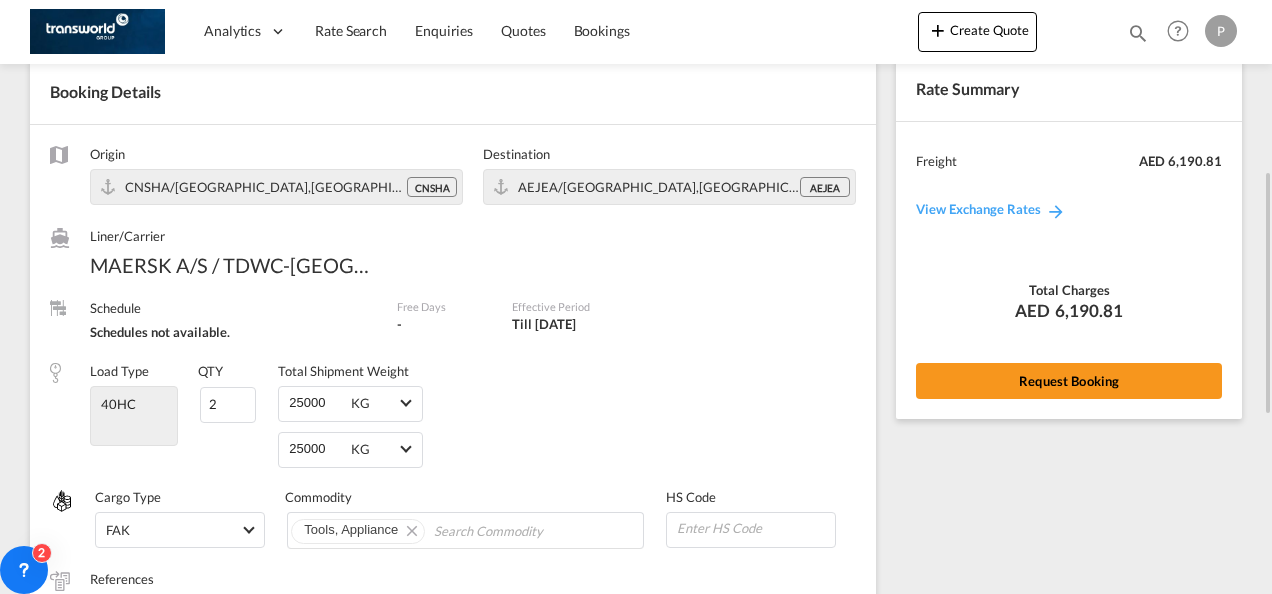 scroll, scrollTop: 0, scrollLeft: 0, axis: both 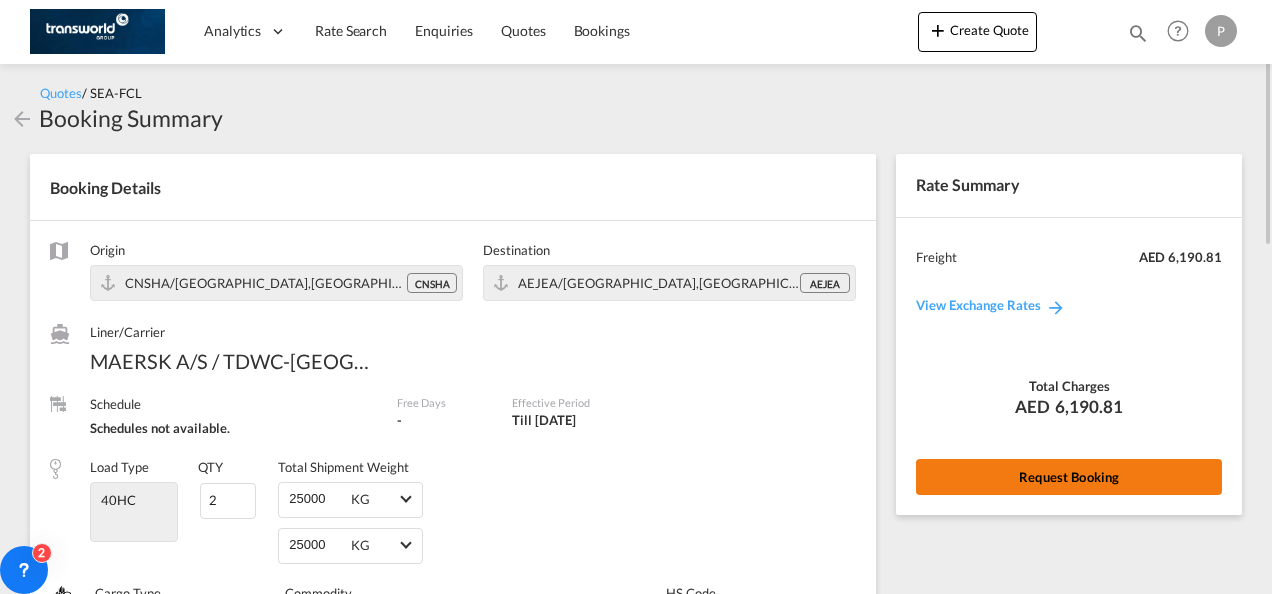 click on "Request Booking" at bounding box center (1069, 477) 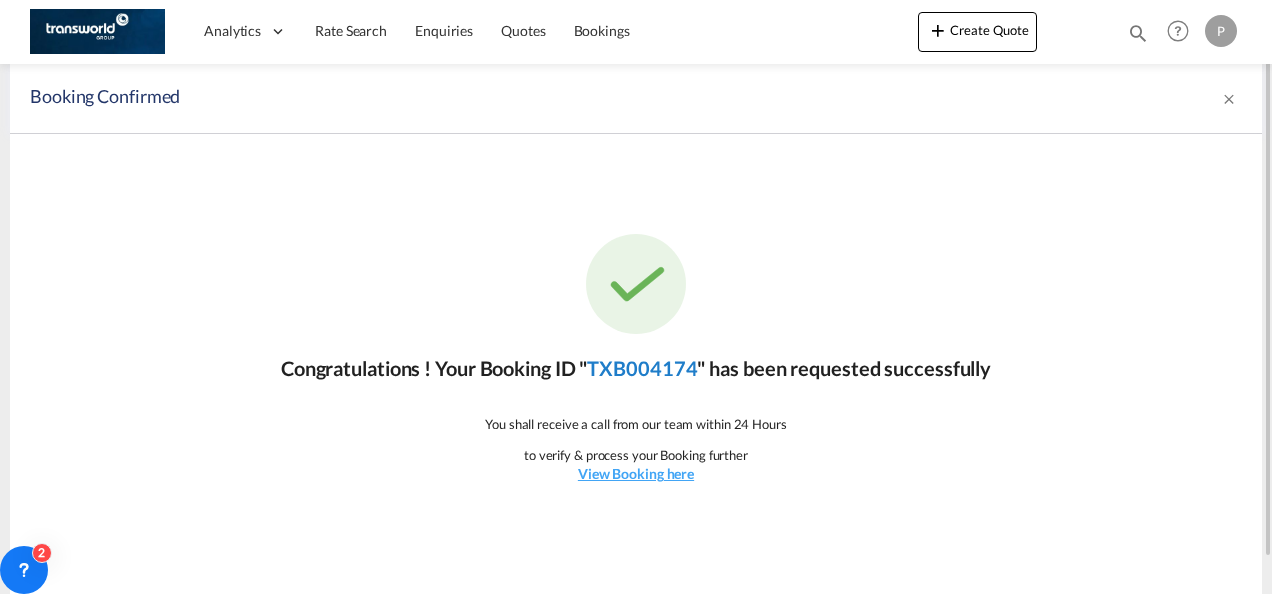 click on "TXB004174" 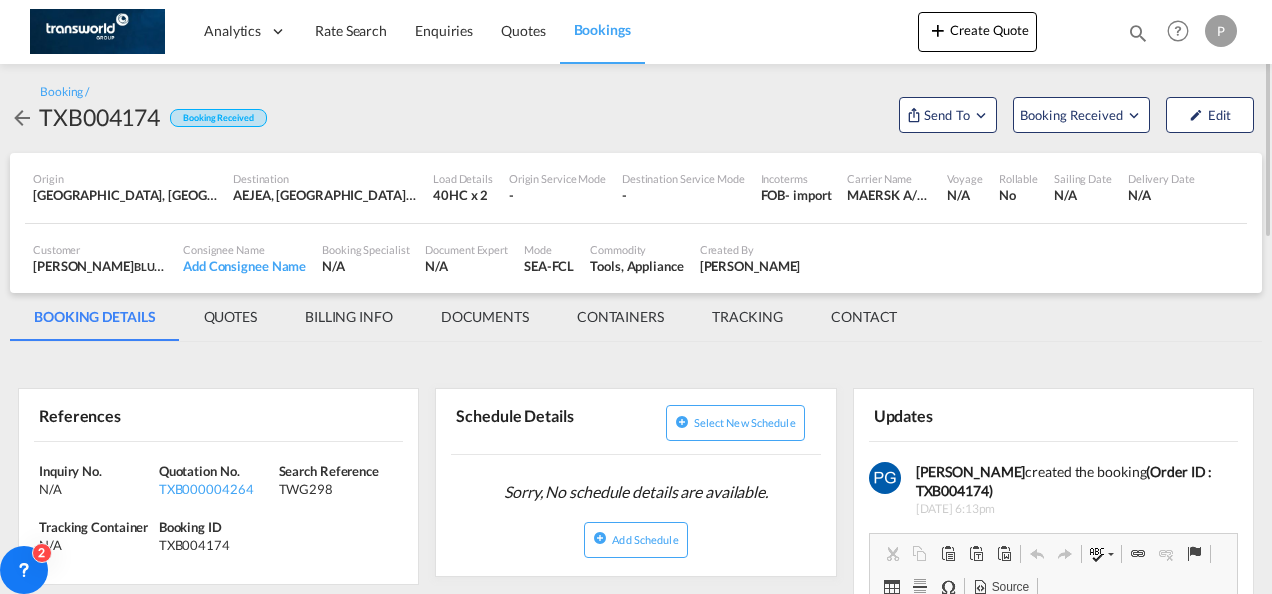 scroll, scrollTop: 0, scrollLeft: 0, axis: both 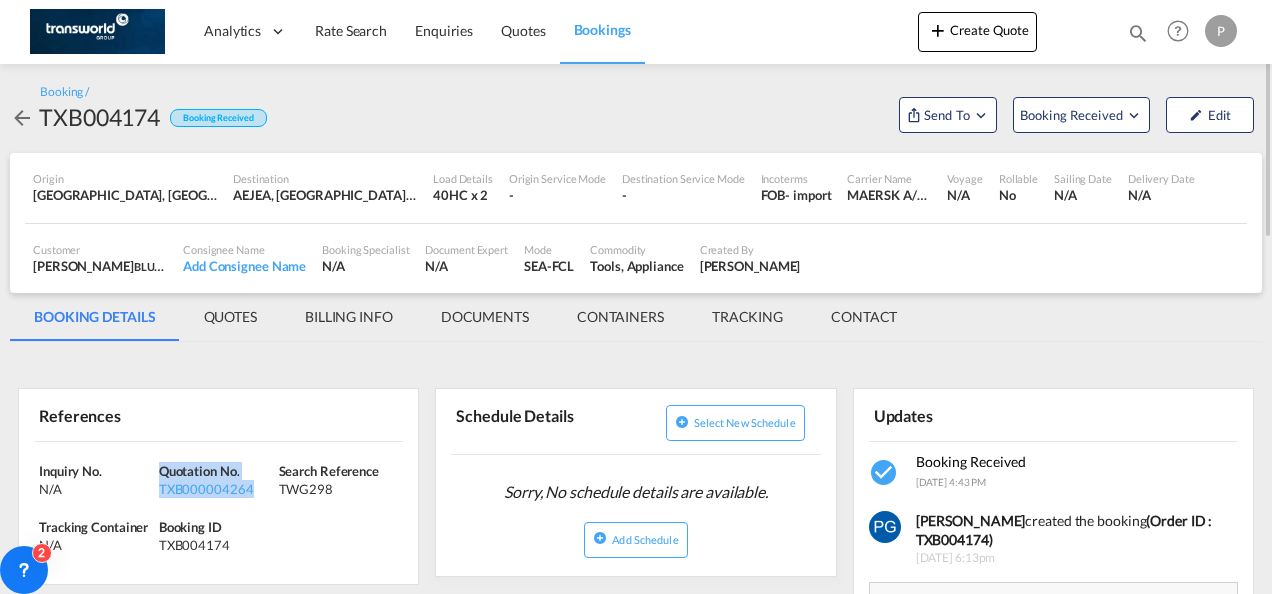 drag, startPoint x: 258, startPoint y: 489, endPoint x: 159, endPoint y: 465, distance: 101.86756 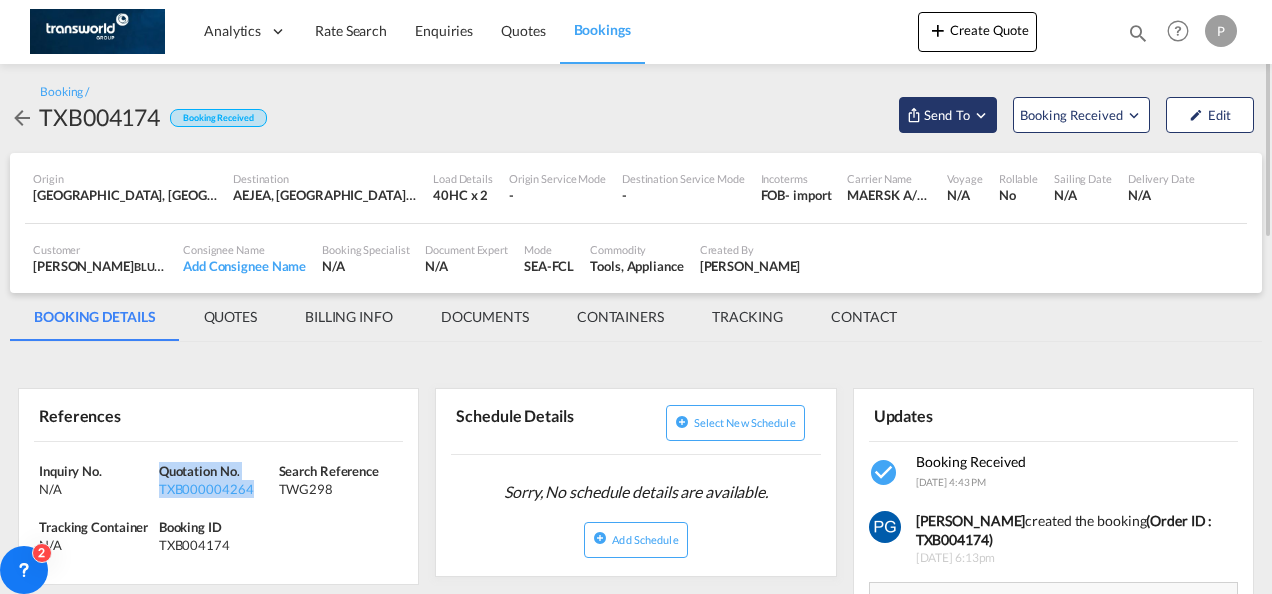 click on "Send To" at bounding box center [948, 115] 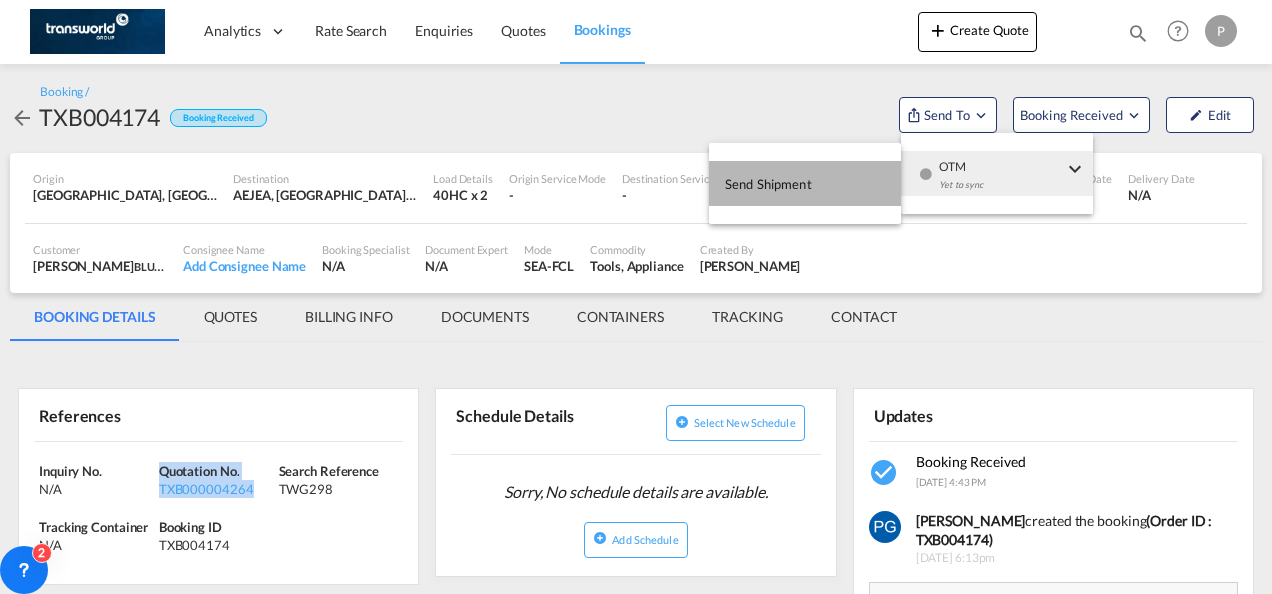 click on "Send Shipment" at bounding box center [768, 184] 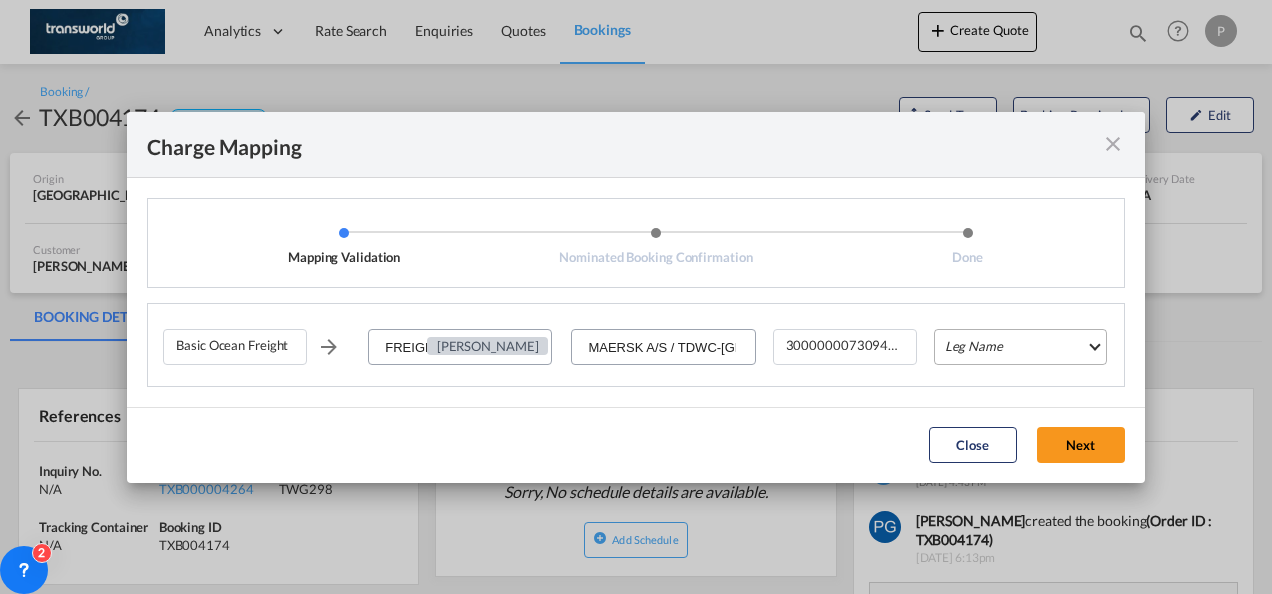 click on "Leg Name HANDLING ORIGIN VESSEL HANDLING DESTINATION OTHERS TL PICK UP CUSTOMS ORIGIN CUSTOMS DESTINATION TL DELIVERY" at bounding box center [1020, 347] 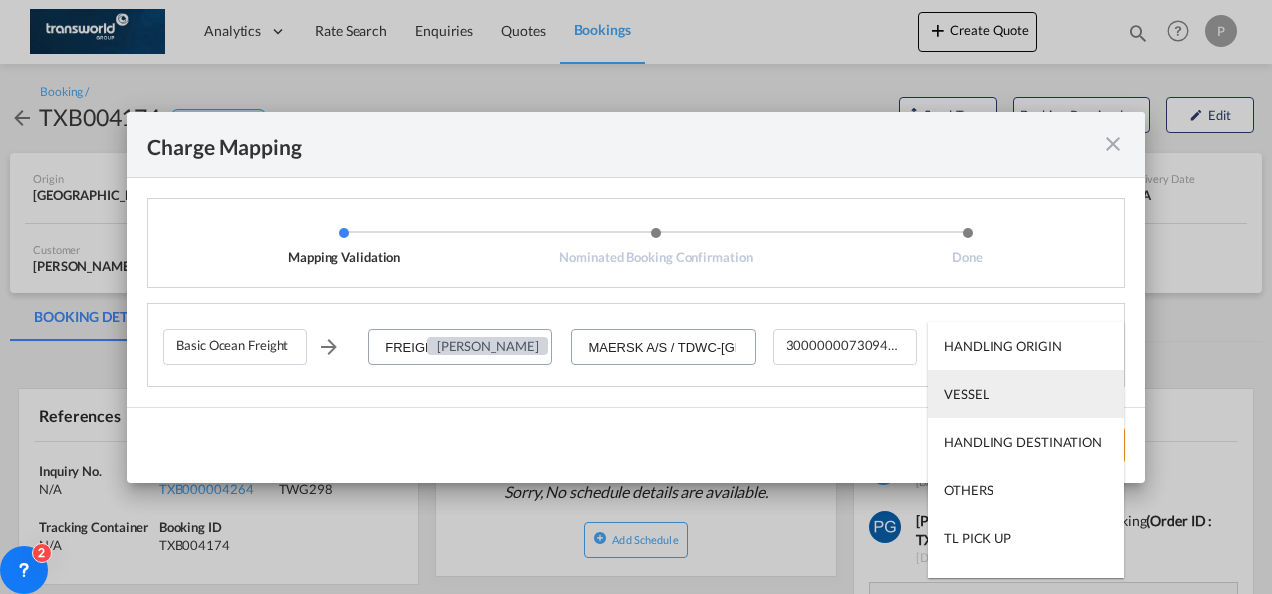 click on "VESSEL" at bounding box center (1026, 394) 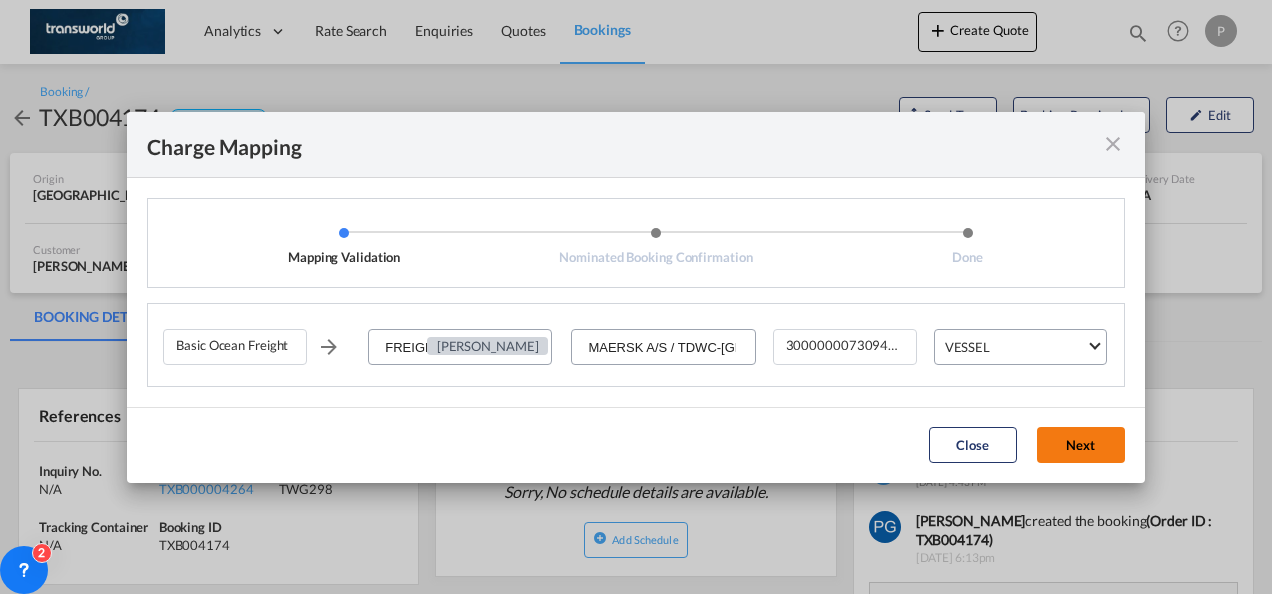 click on "Next" 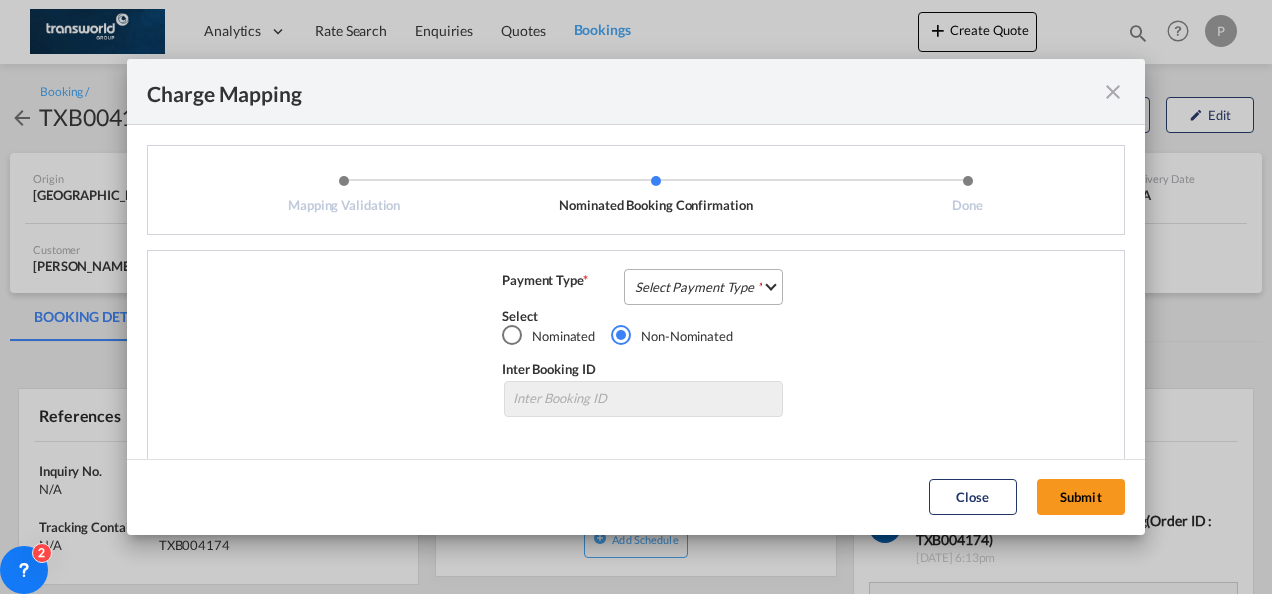 click on "Select Payment Type
COLLECT
PREPAID" at bounding box center [703, 287] 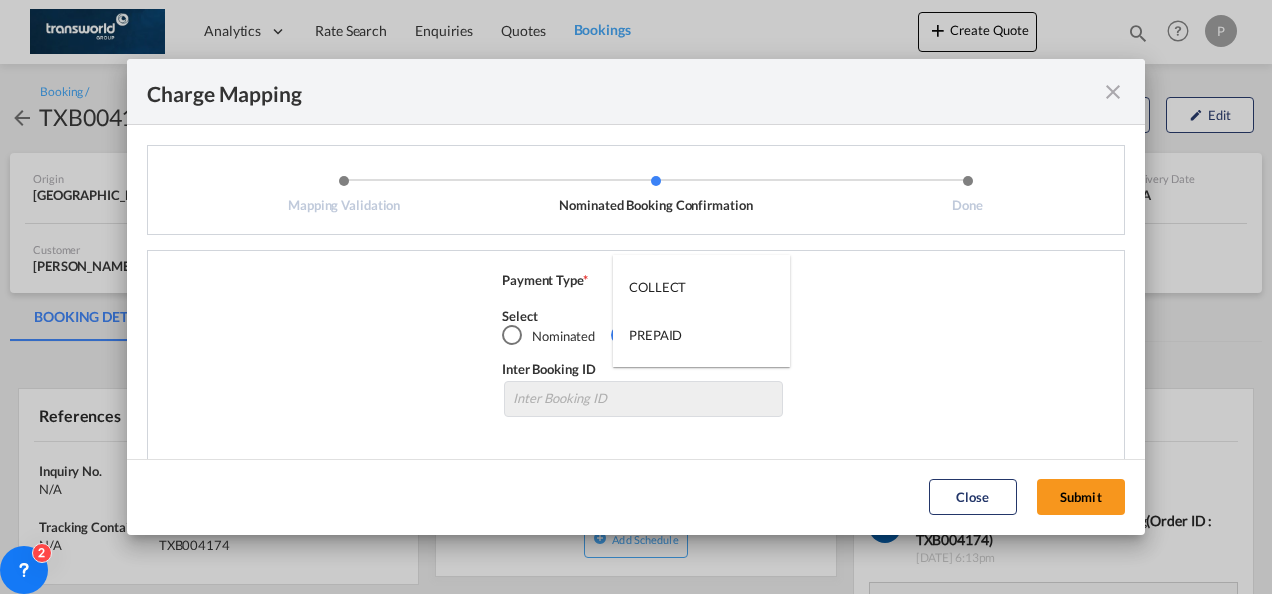 click on "COLLECT" at bounding box center (701, 287) 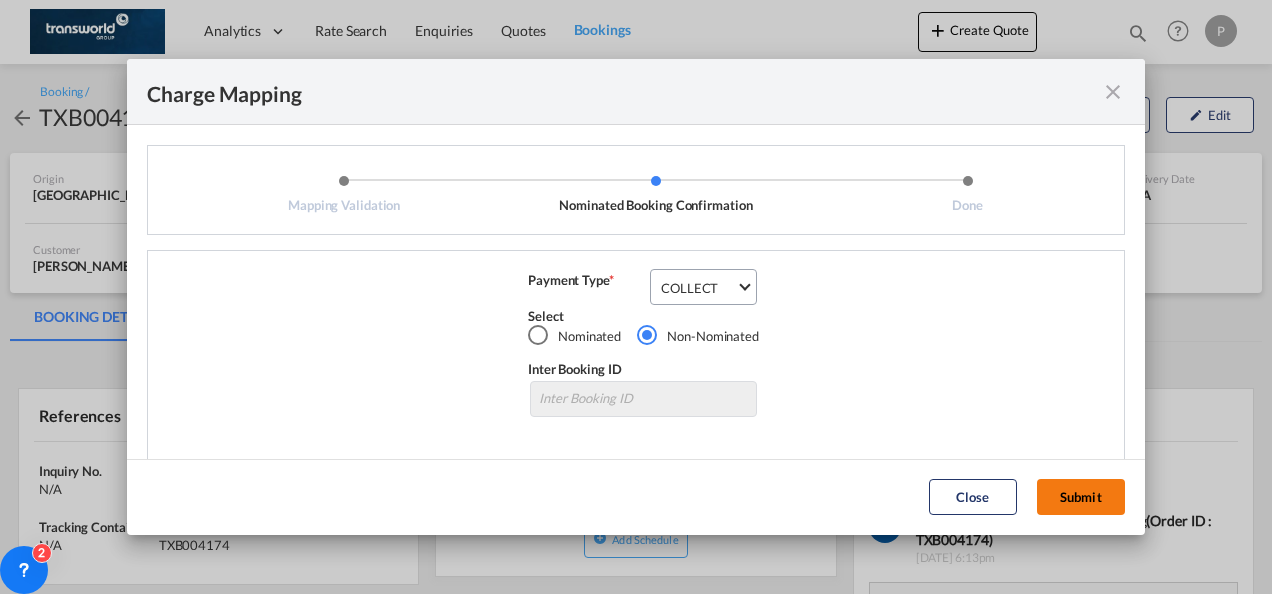 click on "Submit" 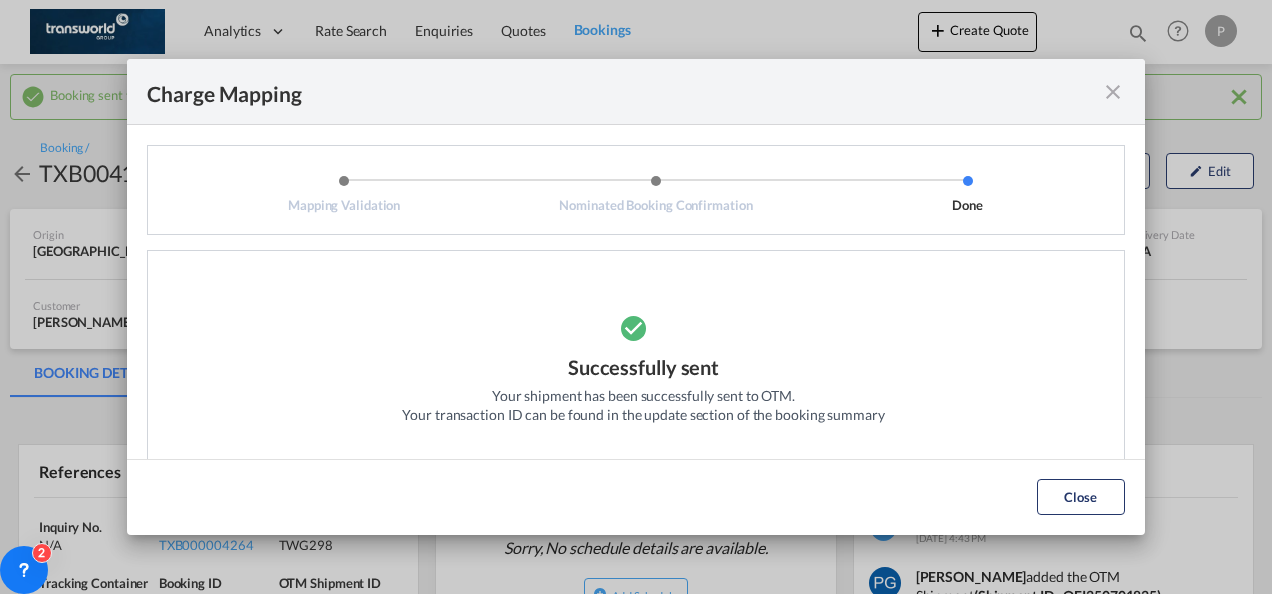 click at bounding box center (1113, 92) 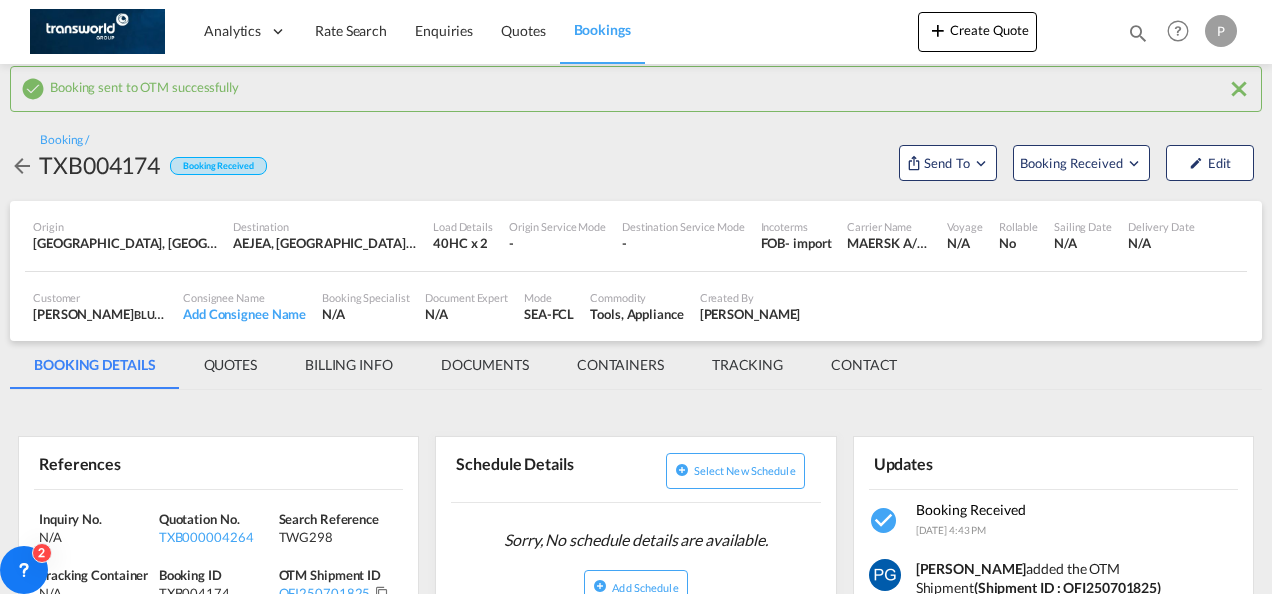 scroll, scrollTop: 10, scrollLeft: 0, axis: vertical 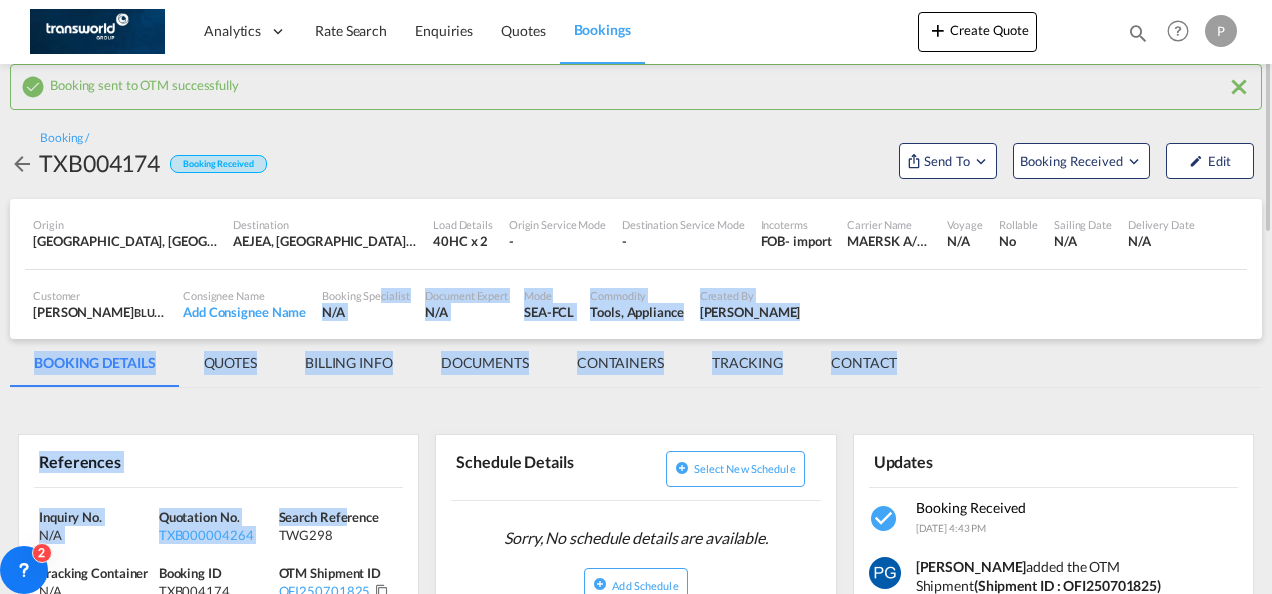 drag, startPoint x: 348, startPoint y: 494, endPoint x: 380, endPoint y: 284, distance: 212.4241 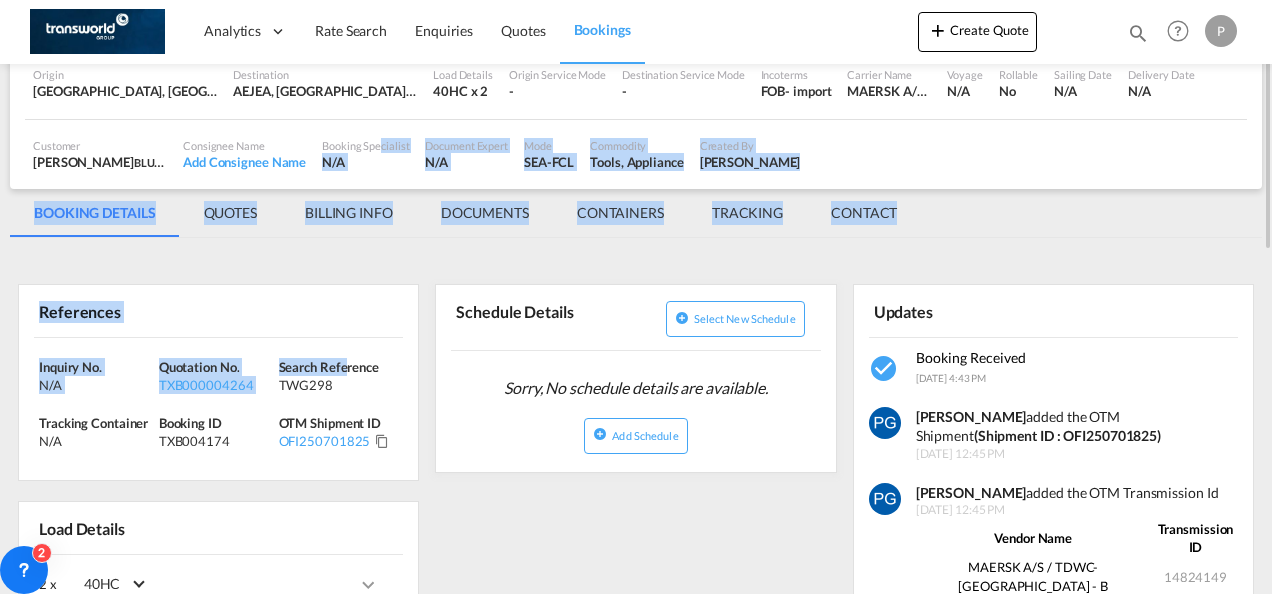scroll, scrollTop: 177, scrollLeft: 0, axis: vertical 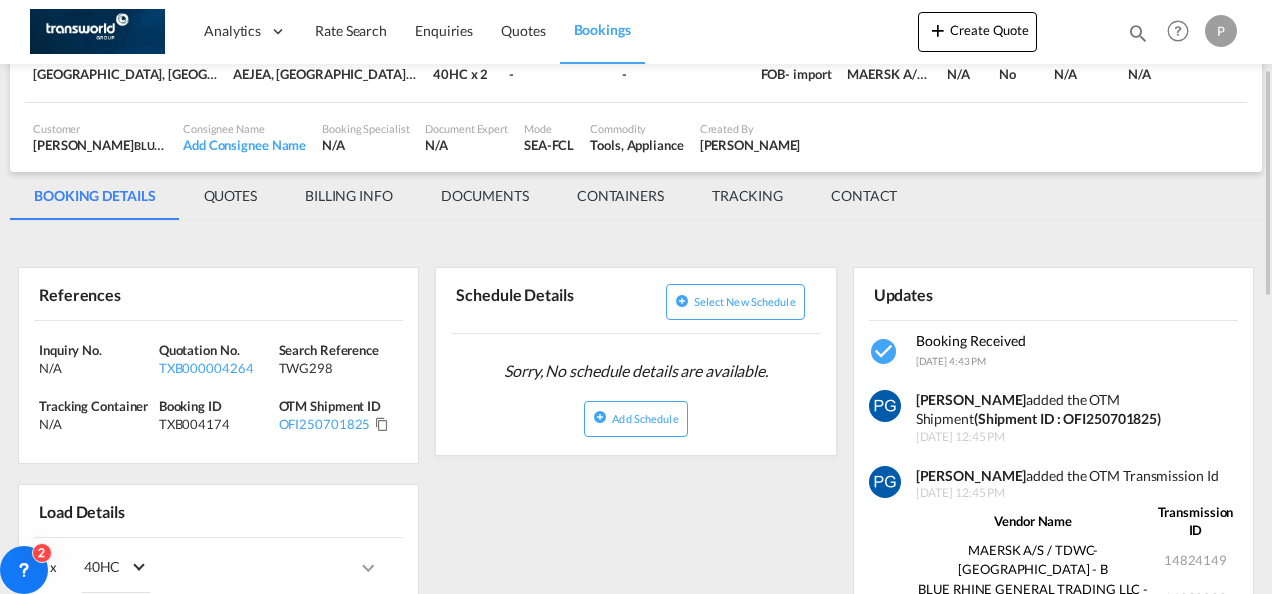 click on "OFI250701825" at bounding box center [339, 424] 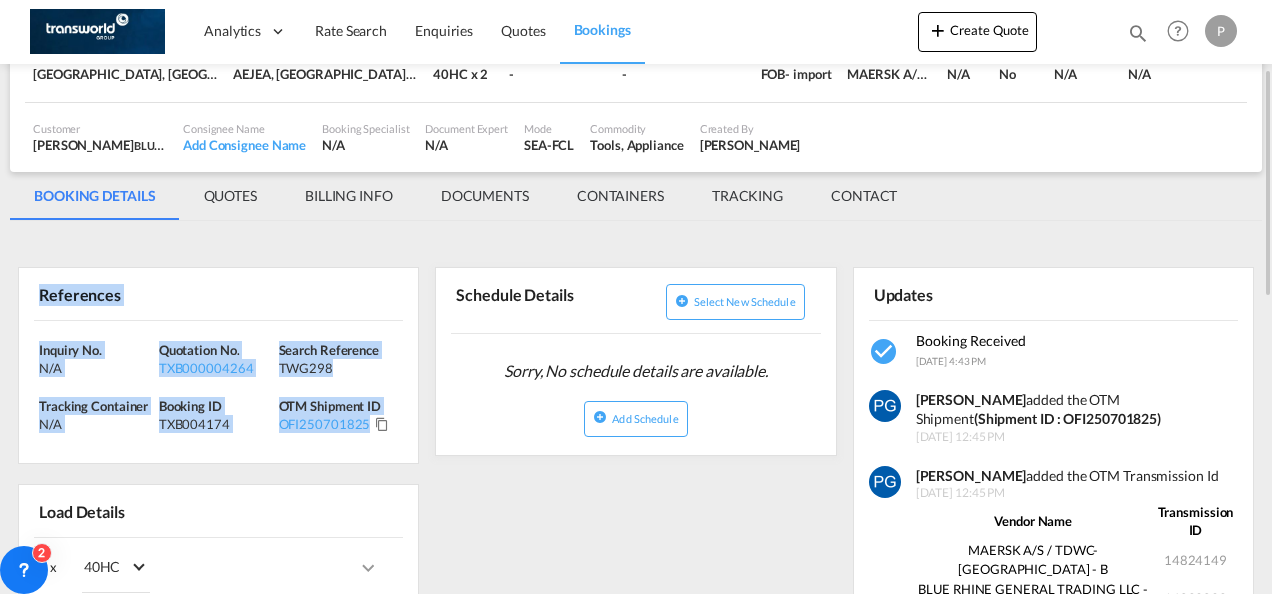 drag, startPoint x: 32, startPoint y: 287, endPoint x: 392, endPoint y: 440, distance: 391.16364 